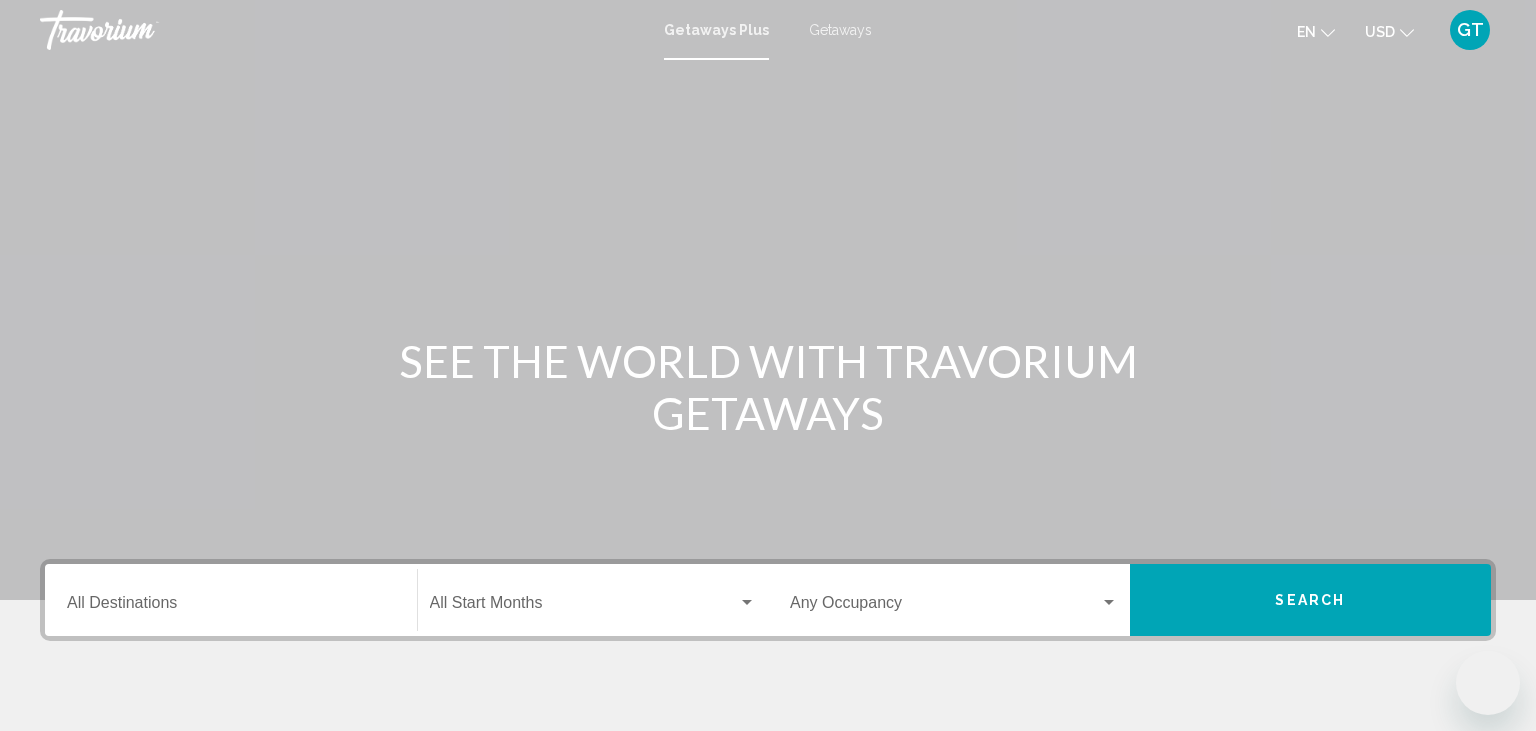 scroll, scrollTop: 0, scrollLeft: 0, axis: both 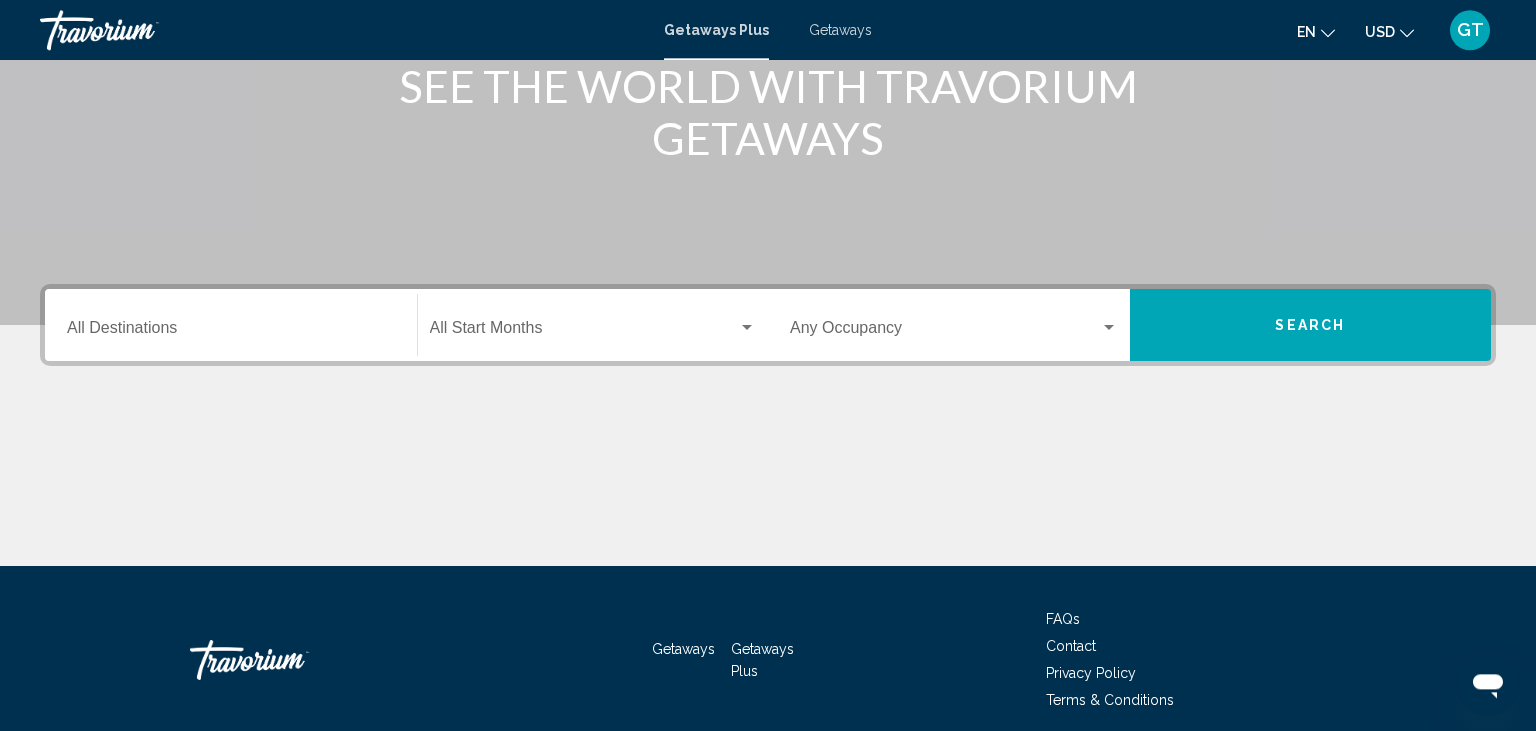 click on "Destination All Destinations" at bounding box center (231, 325) 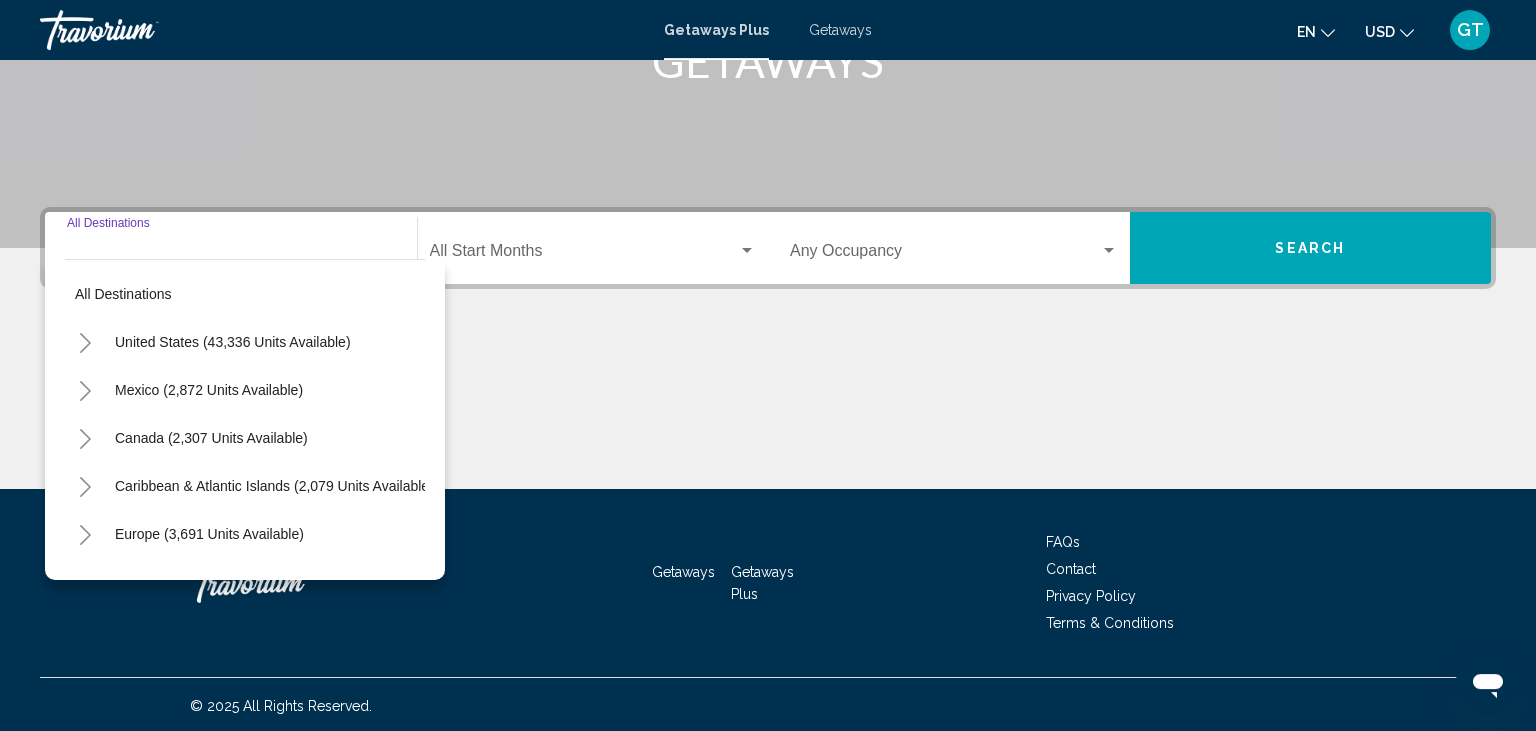 scroll, scrollTop: 354, scrollLeft: 0, axis: vertical 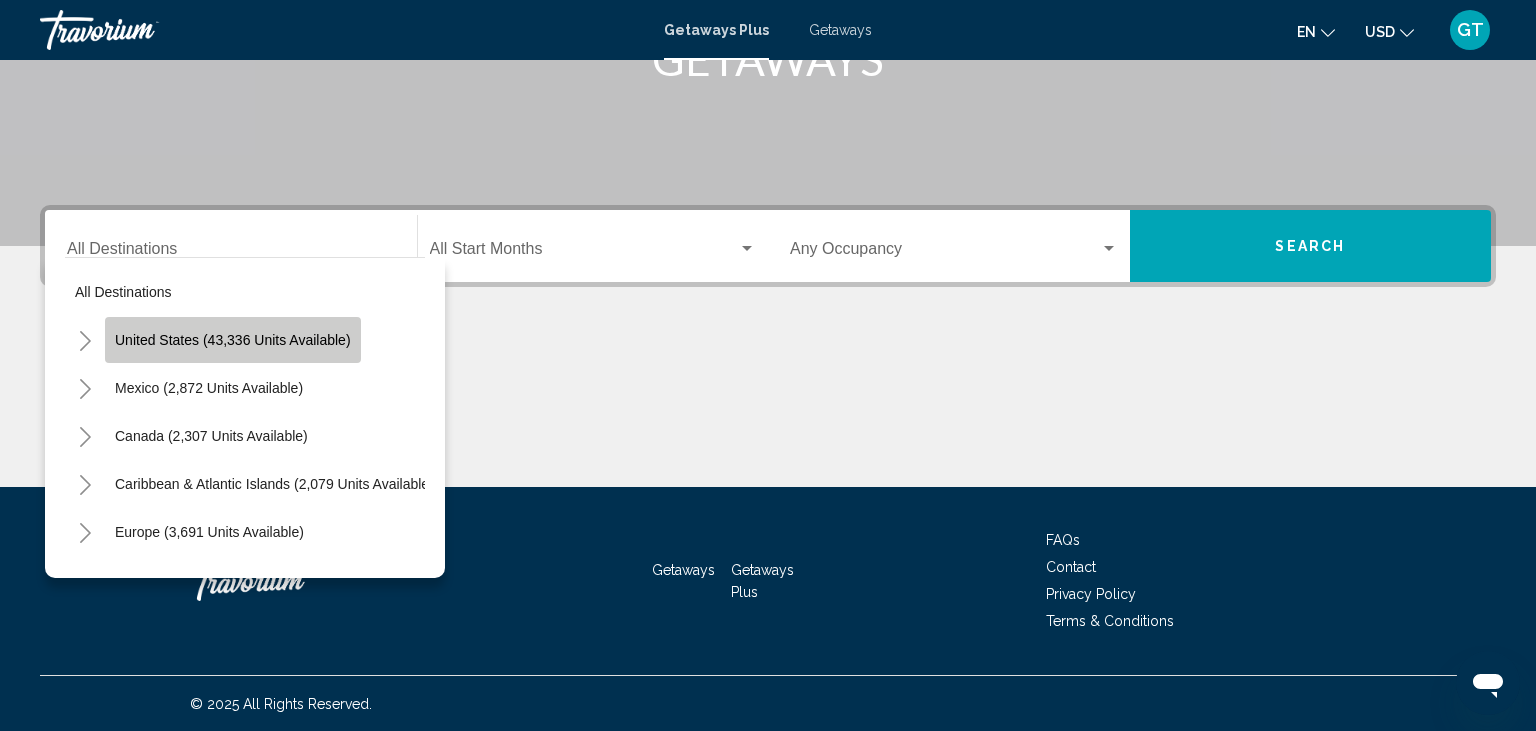click on "United States (43,336 units available)" 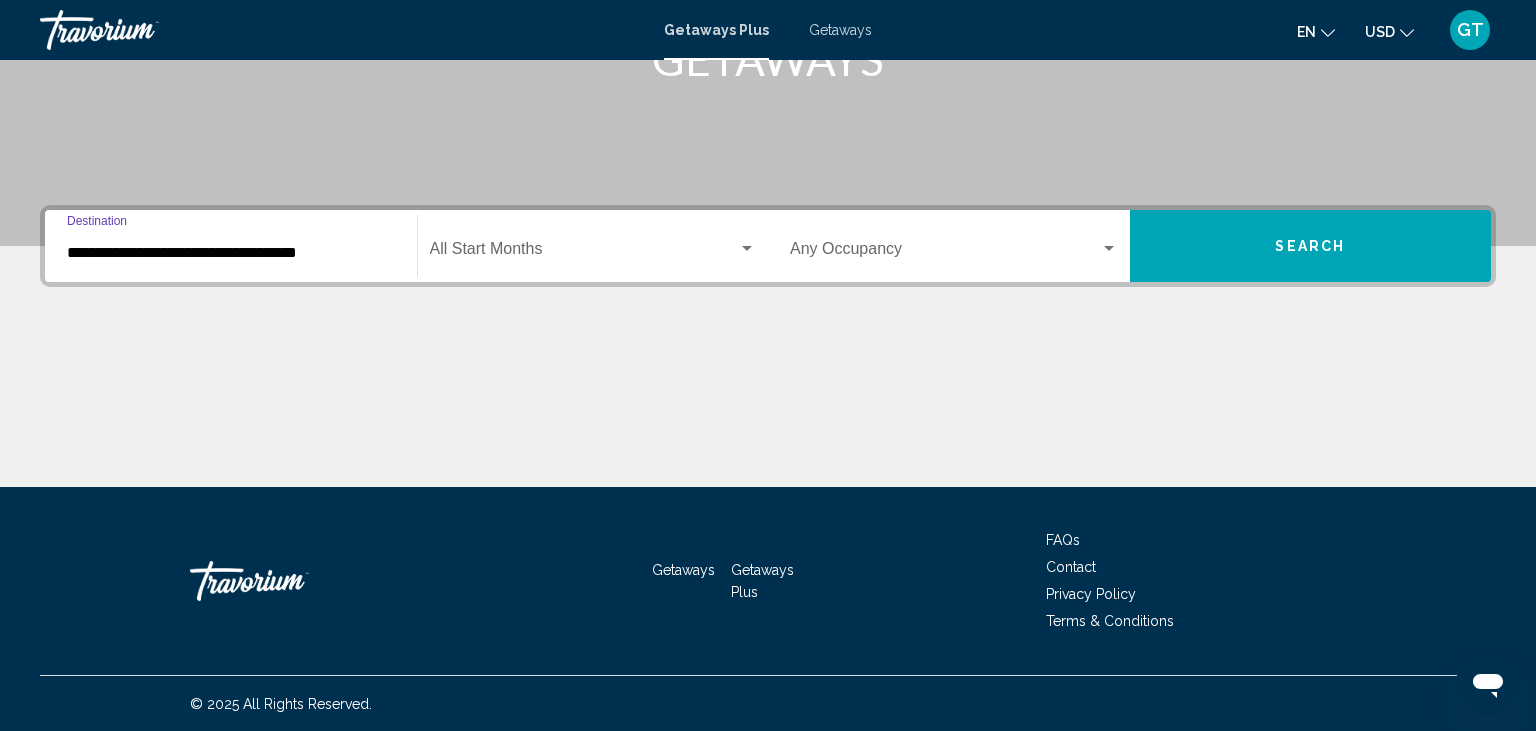click on "**********" at bounding box center (231, 246) 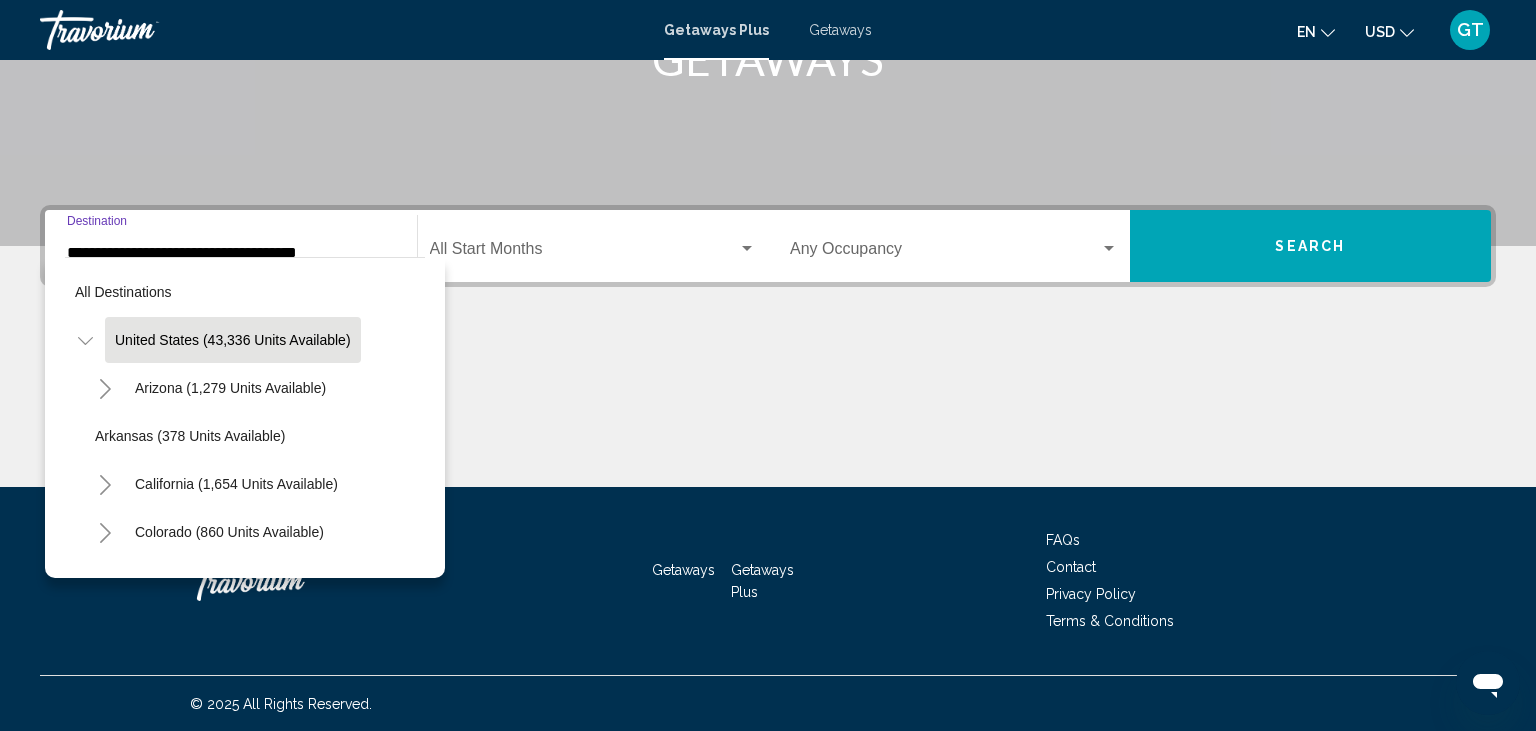 scroll, scrollTop: 328, scrollLeft: 0, axis: vertical 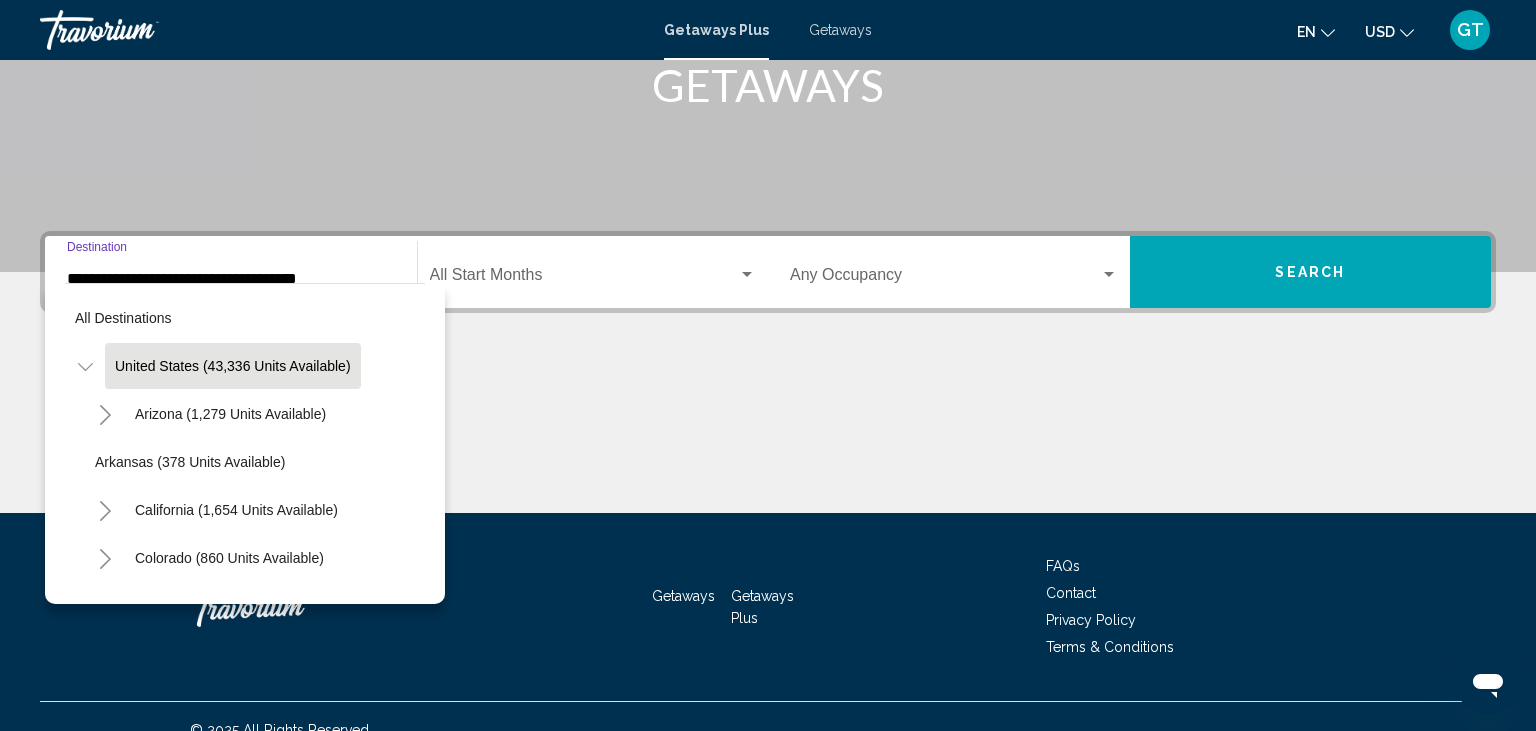 click 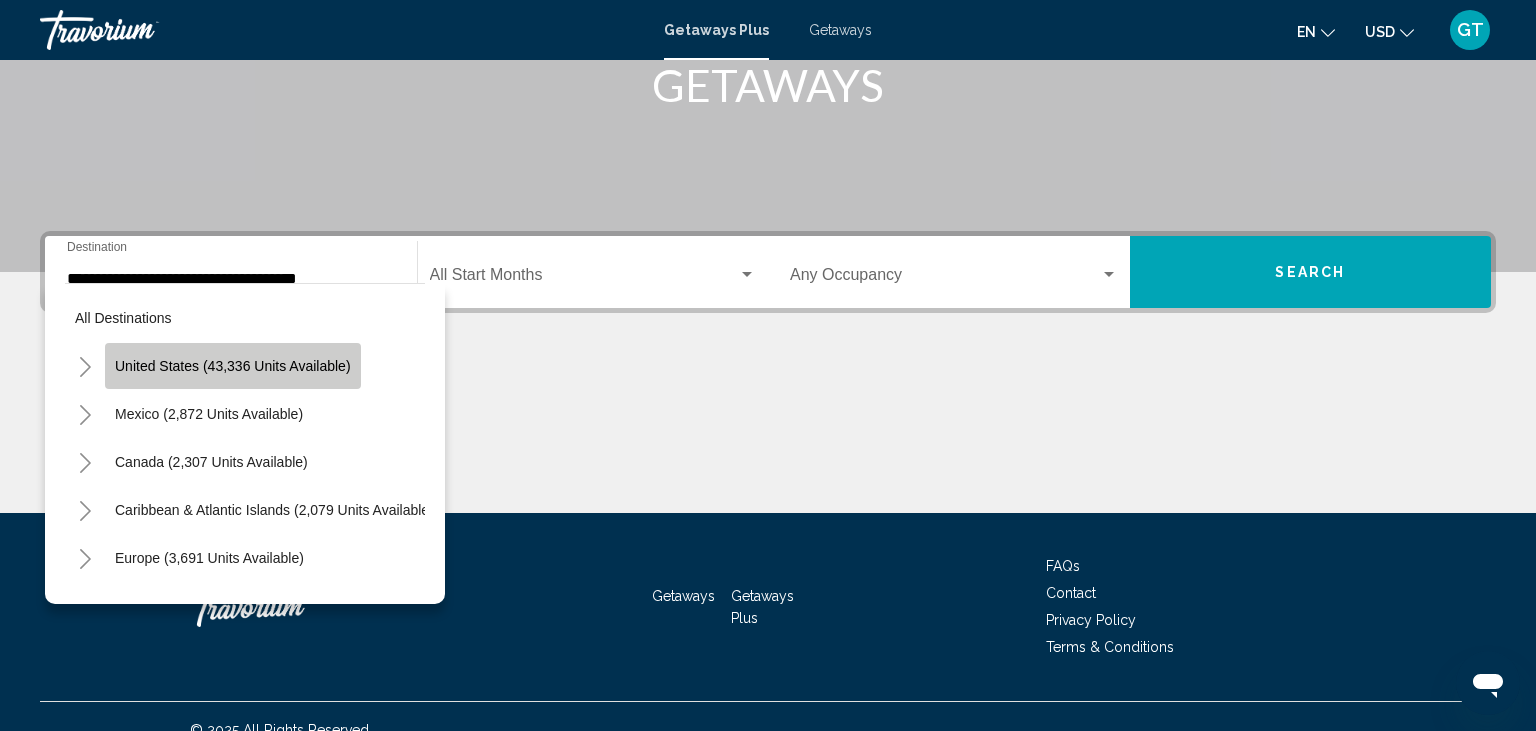 click on "United States (43,336 units available)" 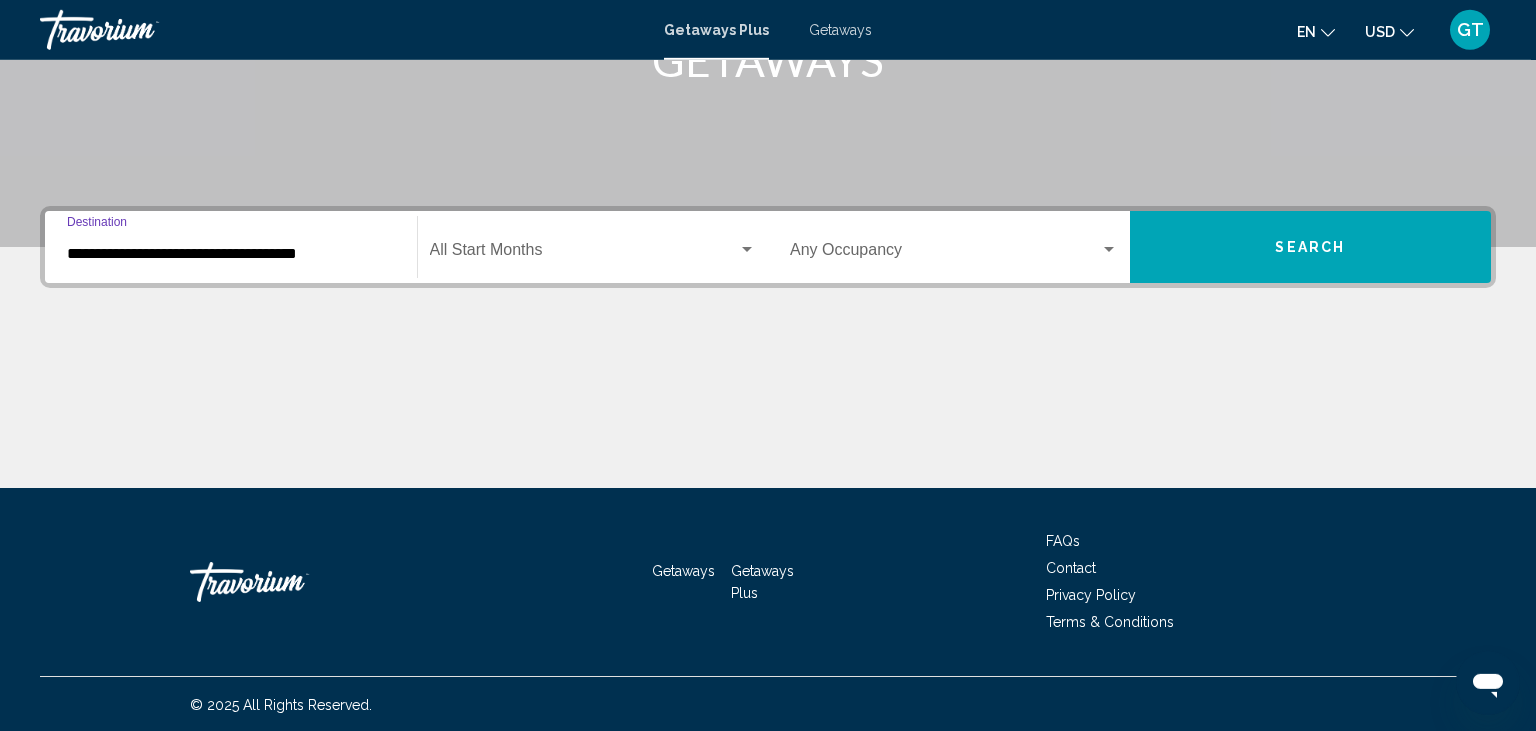 scroll, scrollTop: 354, scrollLeft: 0, axis: vertical 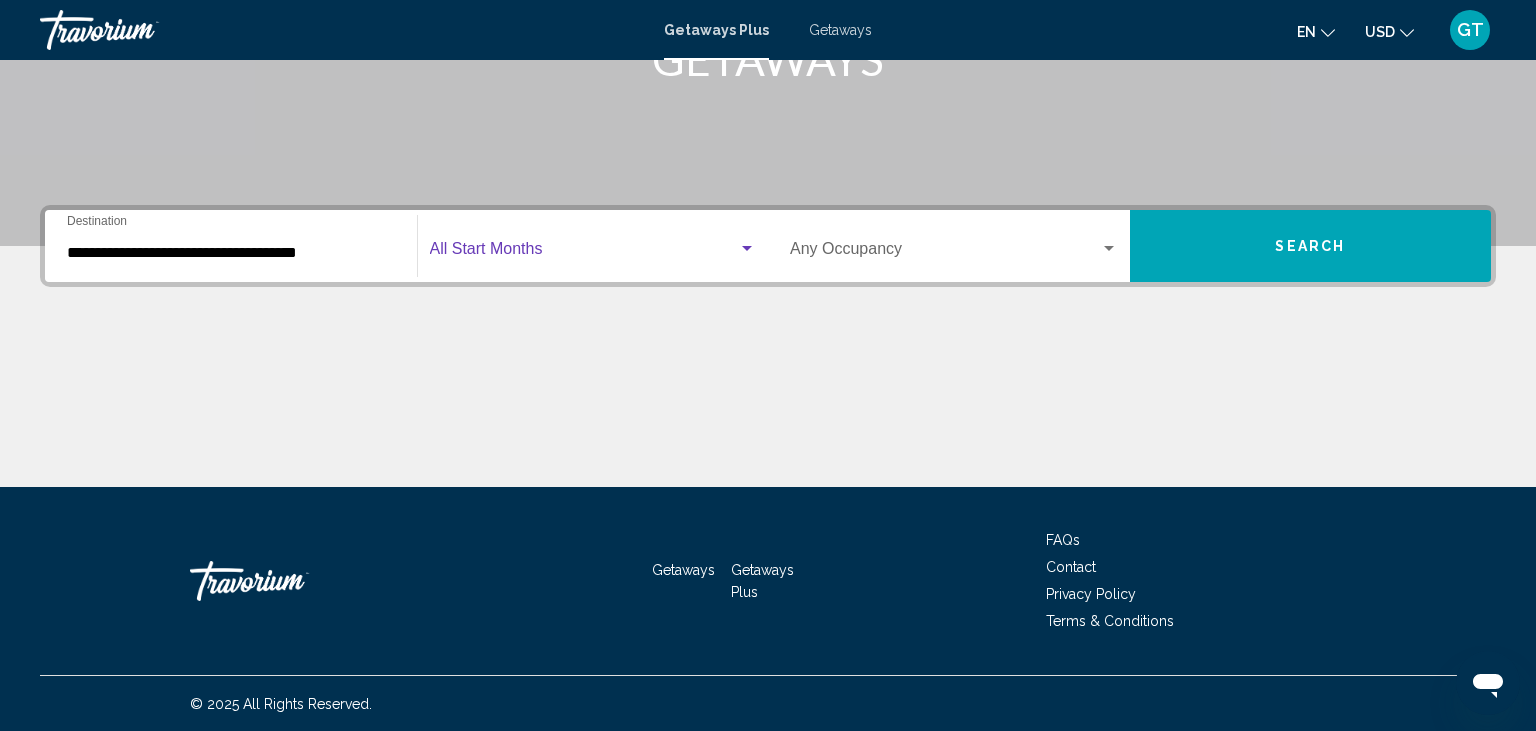 click at bounding box center (584, 253) 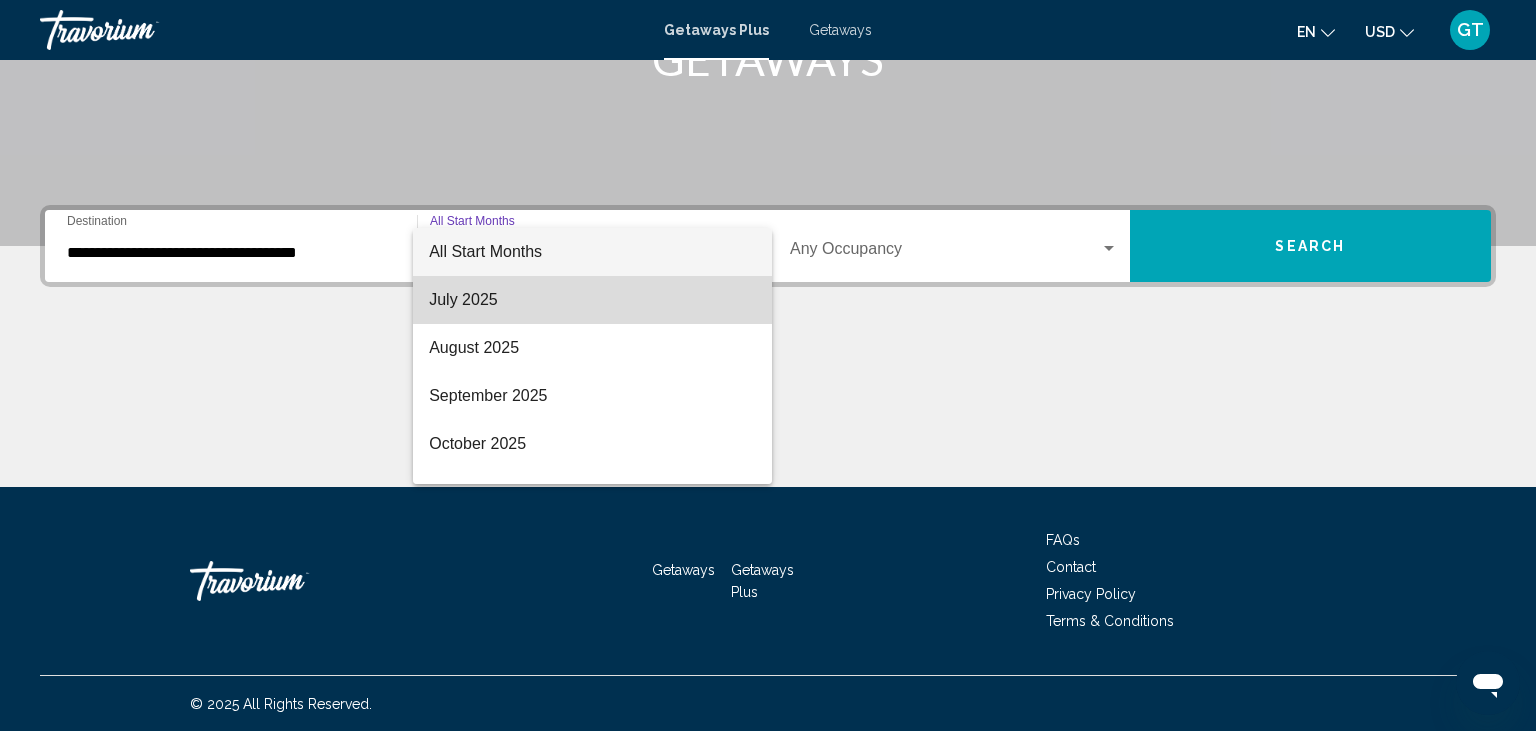 click on "July 2025" at bounding box center [592, 300] 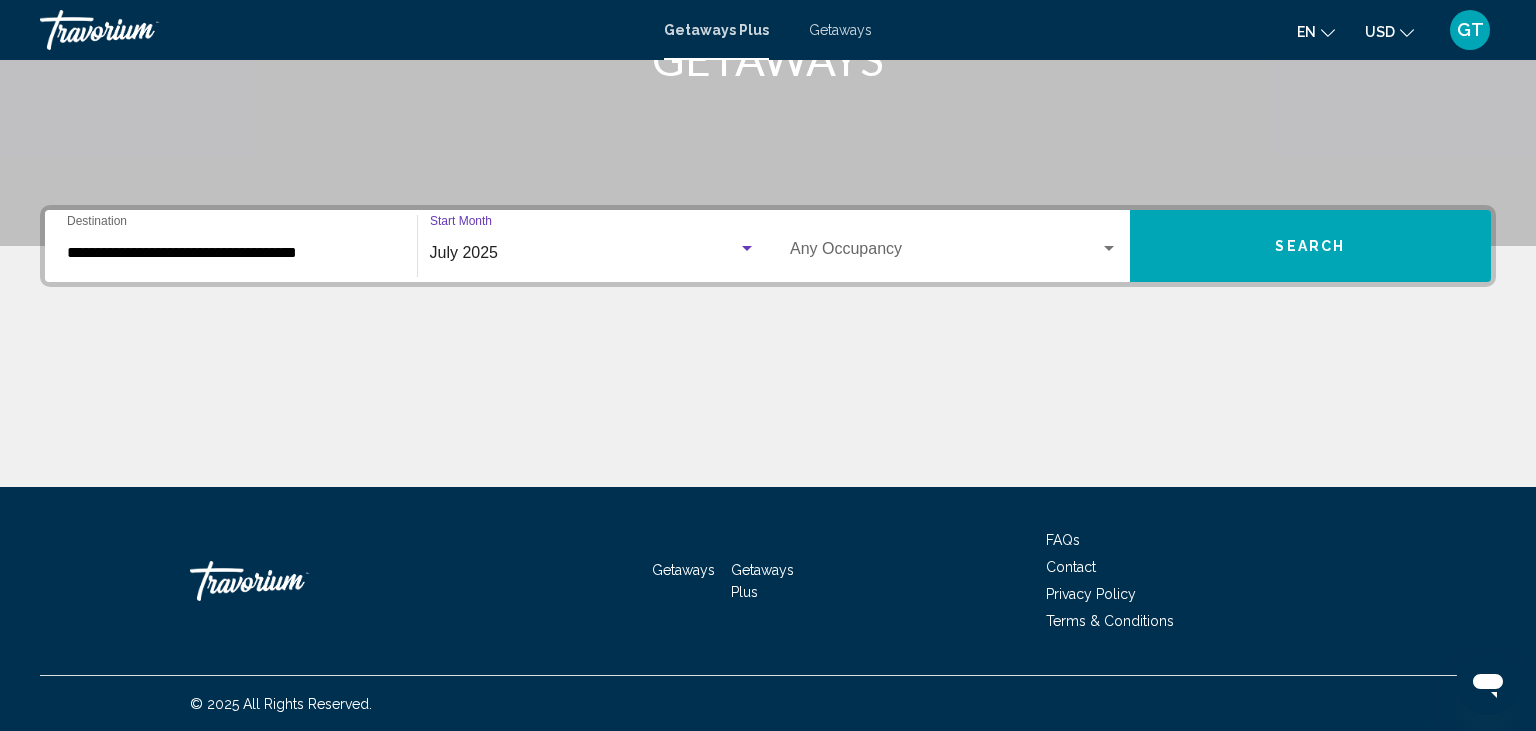 click at bounding box center [1109, 248] 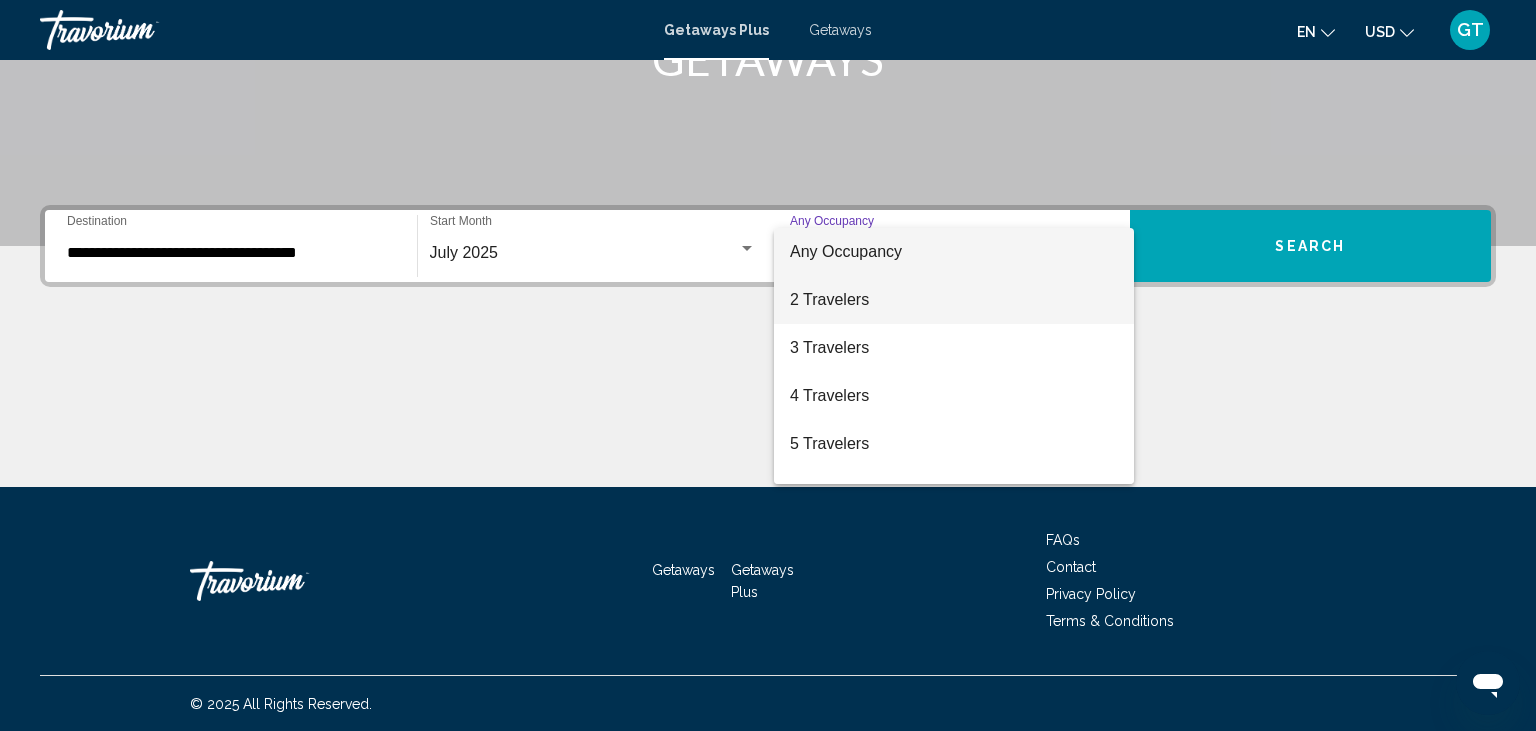 click on "2 Travelers" at bounding box center (954, 300) 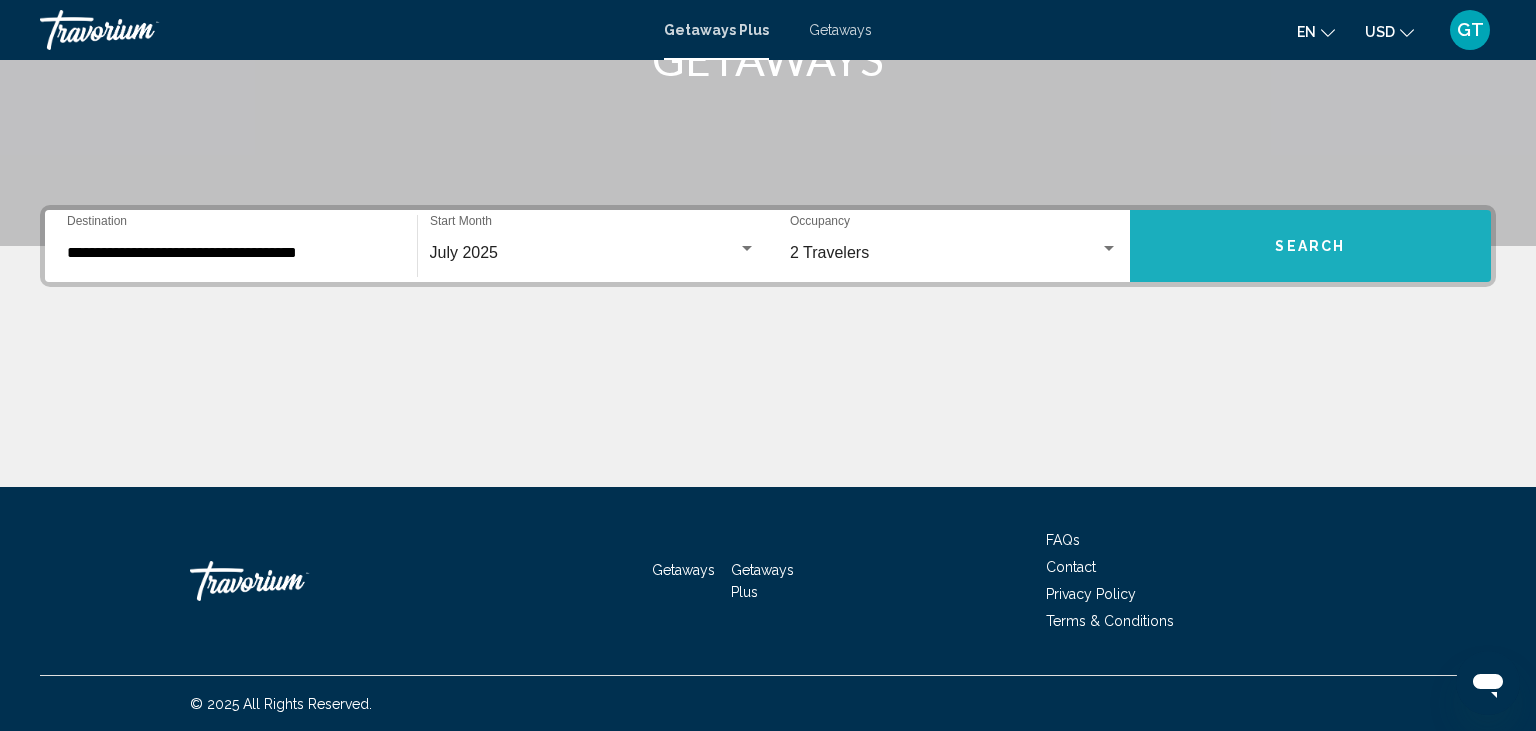 click on "Search" at bounding box center (1311, 246) 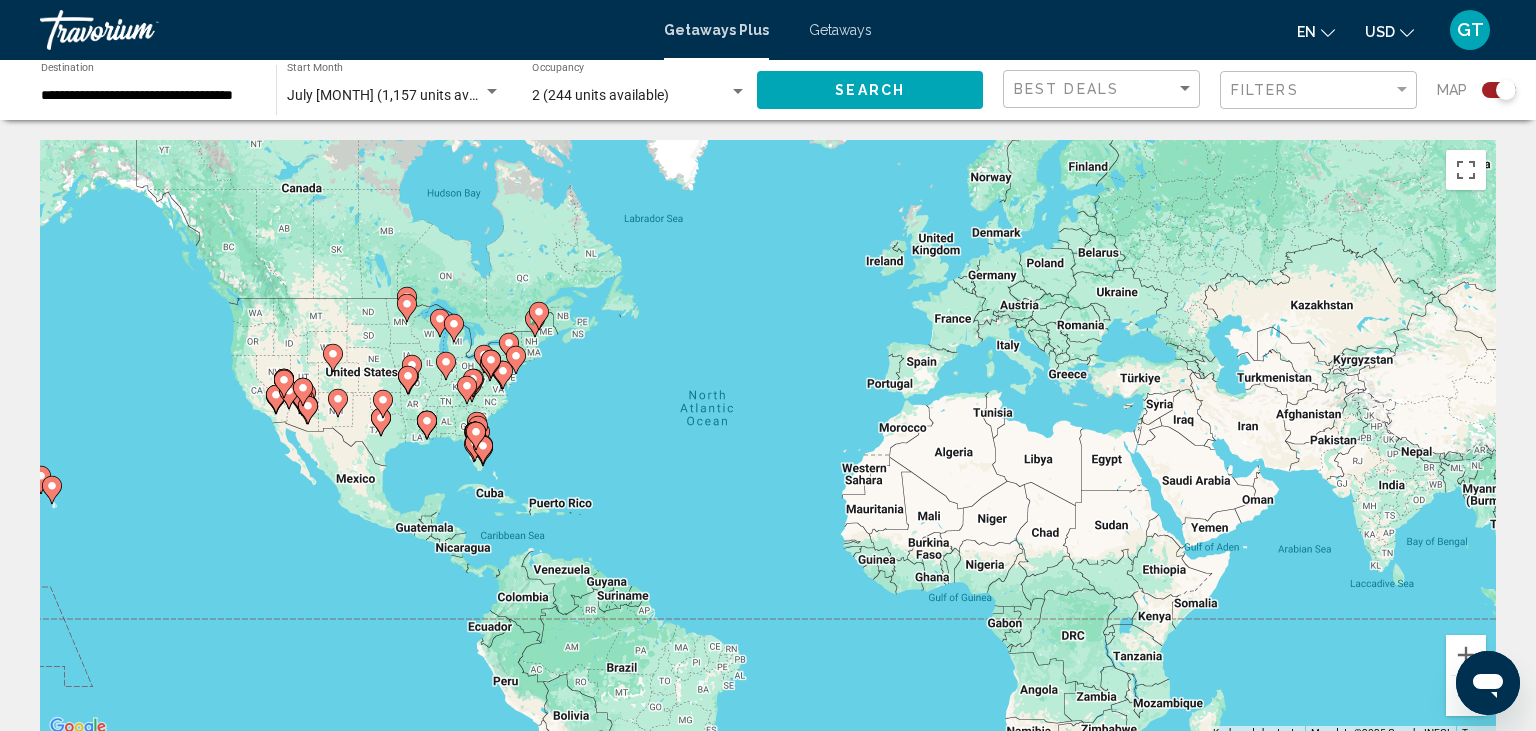 scroll, scrollTop: 8, scrollLeft: 0, axis: vertical 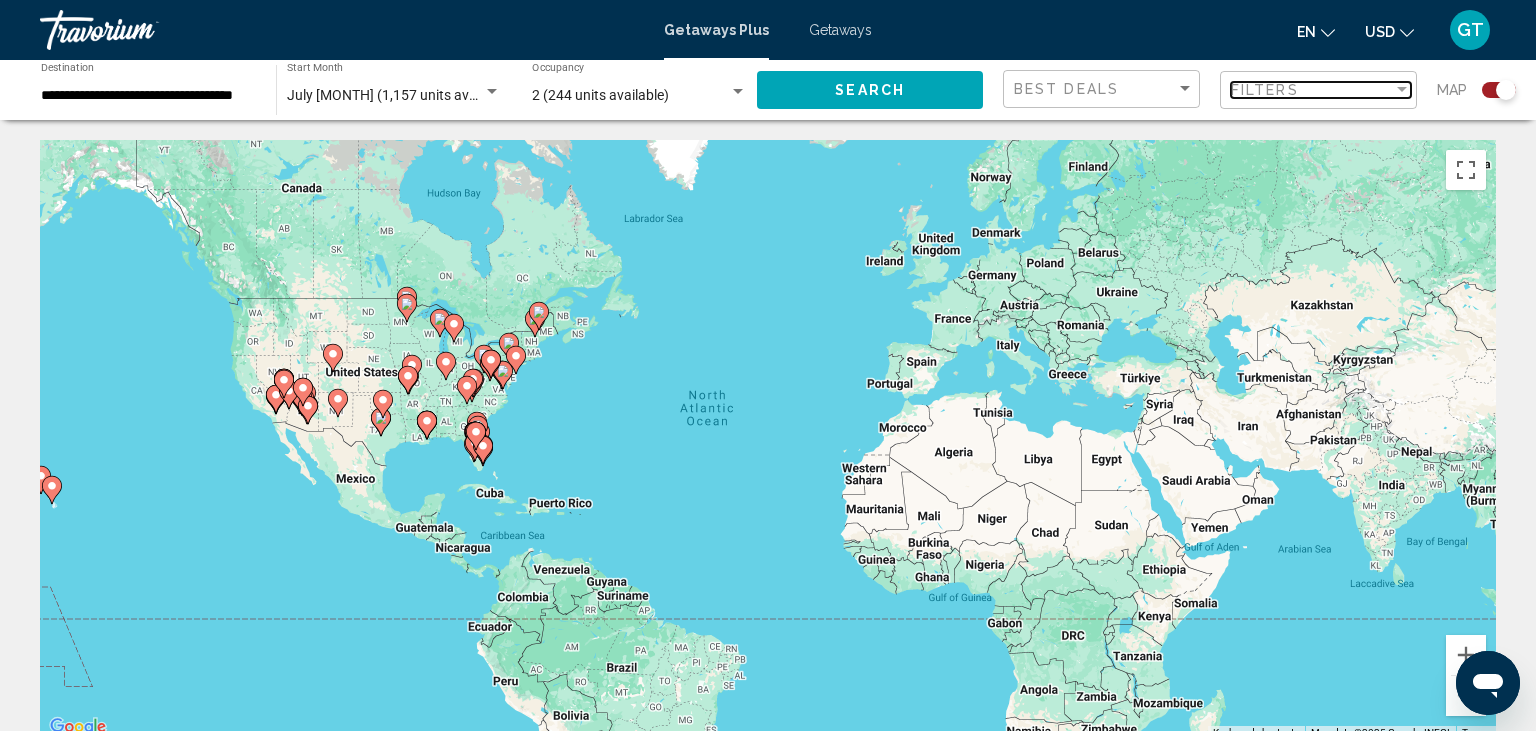 click at bounding box center [1402, 89] 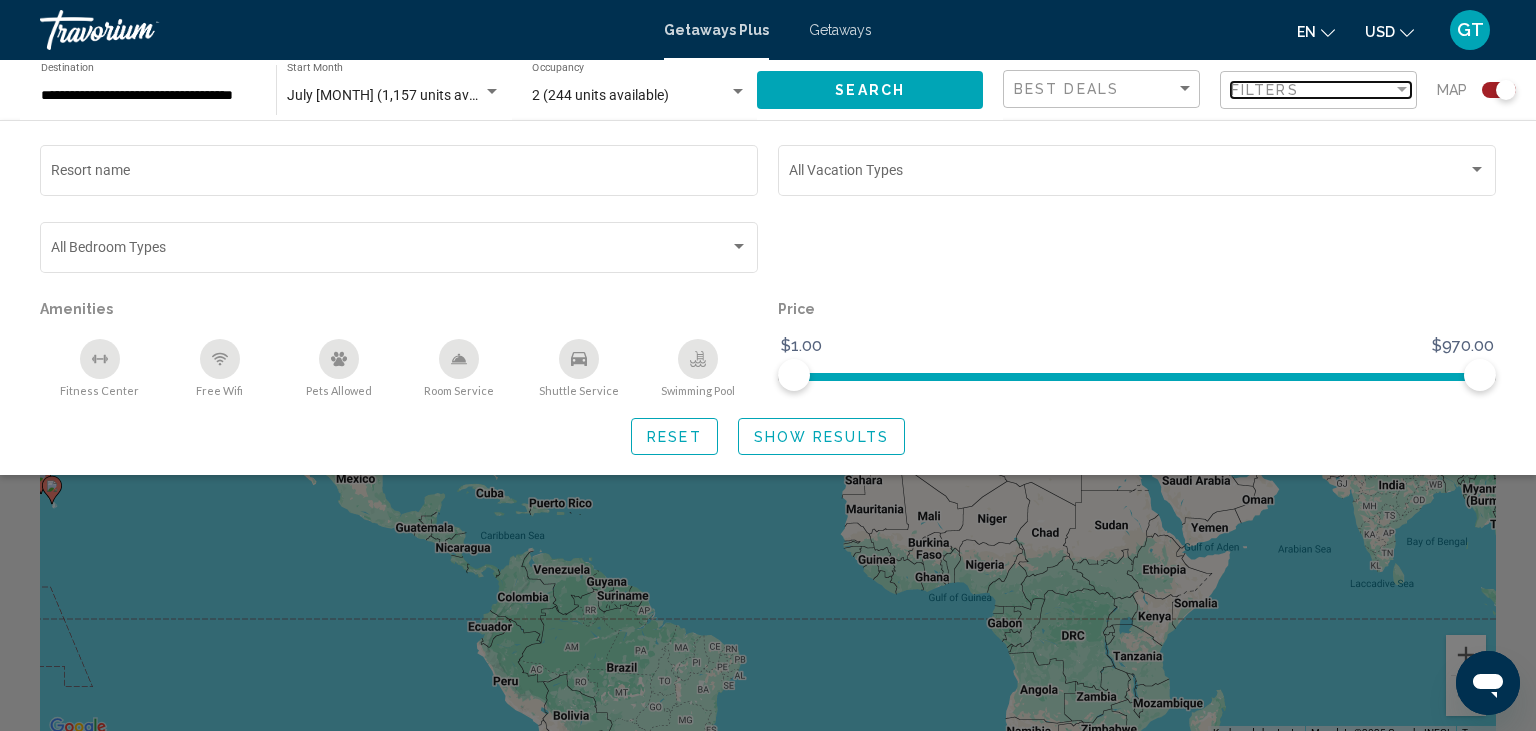 click at bounding box center [1402, 89] 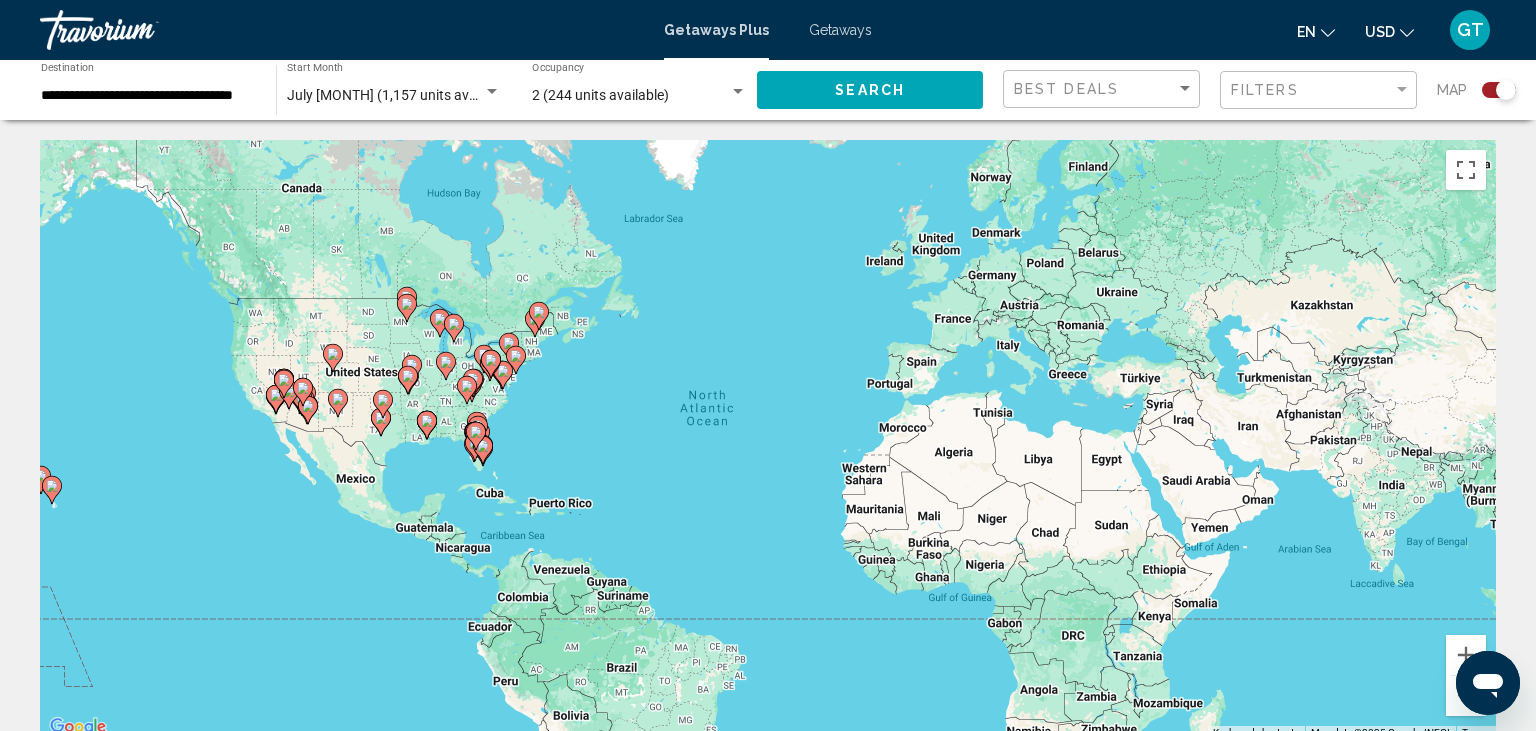 click 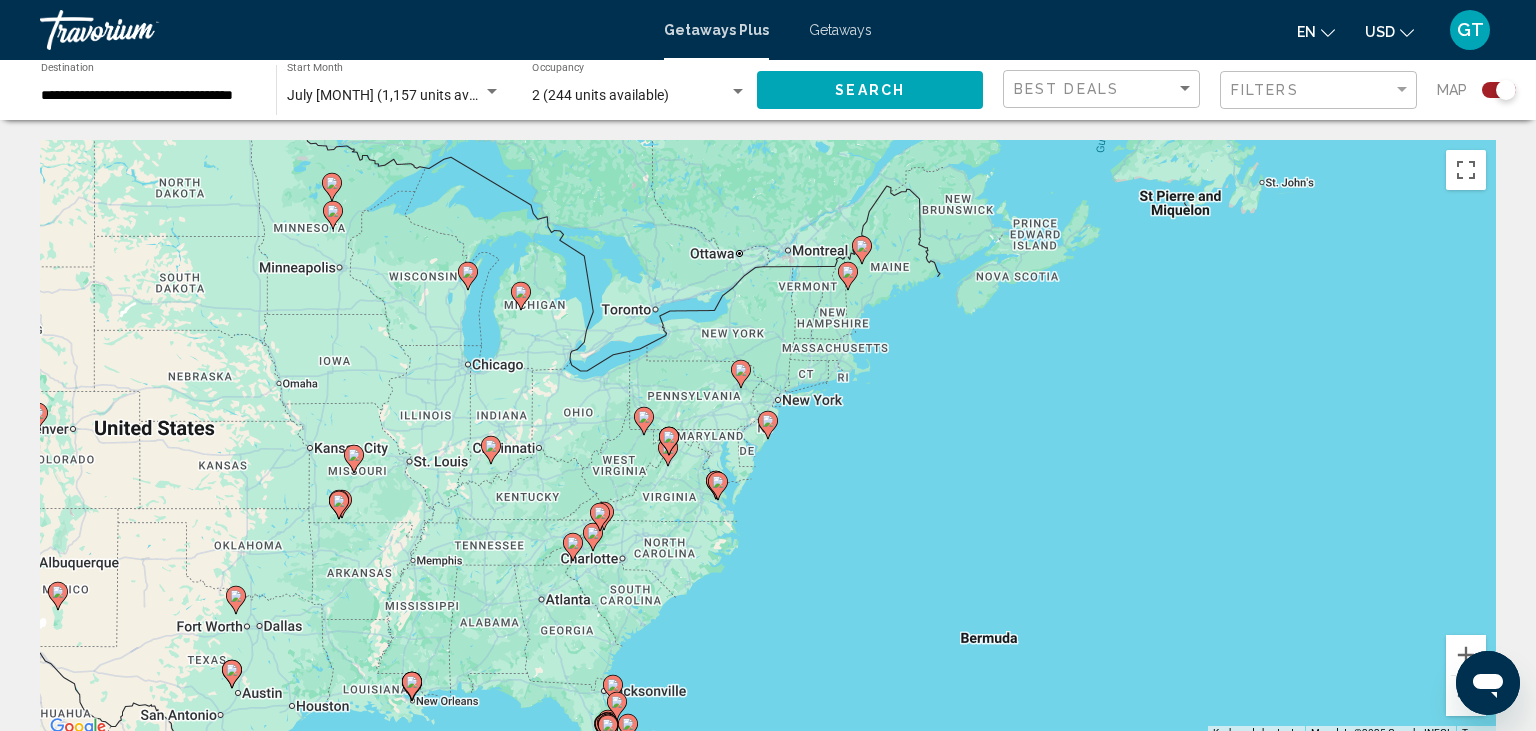 click 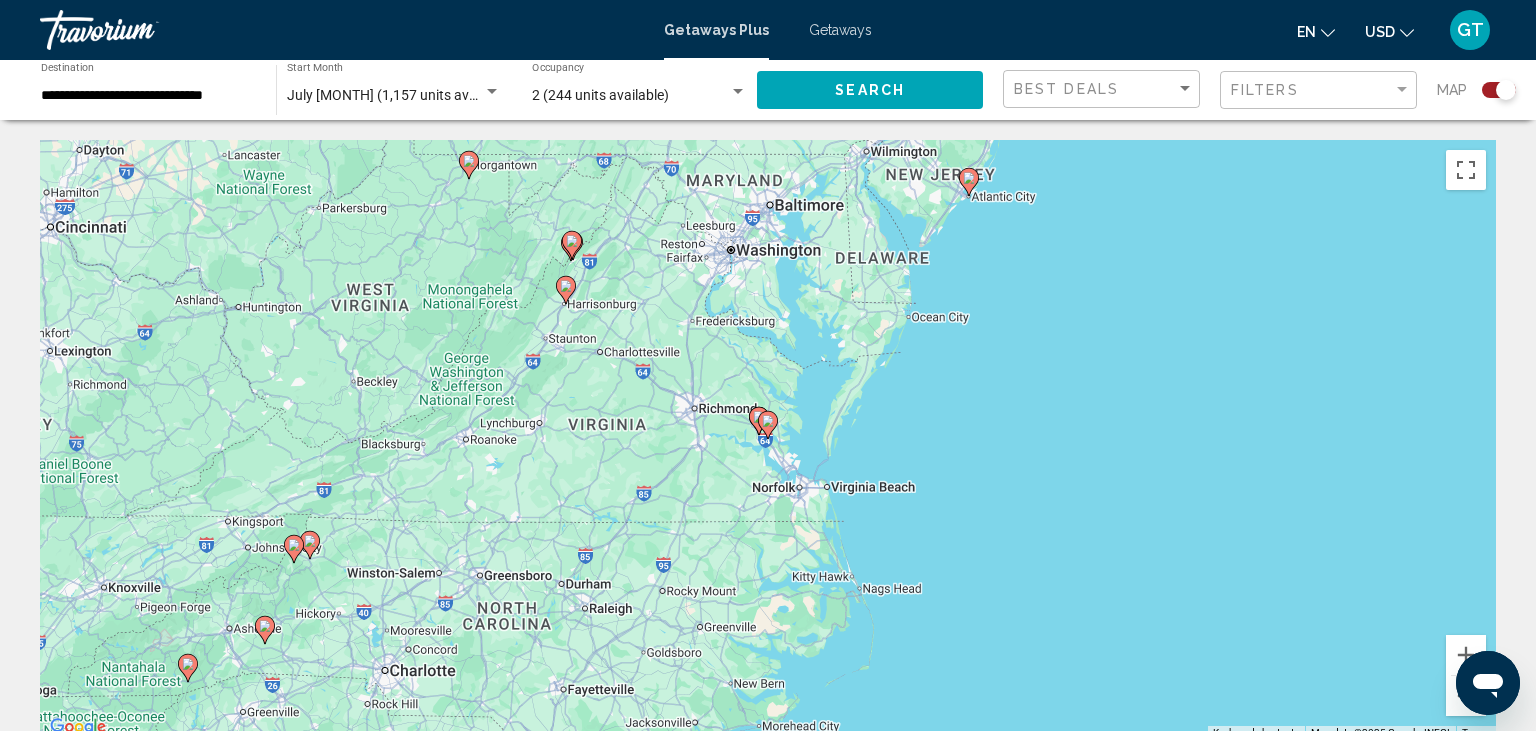 click 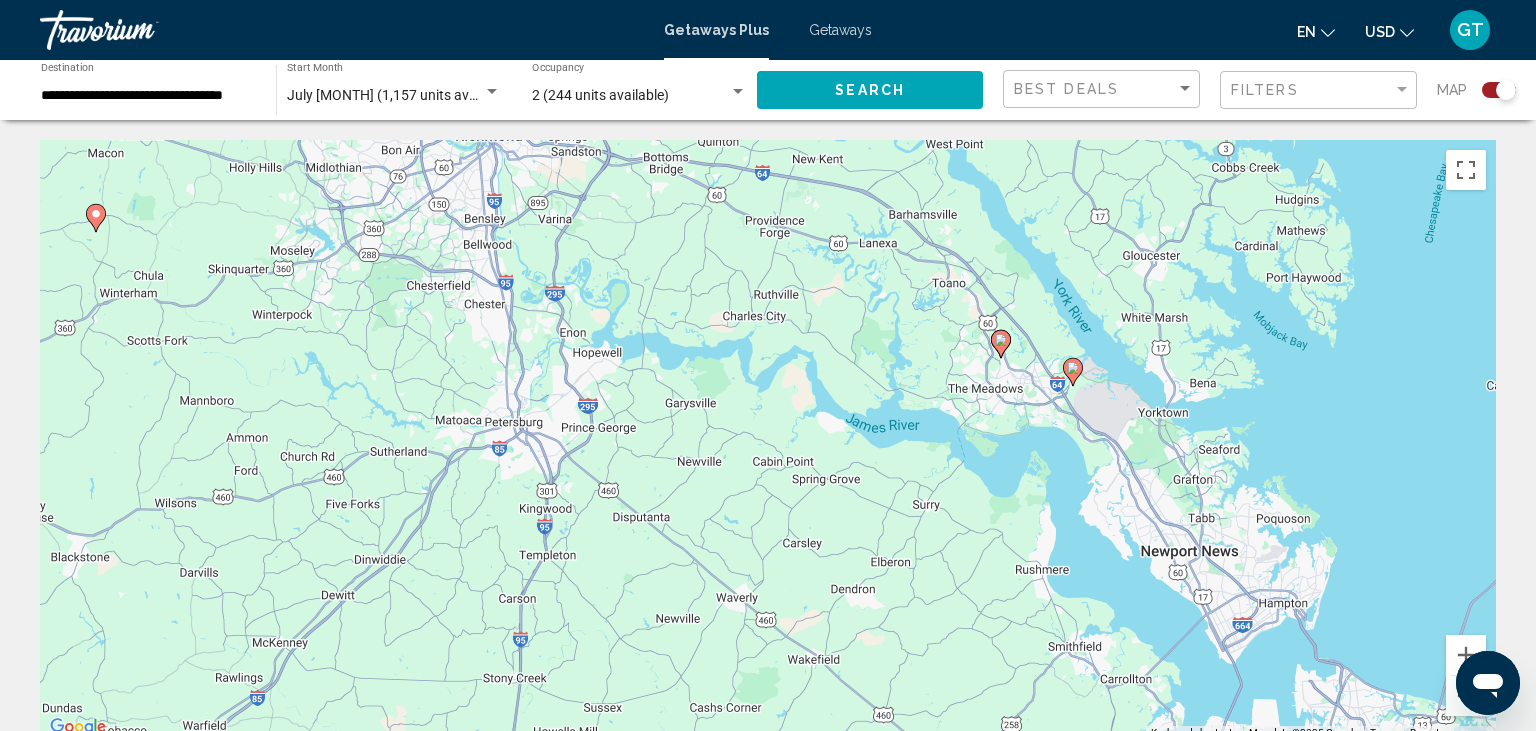 drag, startPoint x: 511, startPoint y: 440, endPoint x: 806, endPoint y: 374, distance: 302.2929 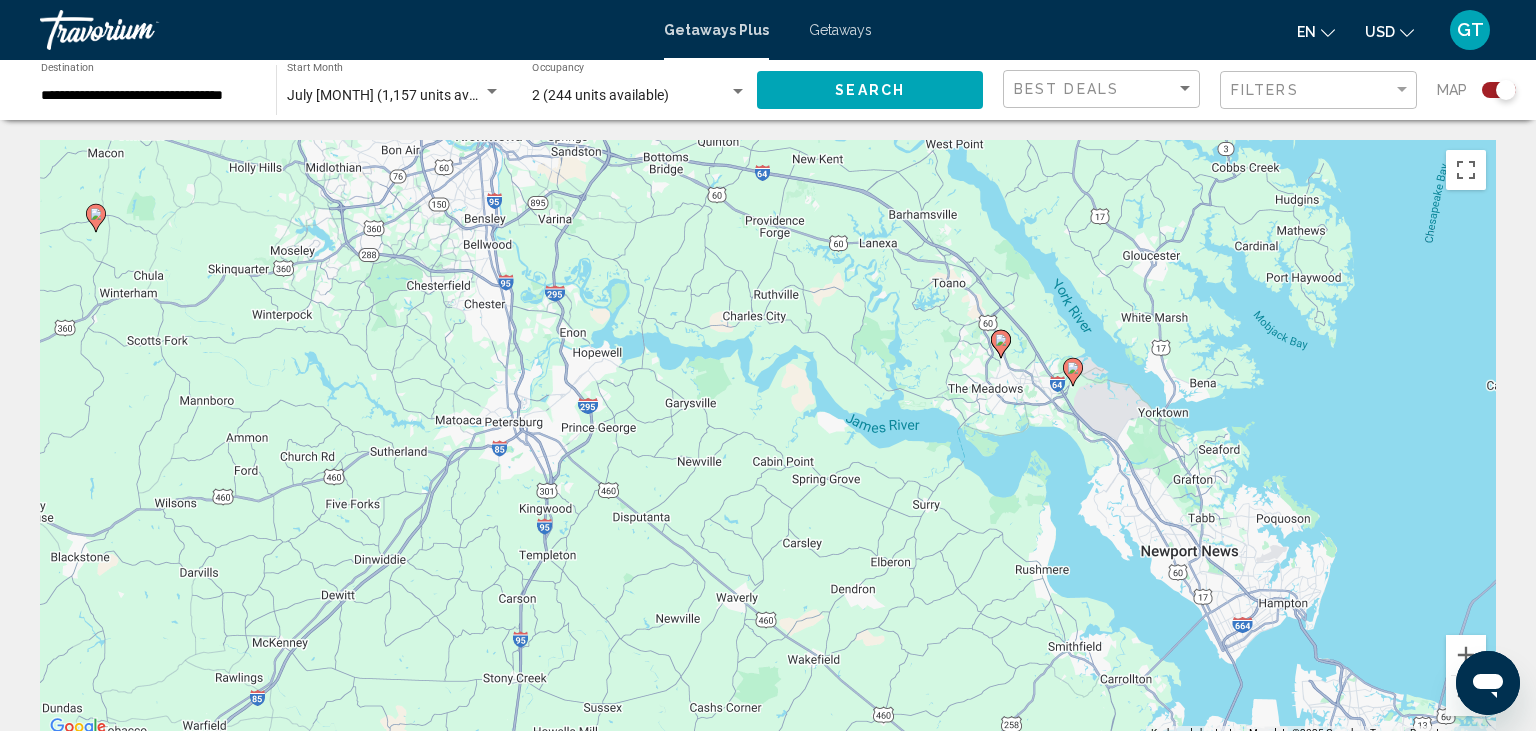 click on "To activate drag with keyboard, press Alt + Enter. Once in keyboard drag state, use the arrow keys to move the marker. To complete the drag, press the Enter key. To cancel, press Escape." at bounding box center (768, 440) 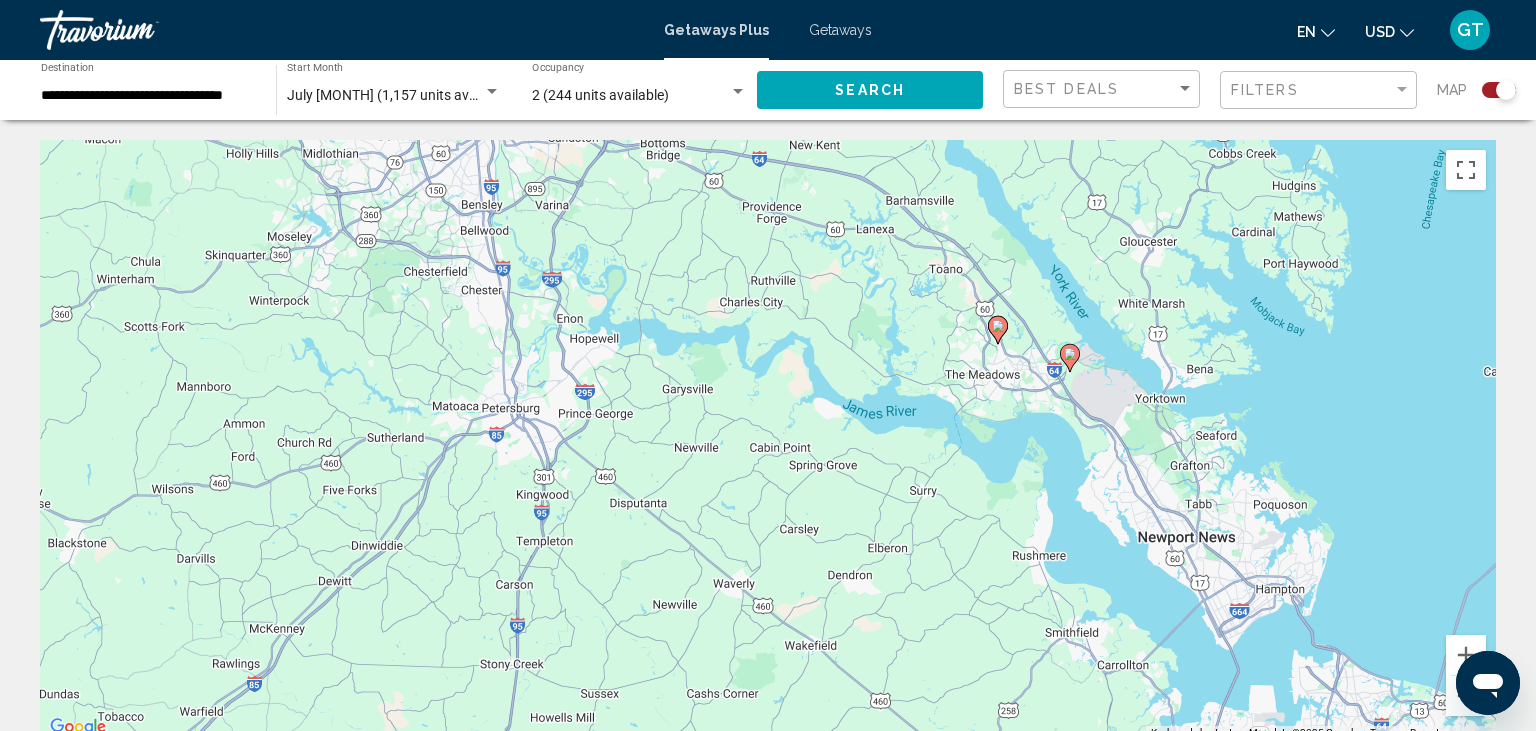 click on "To activate drag with keyboard, press Alt + Enter. Once in keyboard drag state, use the arrow keys to move the marker. To complete the drag, press the Enter key. To cancel, press Escape." at bounding box center (768, 440) 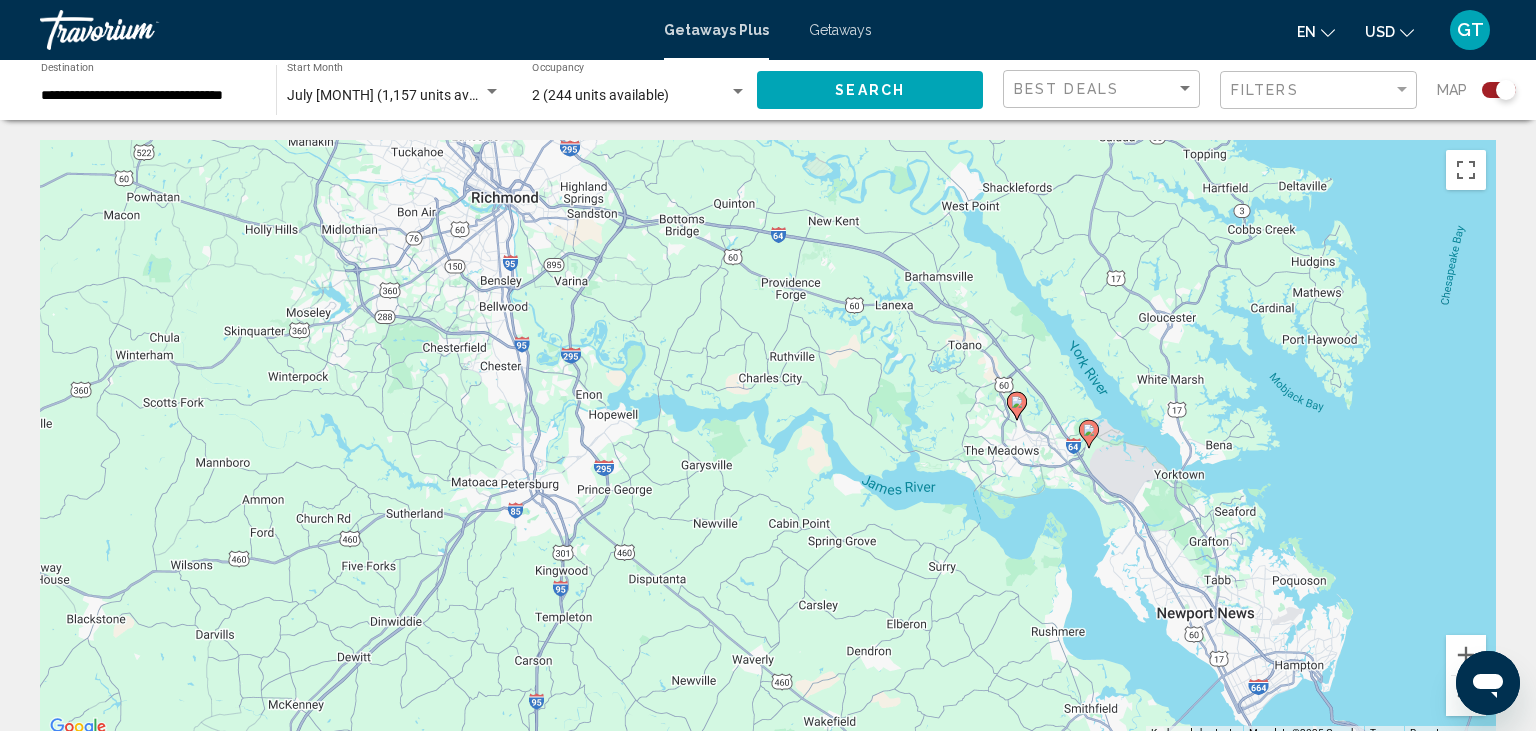 drag, startPoint x: 607, startPoint y: 447, endPoint x: 628, endPoint y: 522, distance: 77.88453 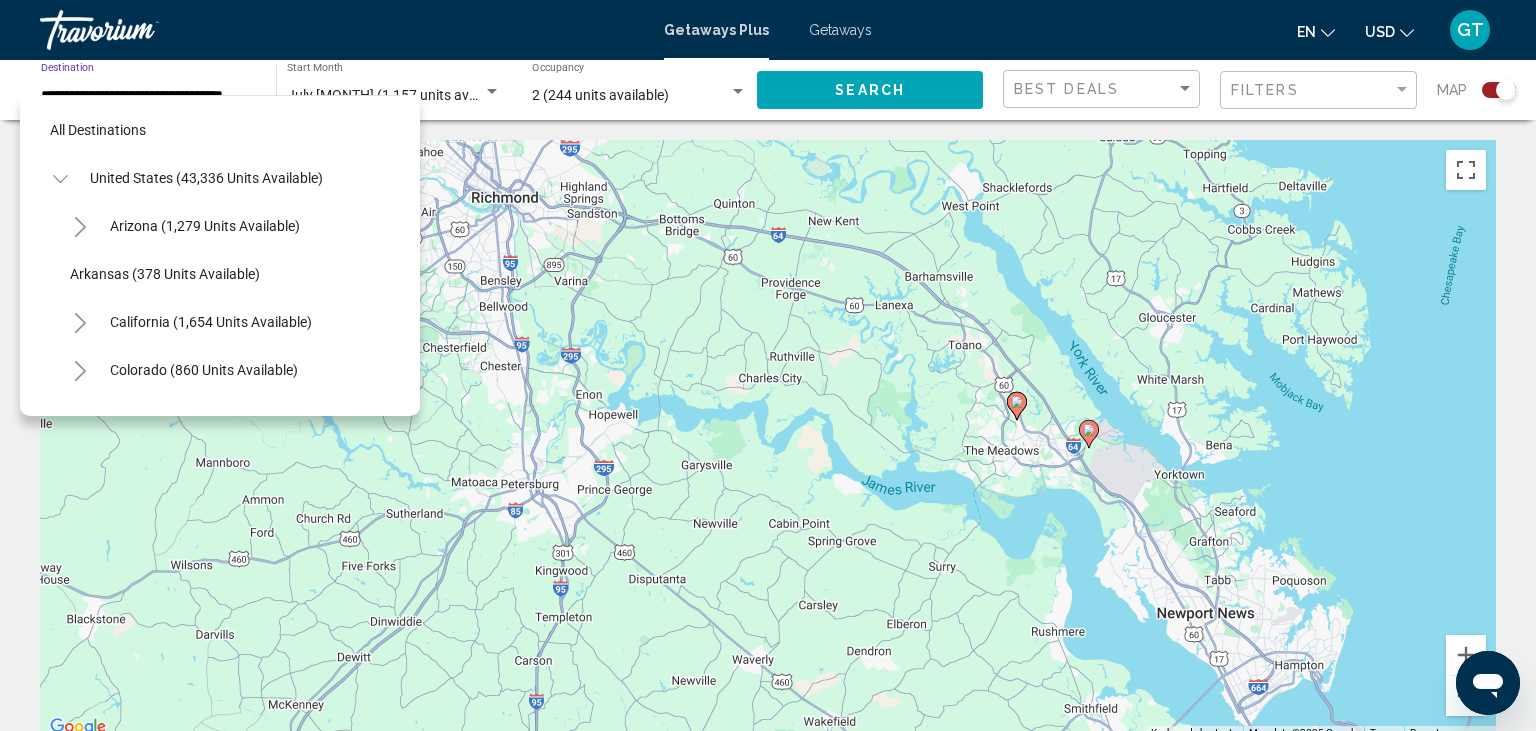 scroll, scrollTop: 1799, scrollLeft: 0, axis: vertical 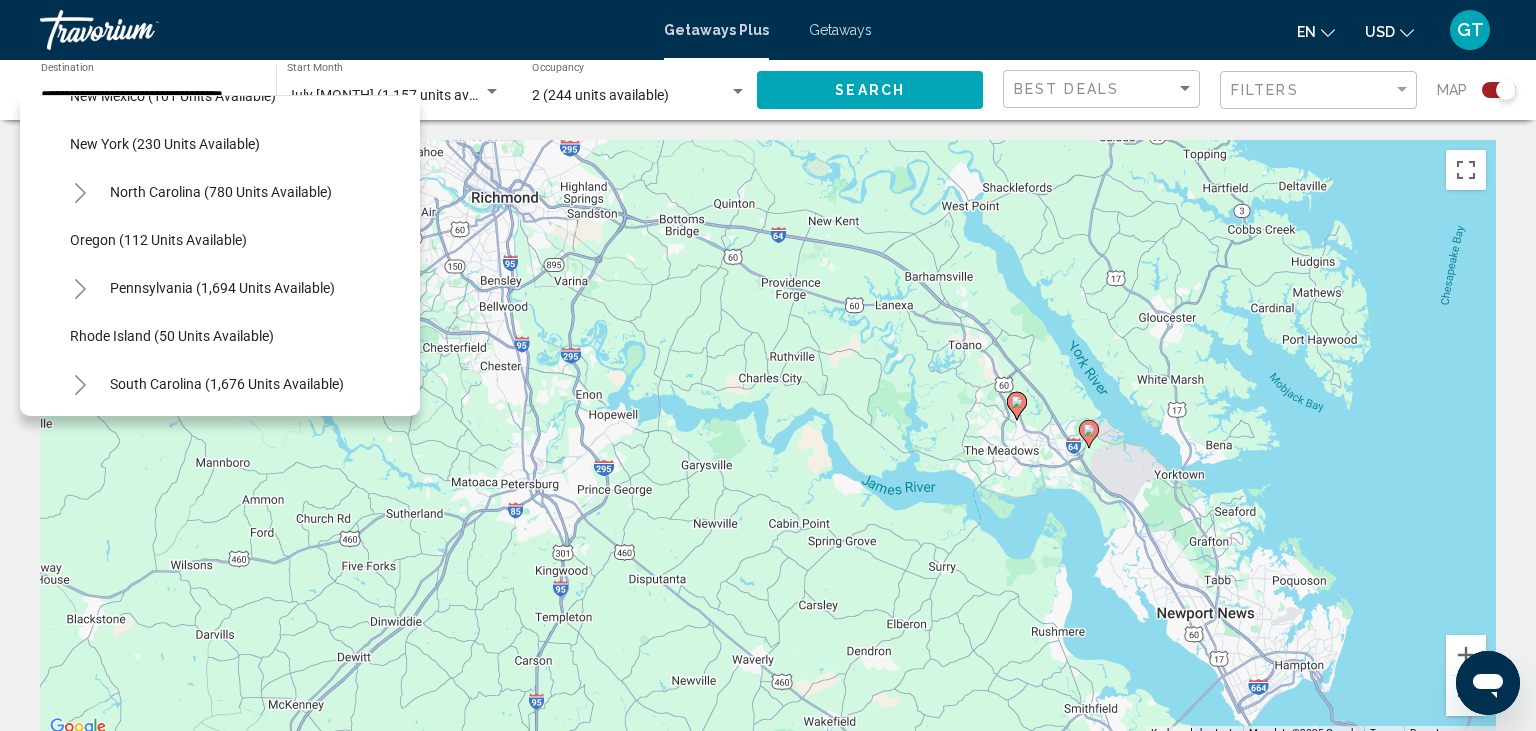 click on "To activate drag with keyboard, press Alt + Enter. Once in keyboard drag state, use the arrow keys to move the marker. To complete the drag, press the Enter key. To cancel, press Escape." at bounding box center [768, 440] 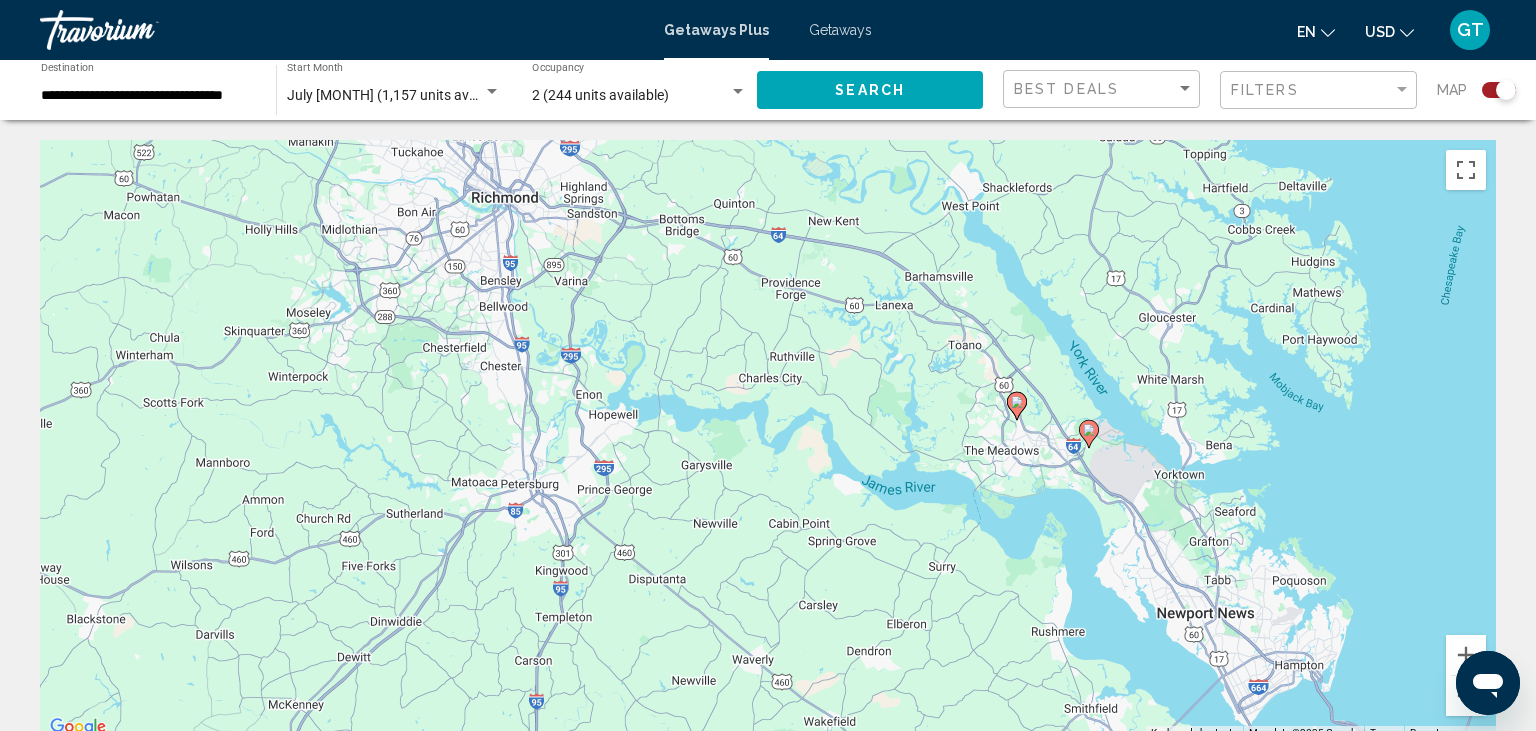 click on "**********" at bounding box center (148, 96) 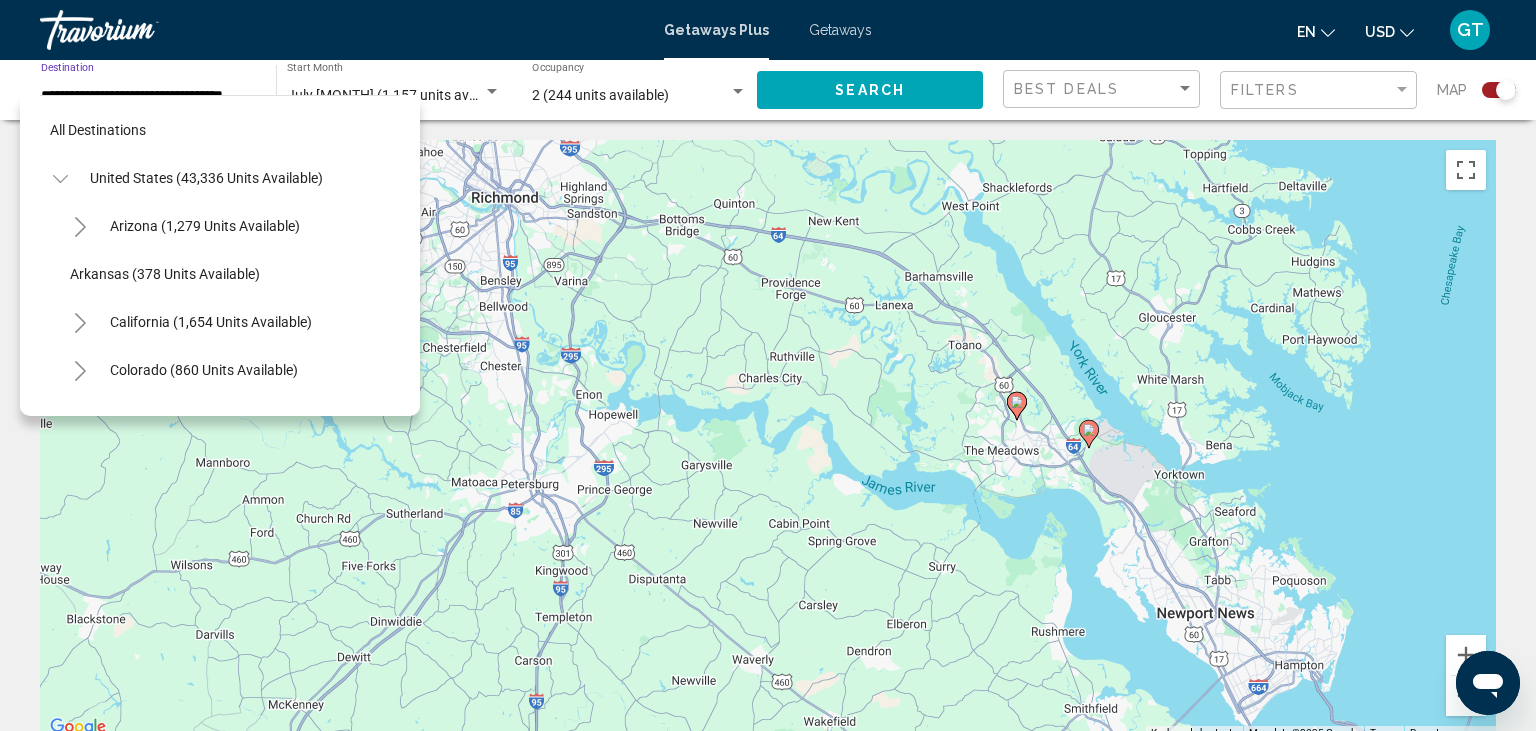 scroll, scrollTop: 1799, scrollLeft: 0, axis: vertical 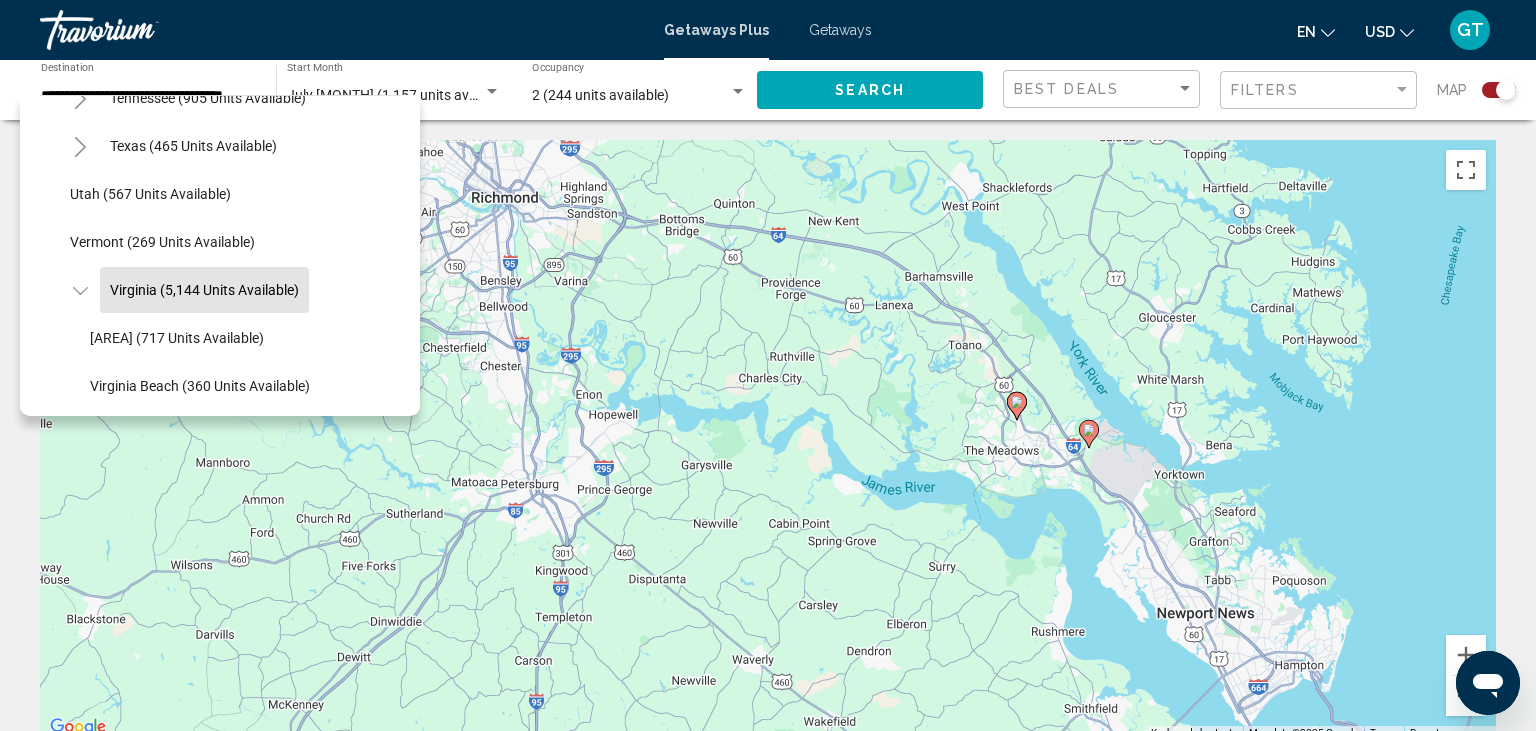 click on "Virginia (5,144 units available)" 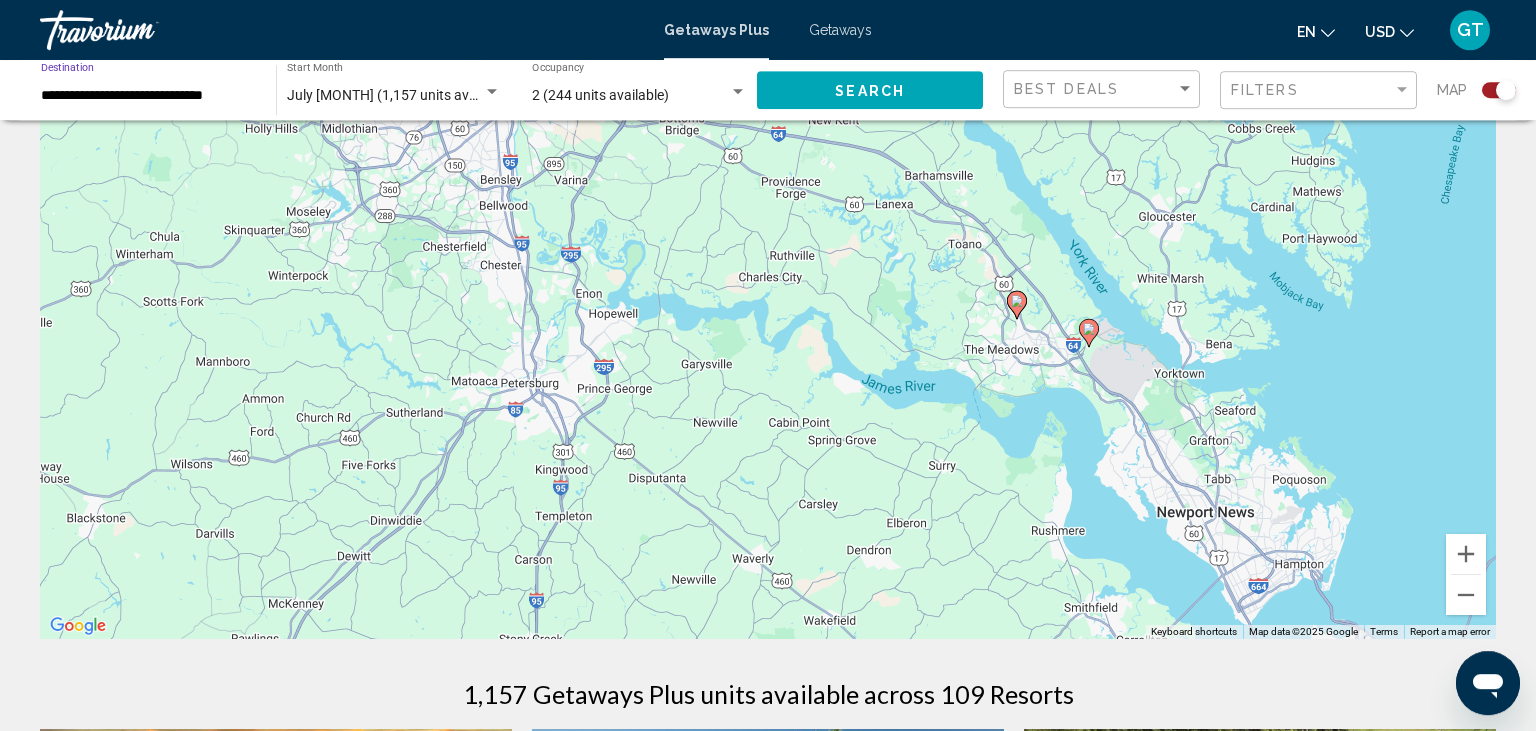 scroll, scrollTop: 0, scrollLeft: 0, axis: both 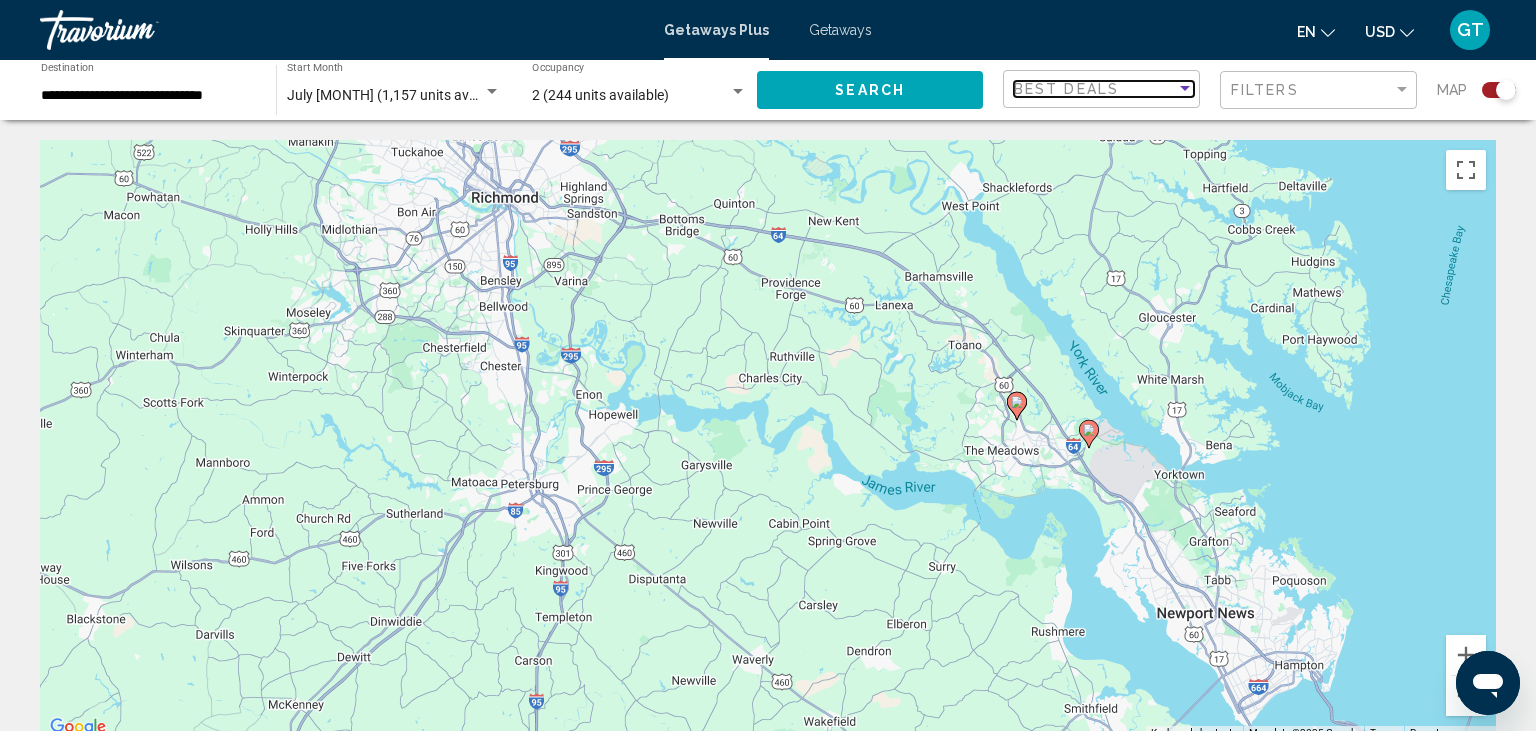 click on "Best Deals" at bounding box center (1095, 89) 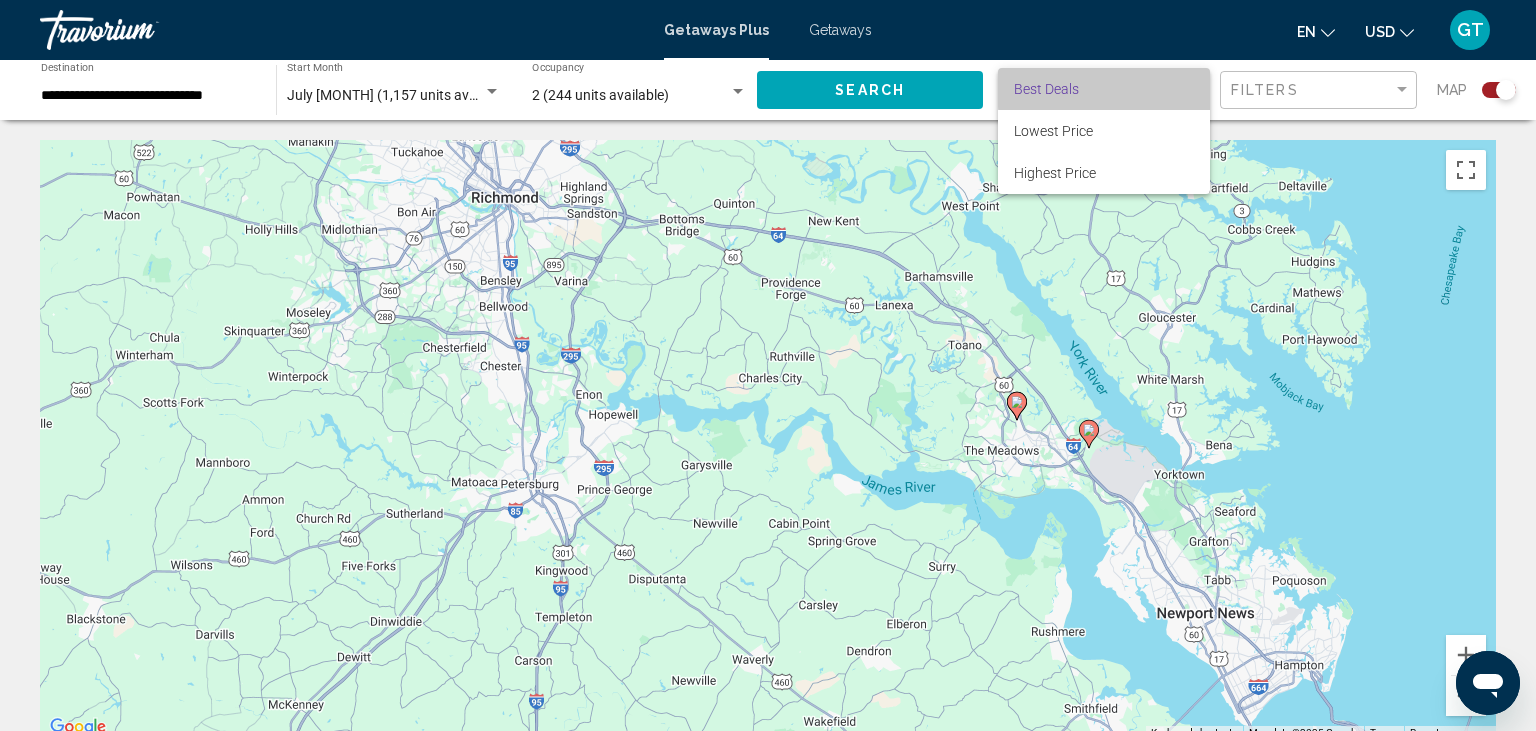 click on "Best Deals" at bounding box center [1104, 89] 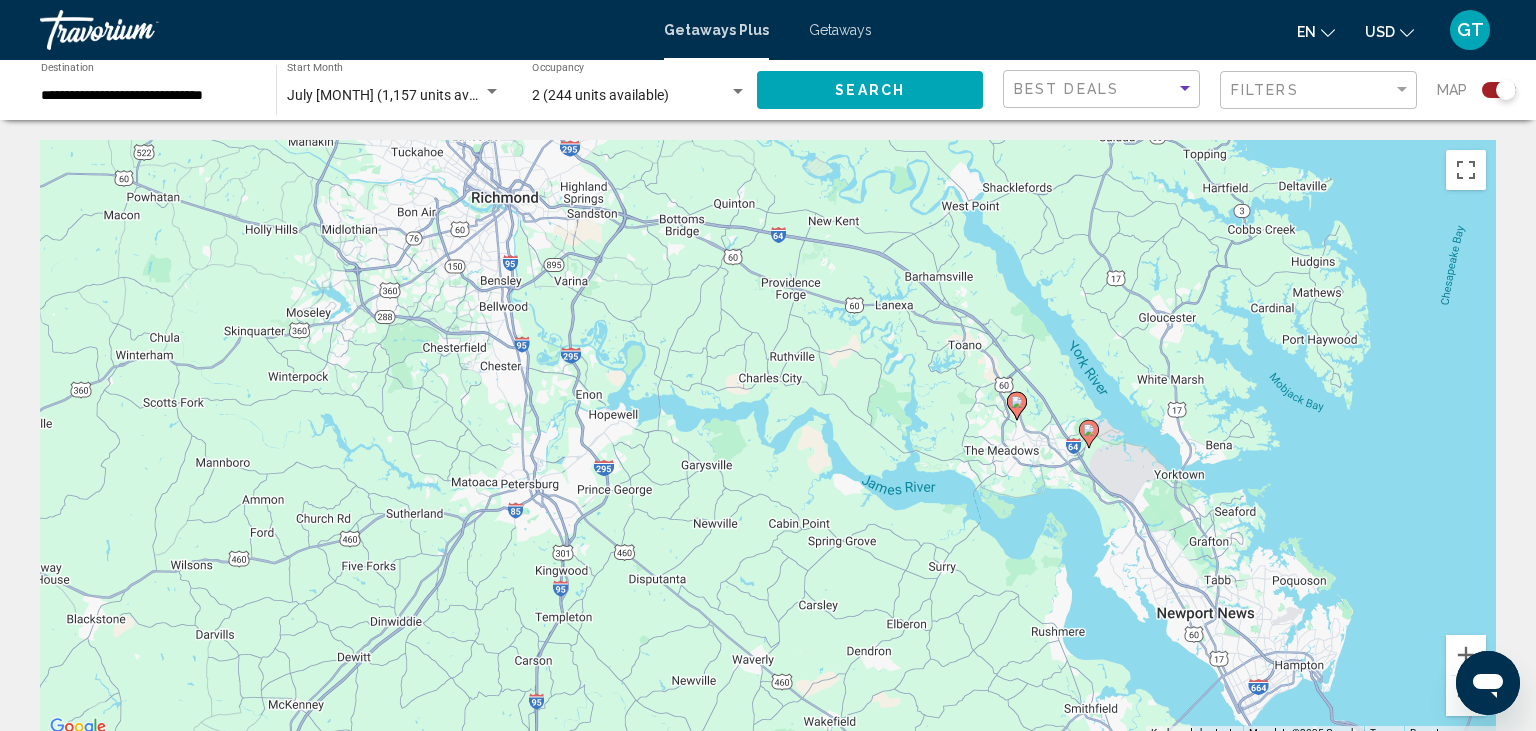 click on "Getaways" at bounding box center (840, 30) 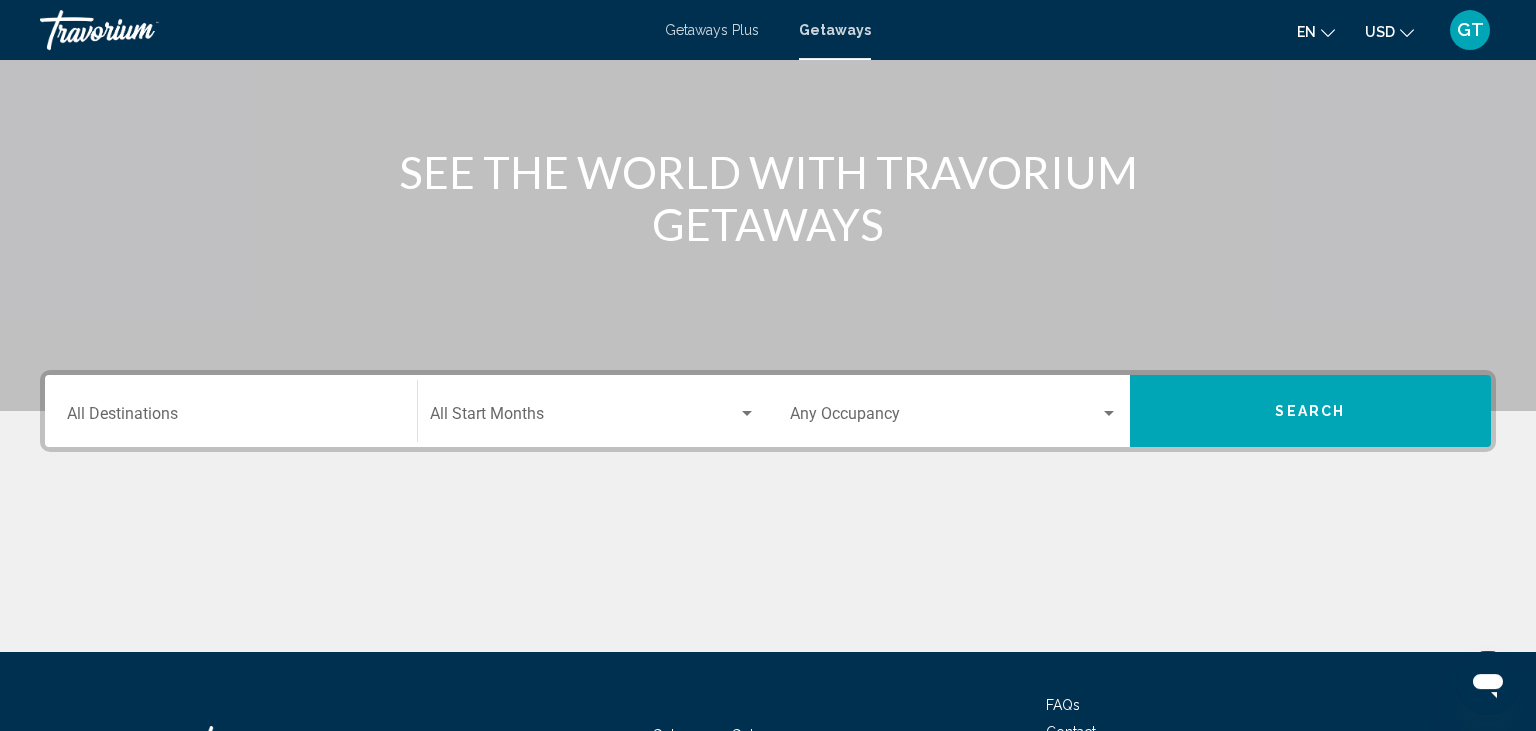 scroll, scrollTop: 248, scrollLeft: 0, axis: vertical 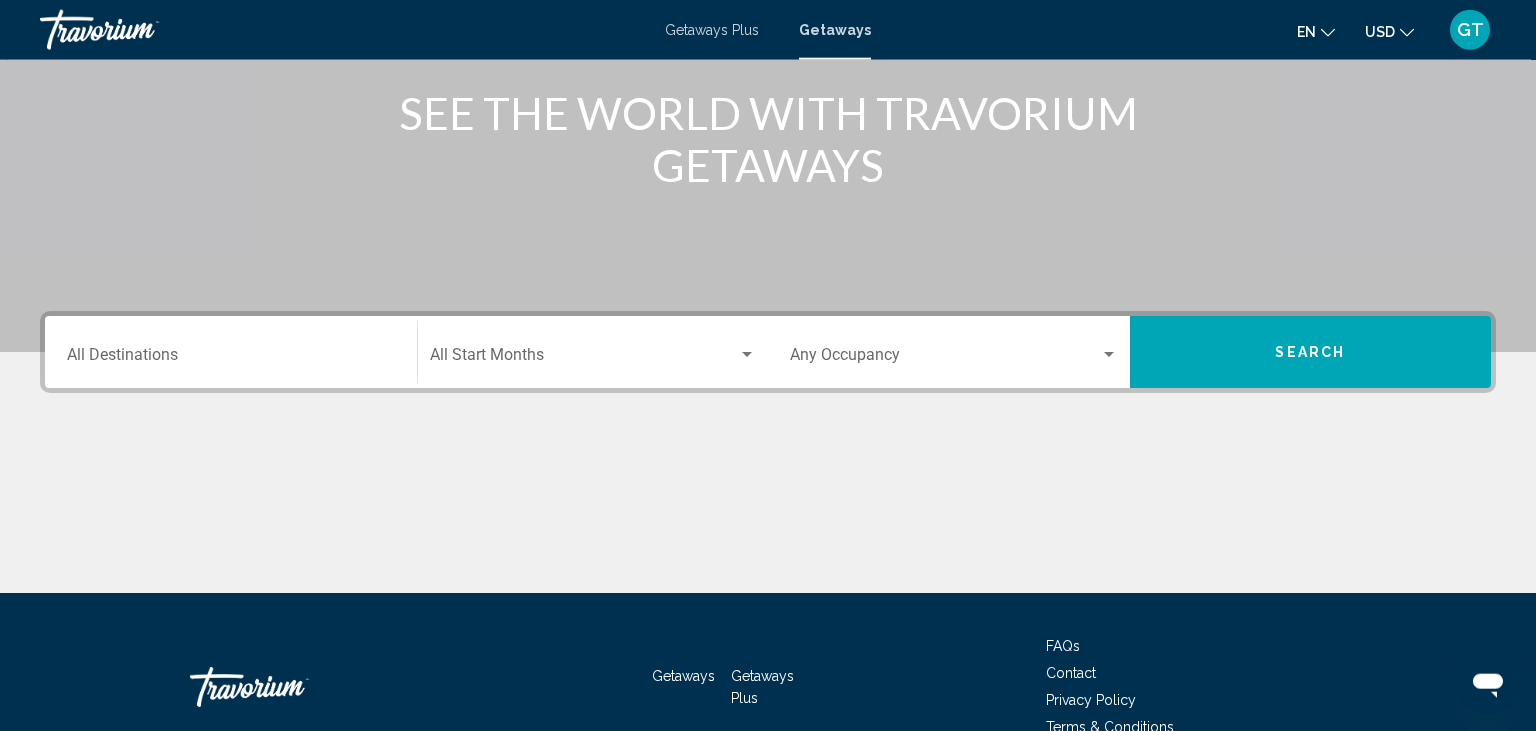 click on "Destination All Destinations" at bounding box center (231, 359) 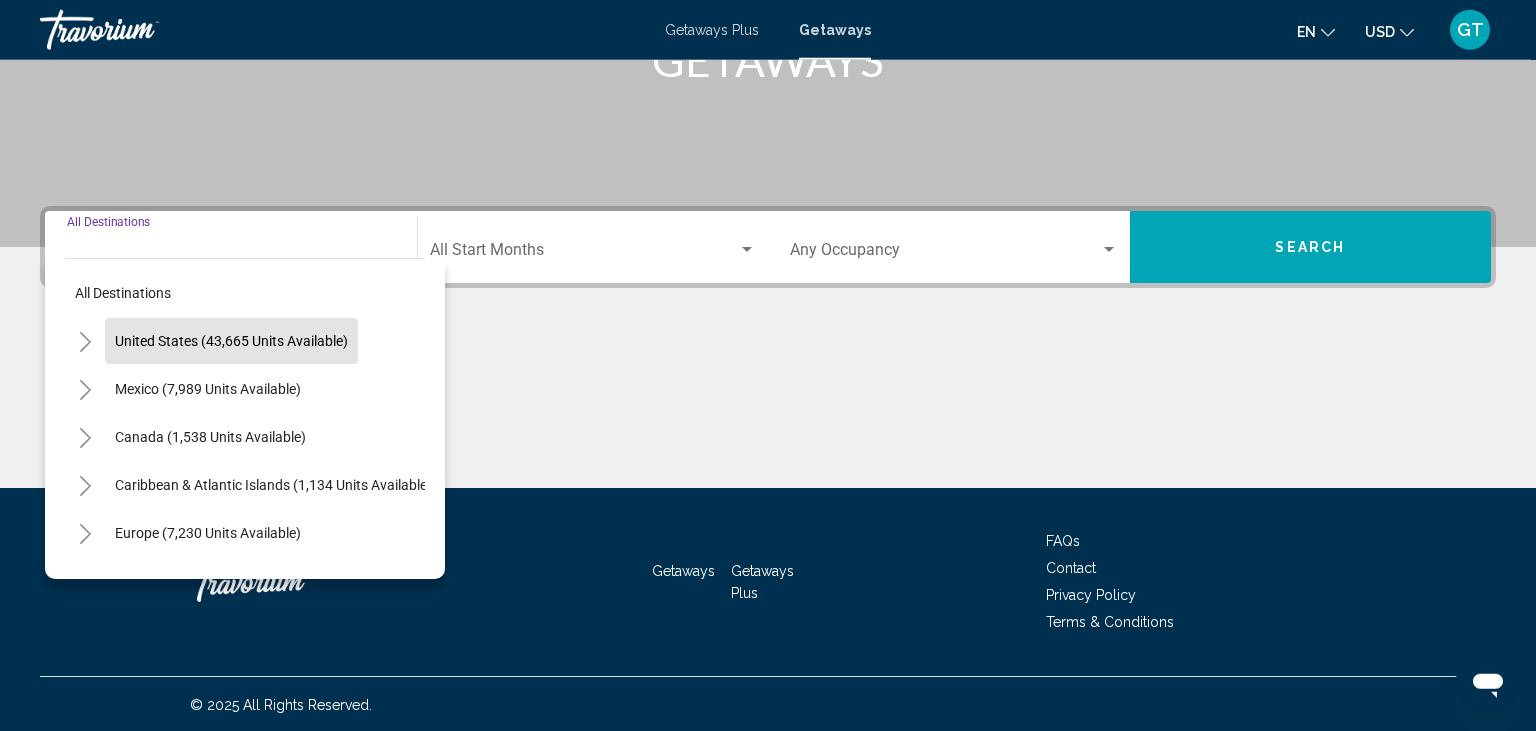 scroll, scrollTop: 354, scrollLeft: 0, axis: vertical 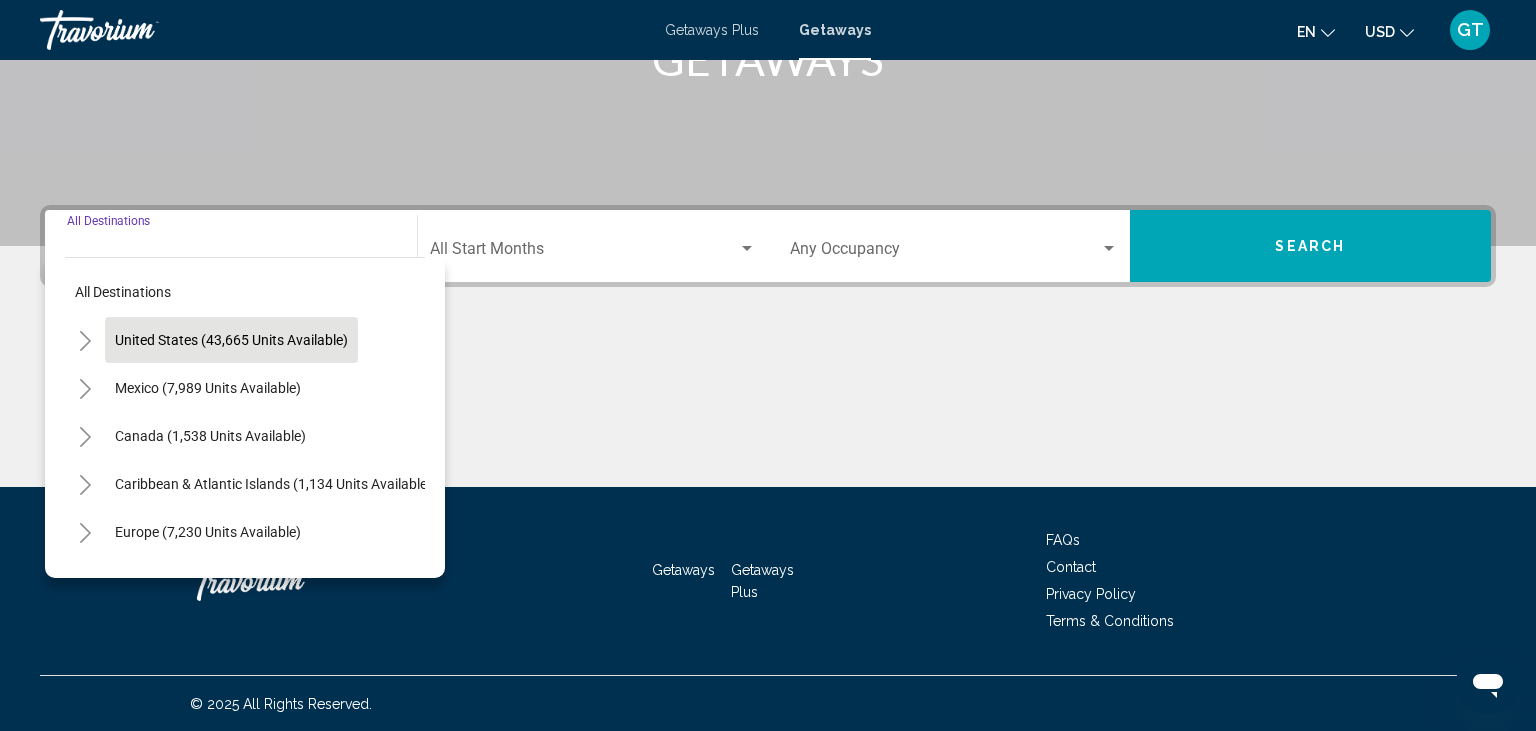 click on "United States (43,665 units available)" at bounding box center [208, 388] 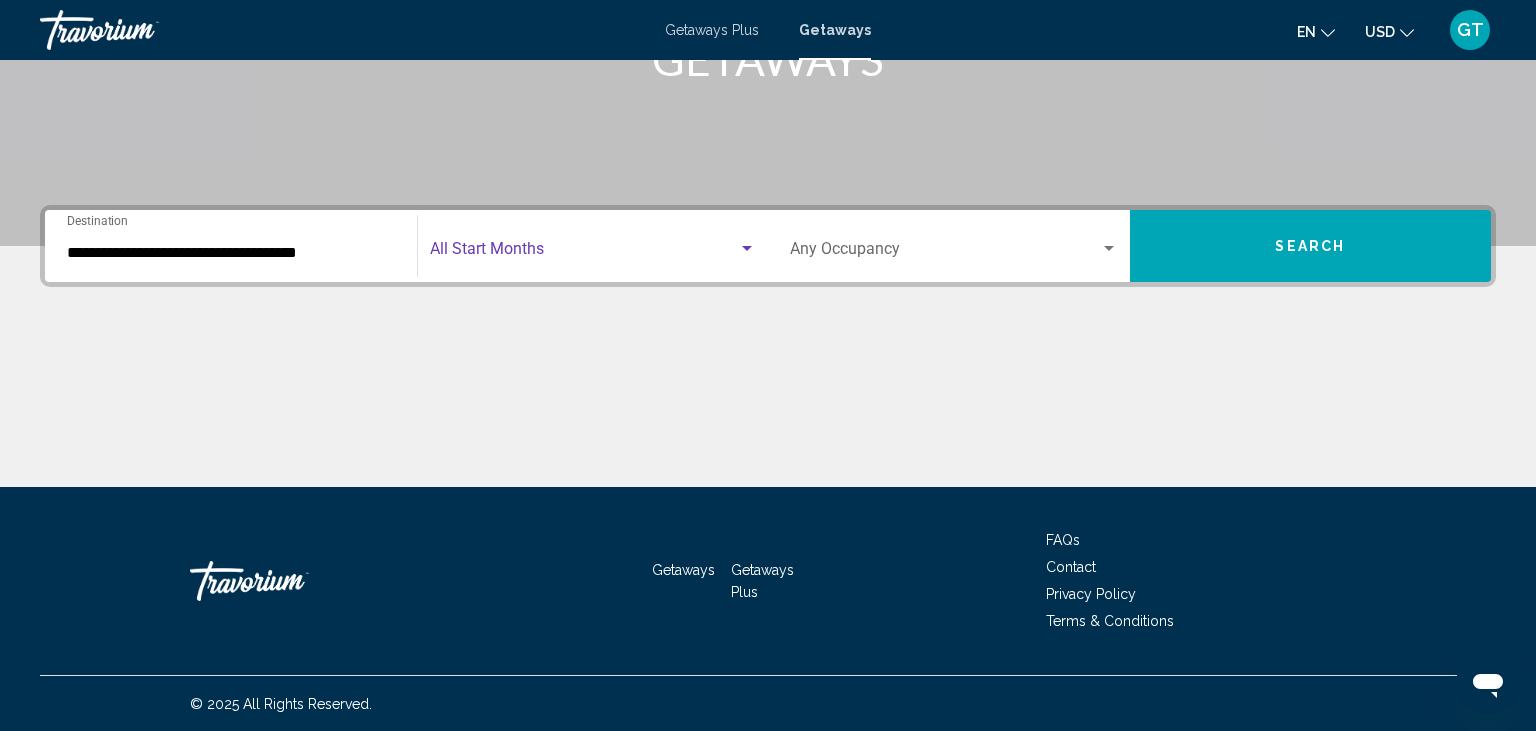 click at bounding box center [584, 253] 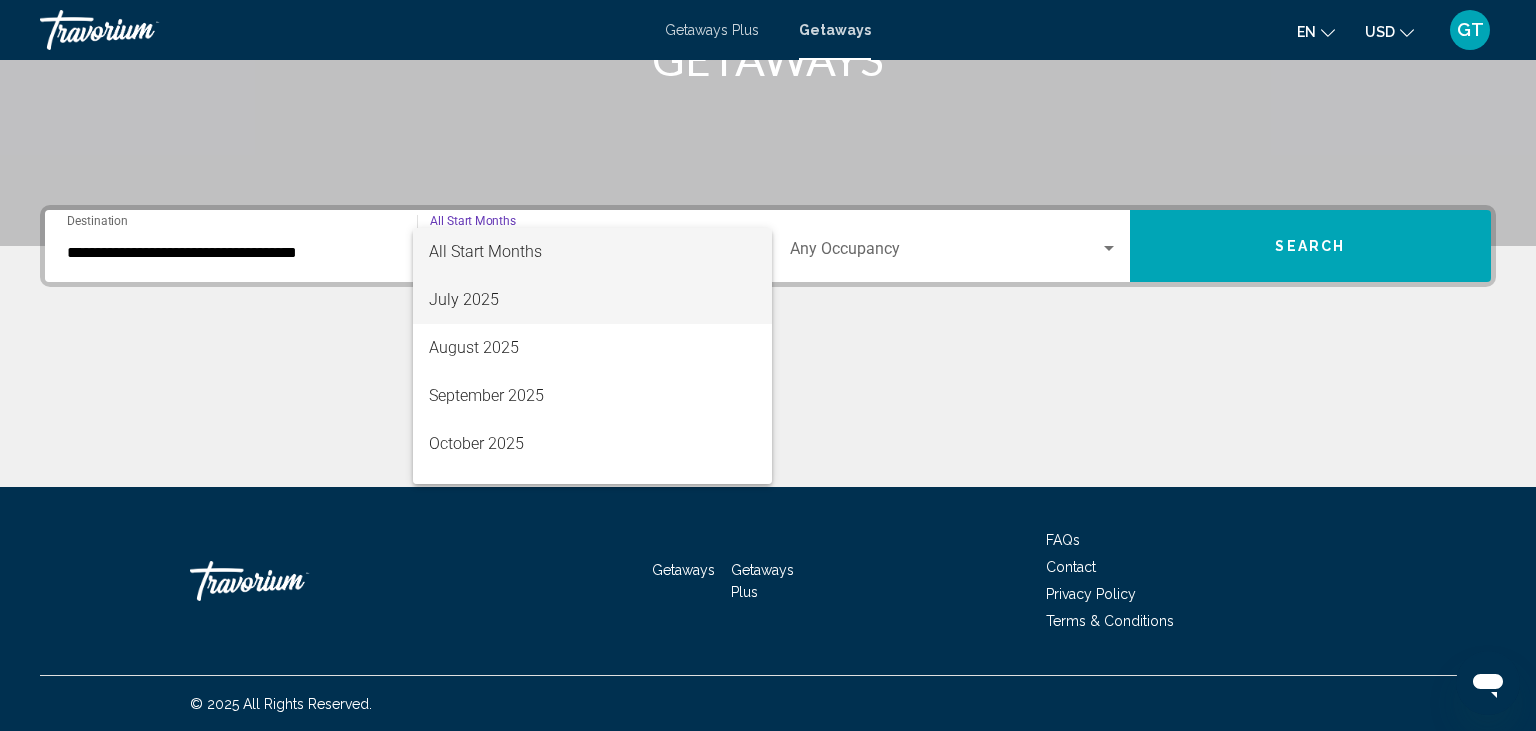 click on "July 2025" at bounding box center (592, 300) 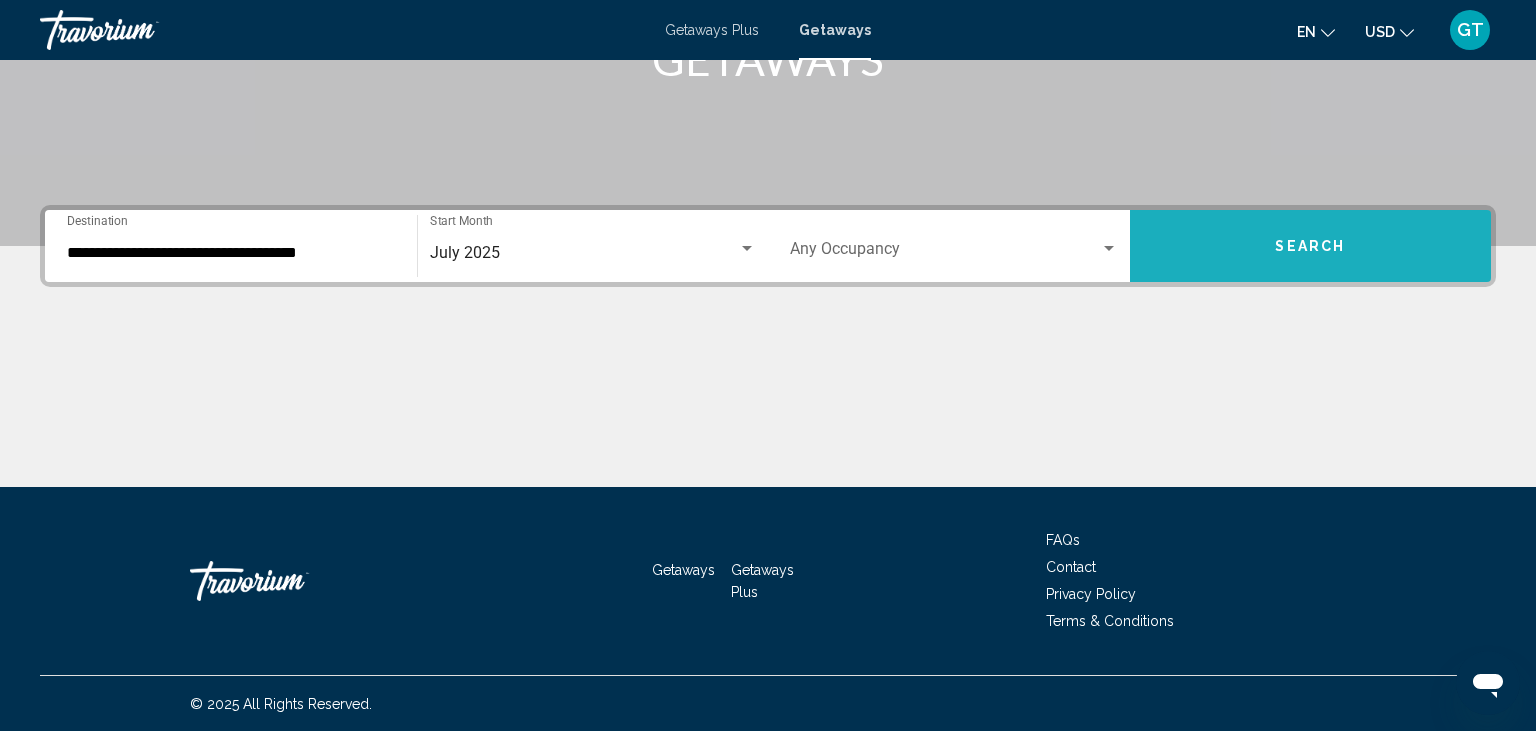 click on "Search" at bounding box center (1311, 246) 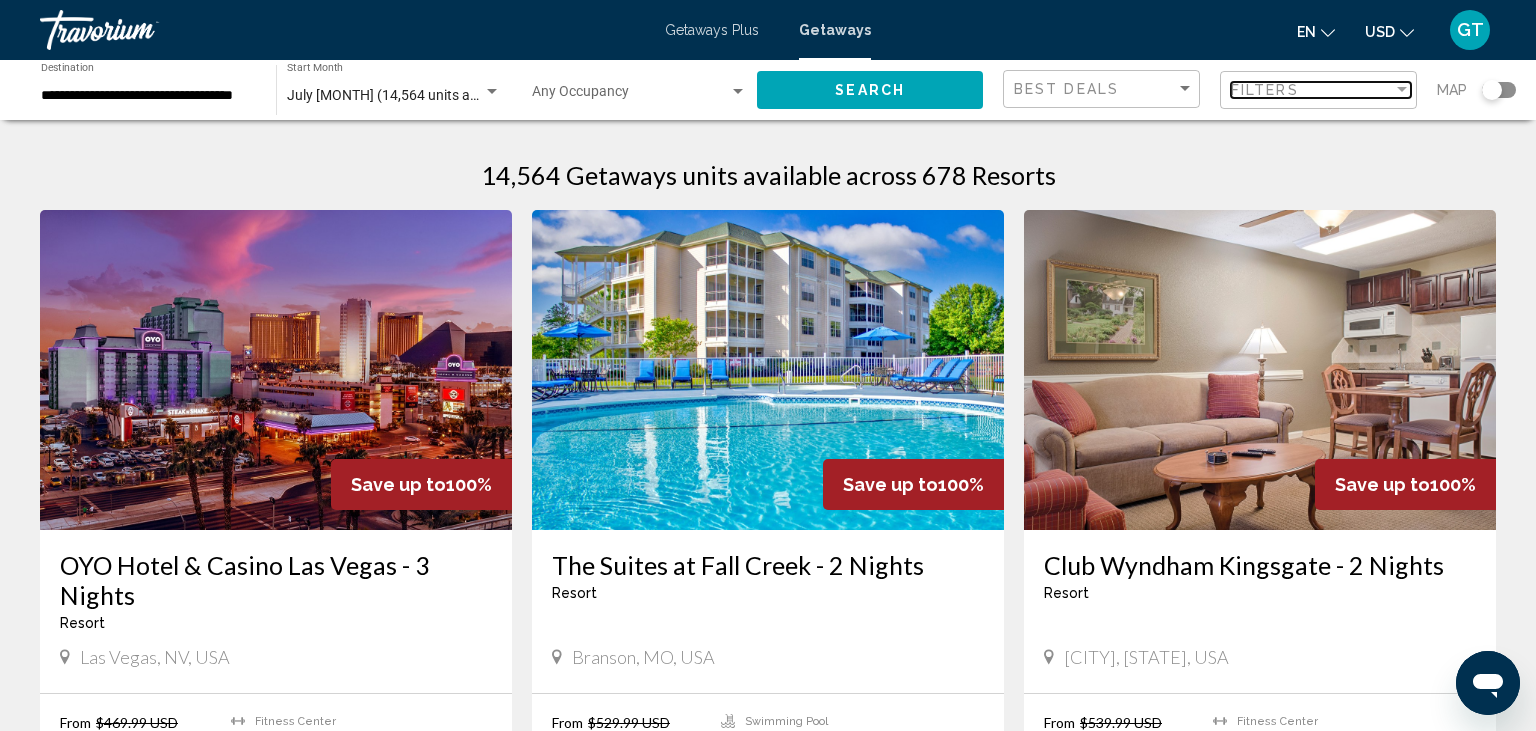 click on "Filters" at bounding box center [1312, 90] 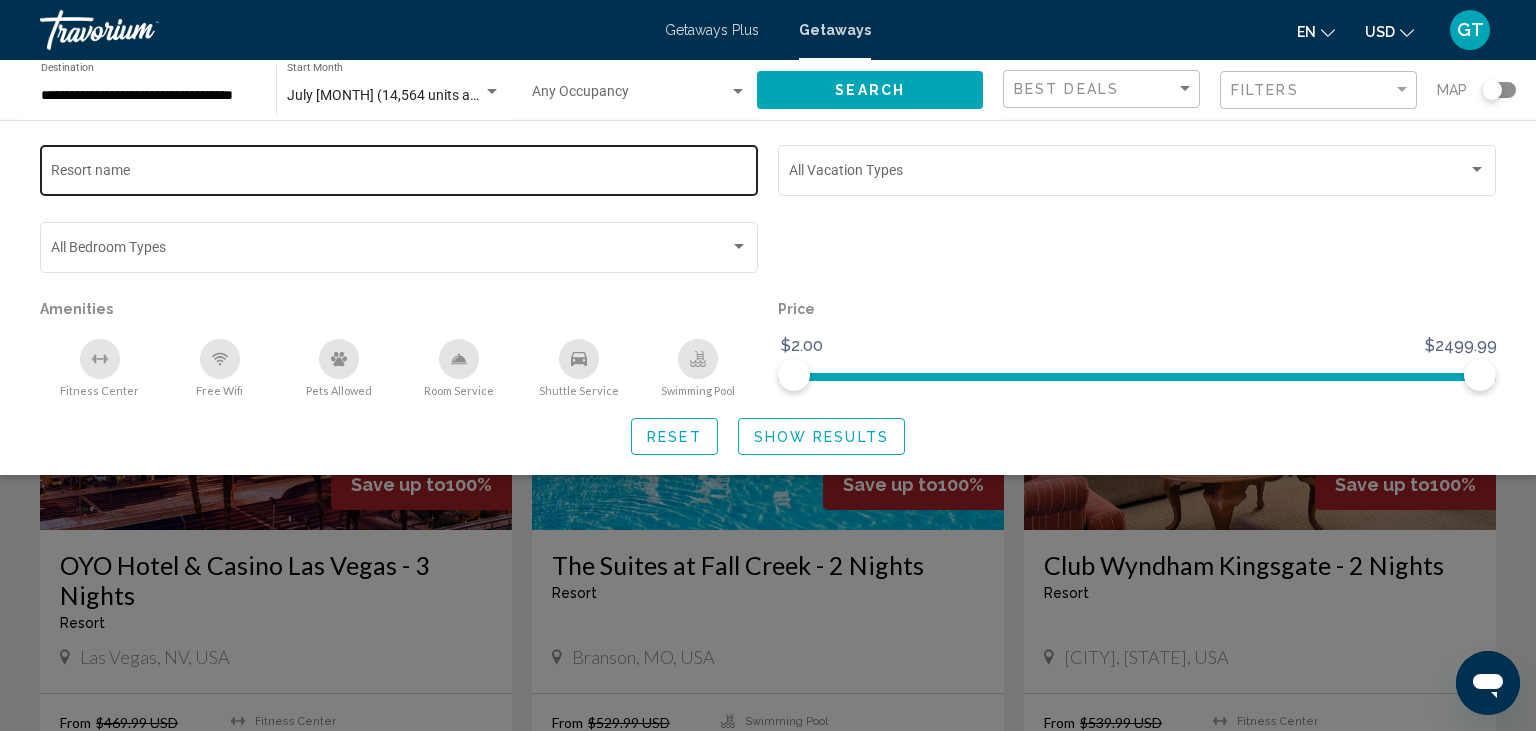 click on "Resort name" at bounding box center (399, 174) 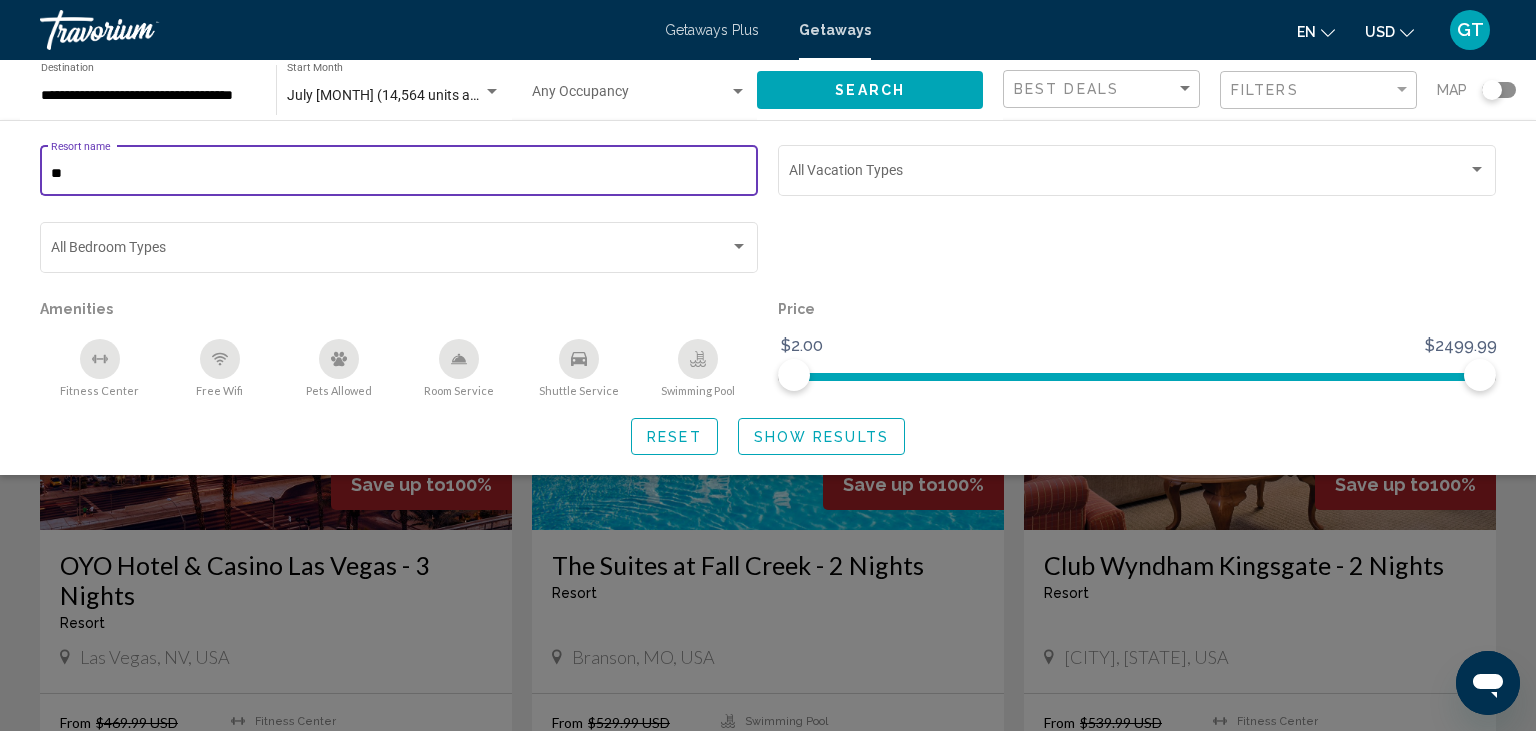 type on "*" 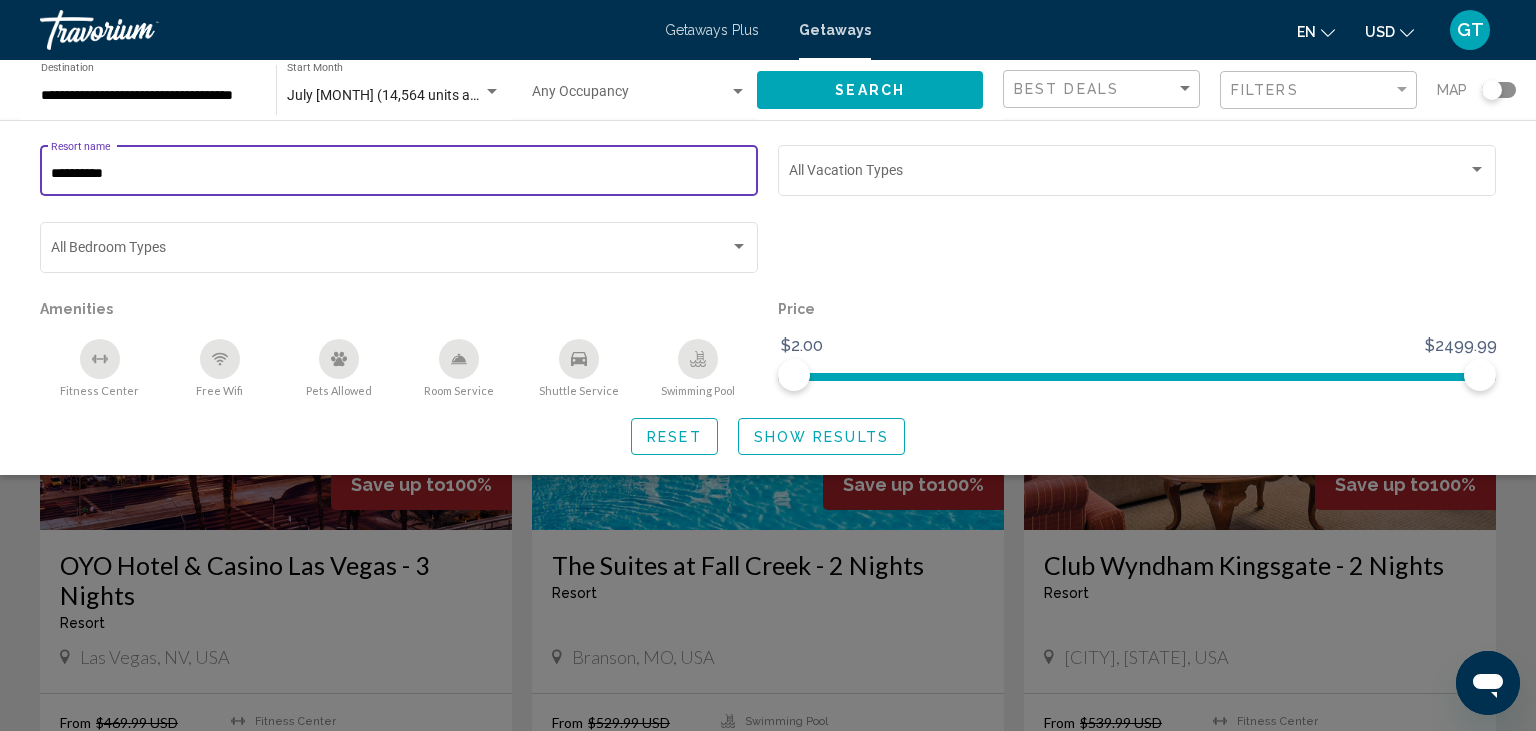 type on "**********" 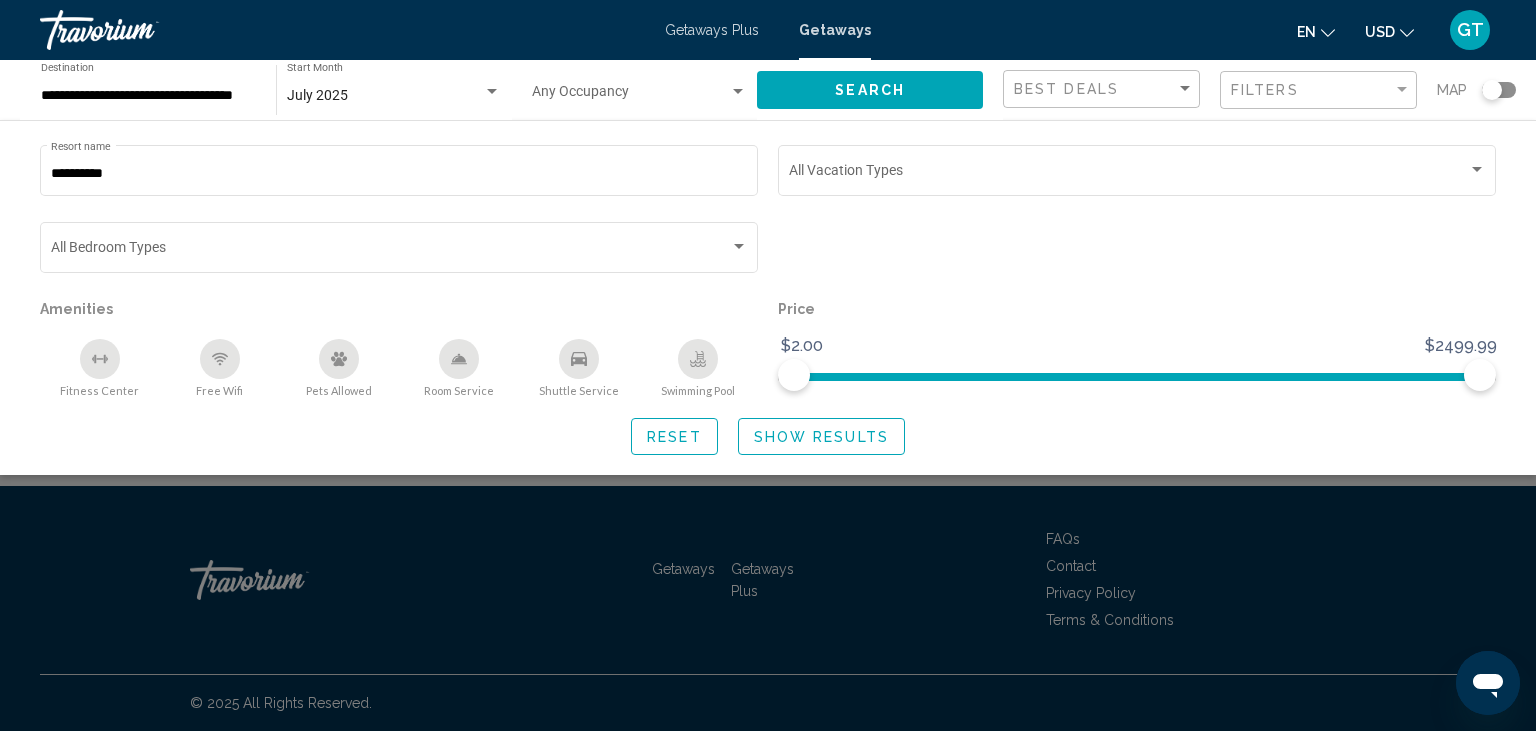 click on "Show Results" 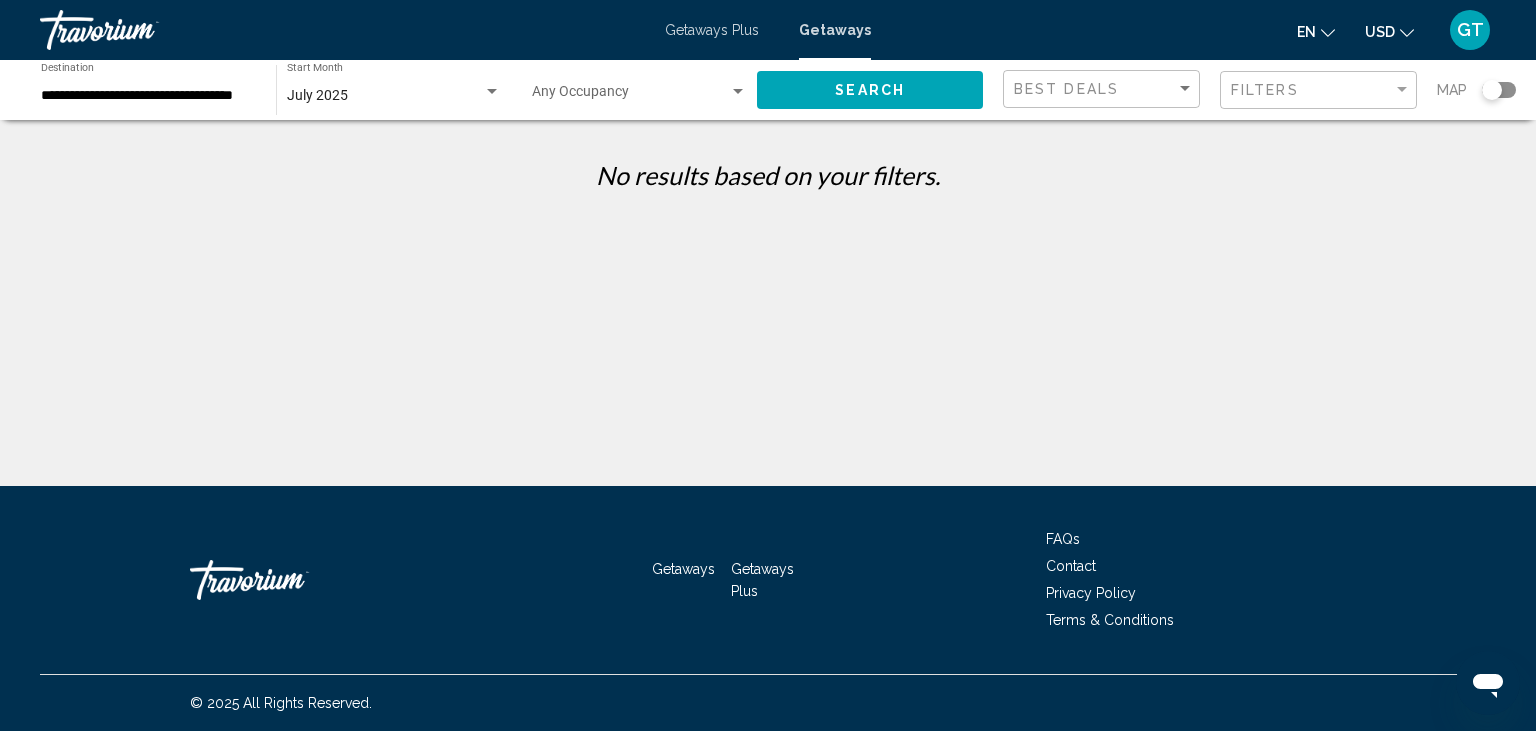 click on "**********" 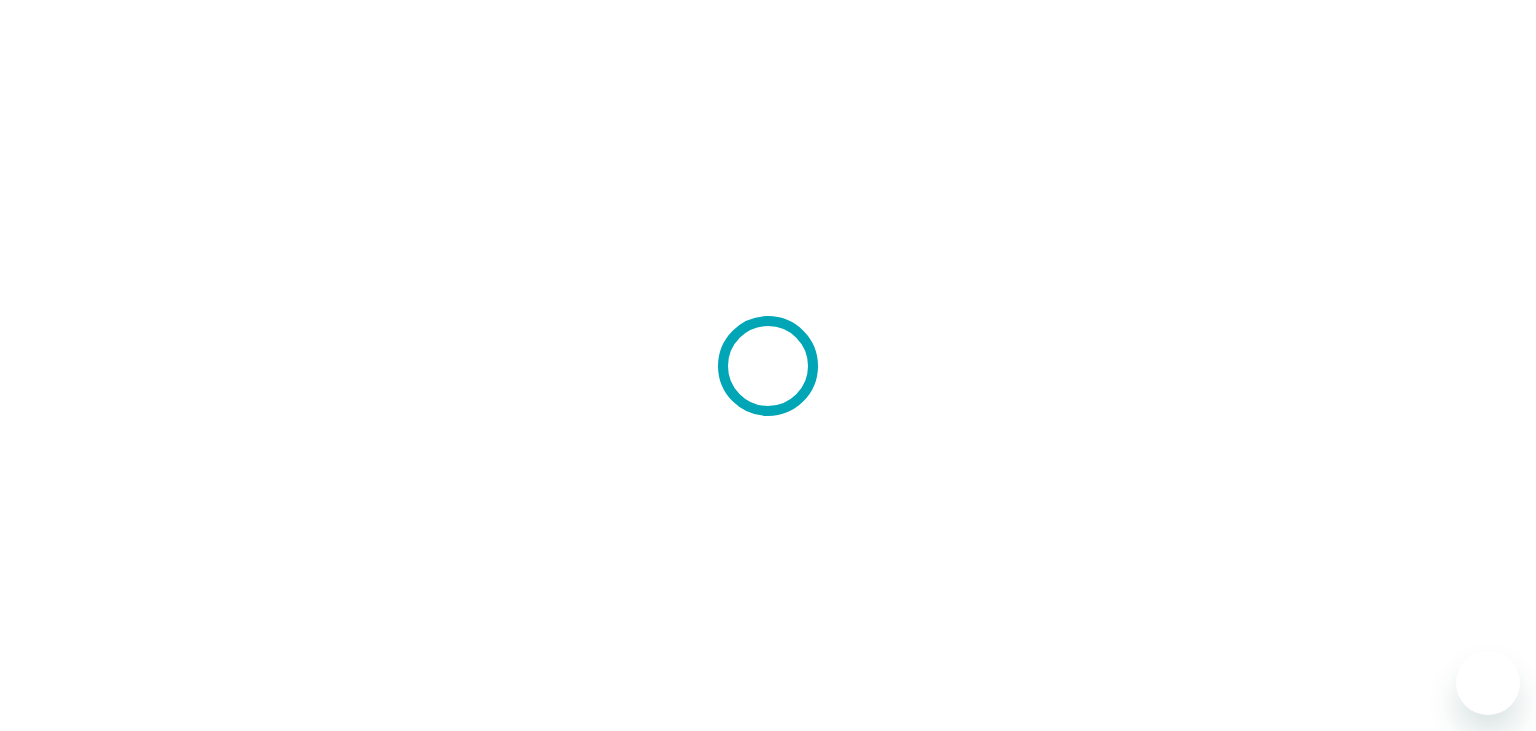 scroll, scrollTop: 0, scrollLeft: 0, axis: both 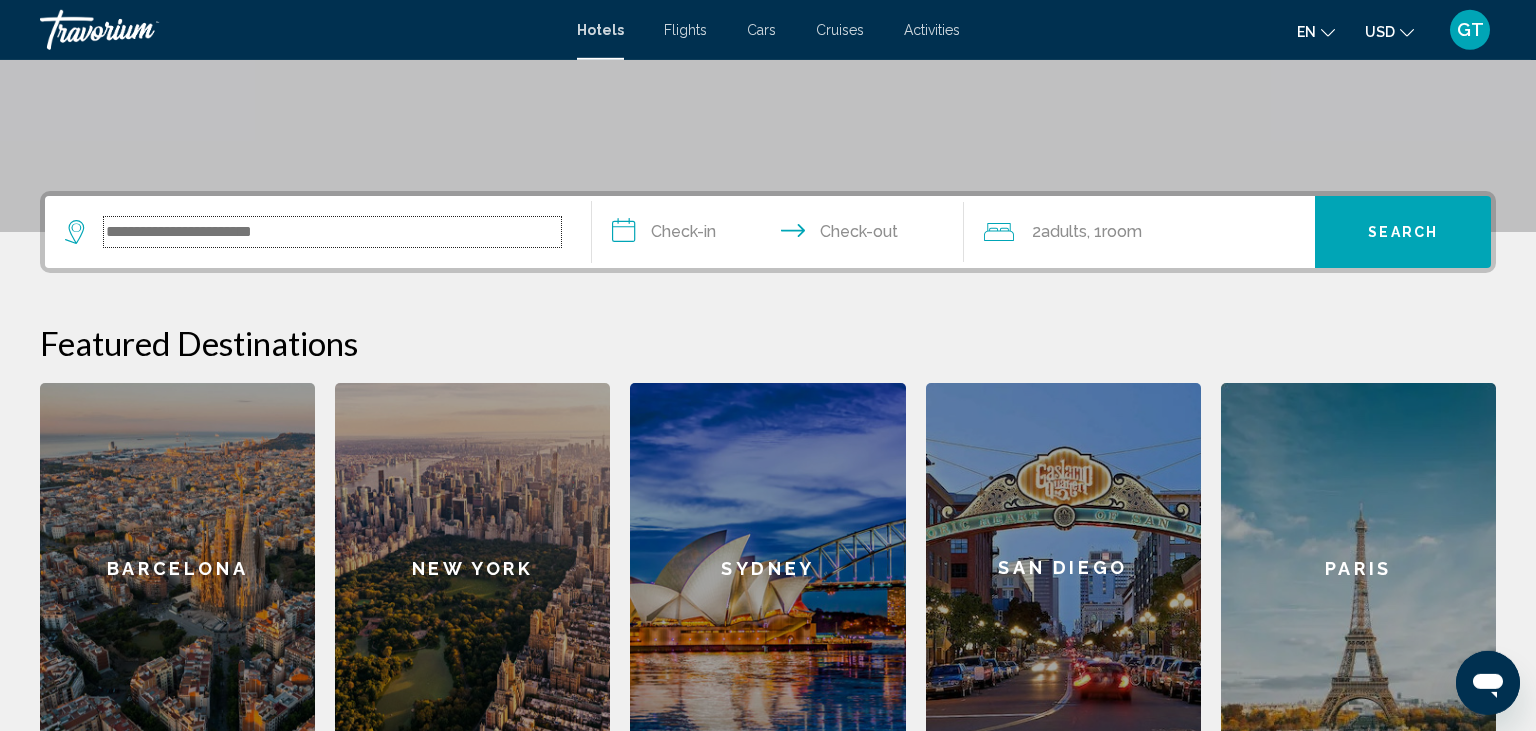 click at bounding box center [332, 232] 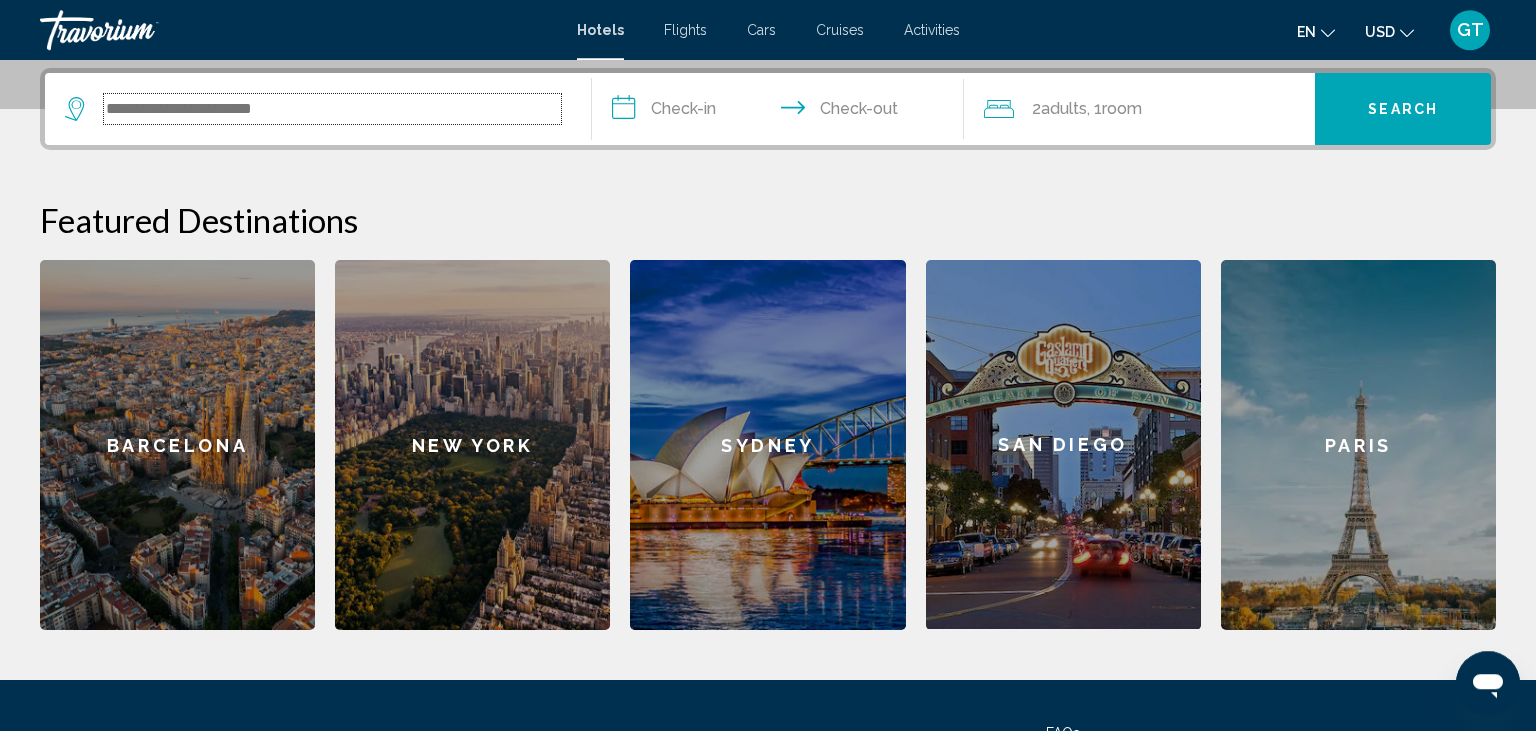 scroll, scrollTop: 493, scrollLeft: 0, axis: vertical 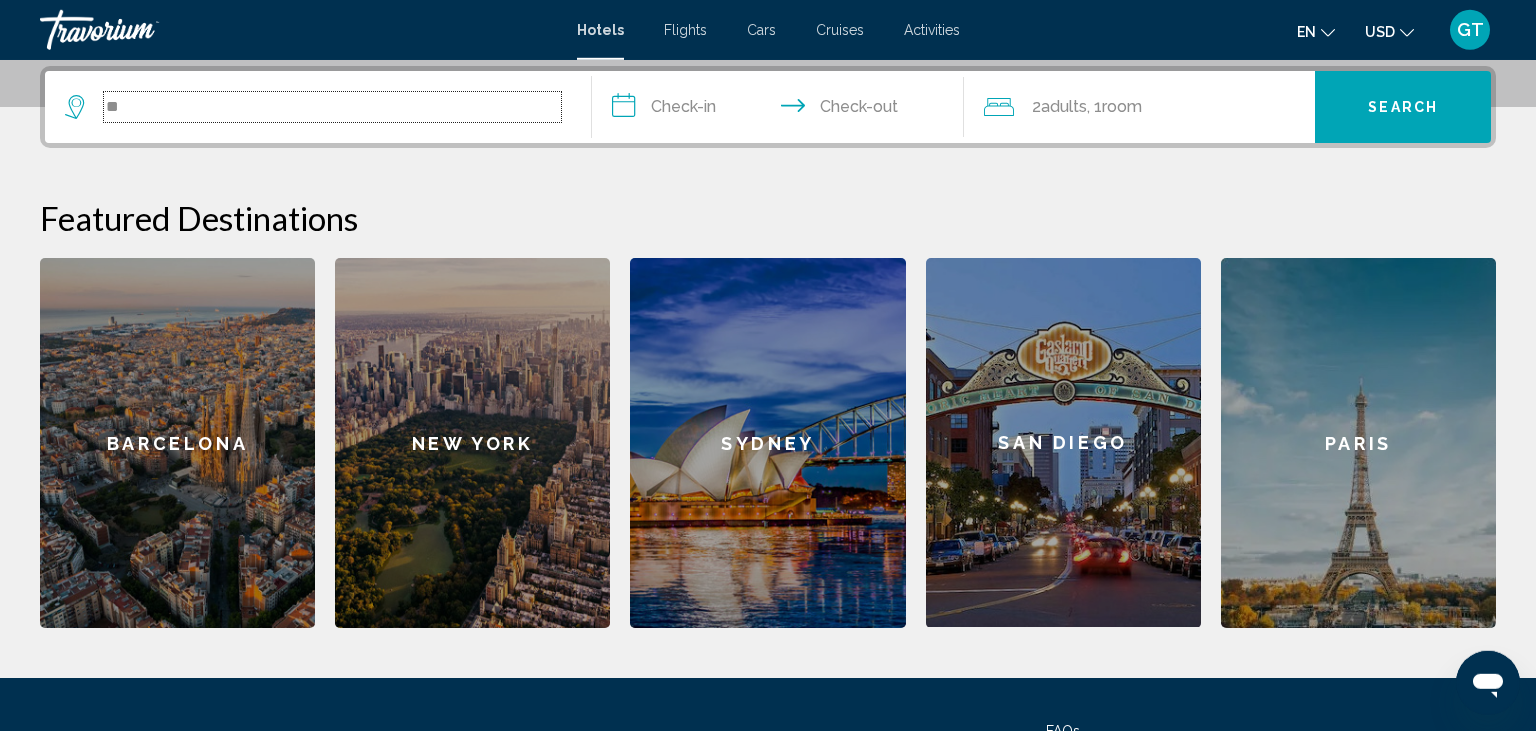 type on "*" 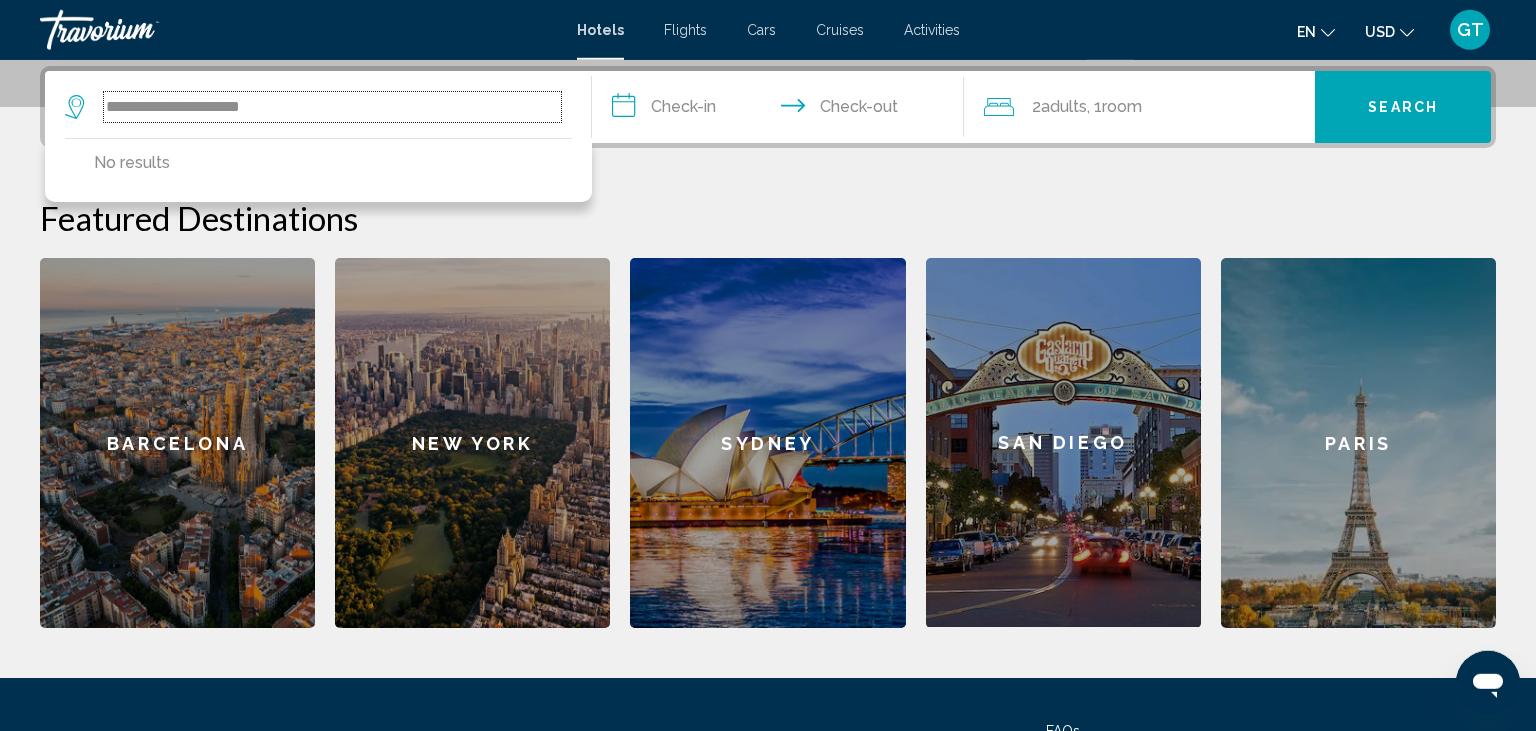 type on "**********" 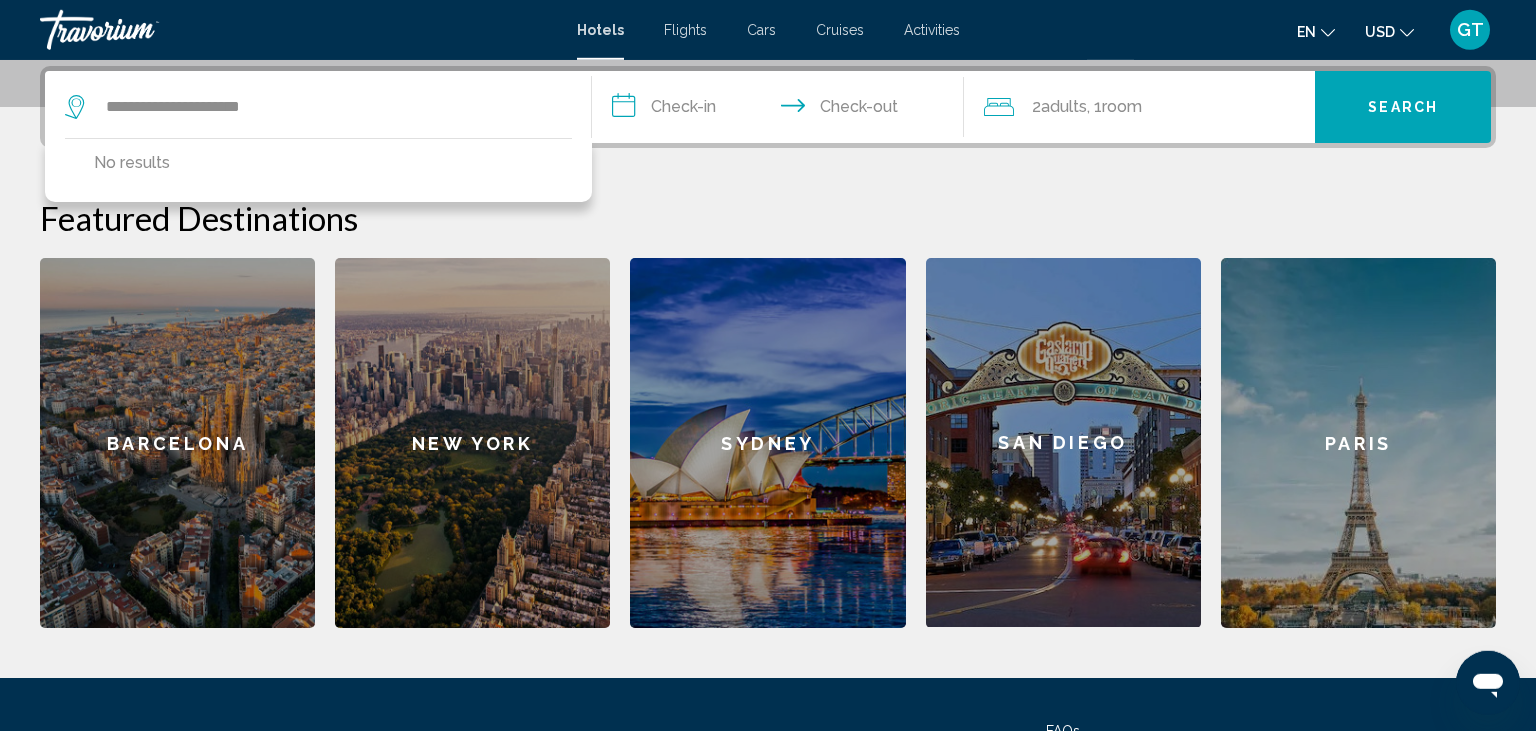click on "**********" at bounding box center [782, 110] 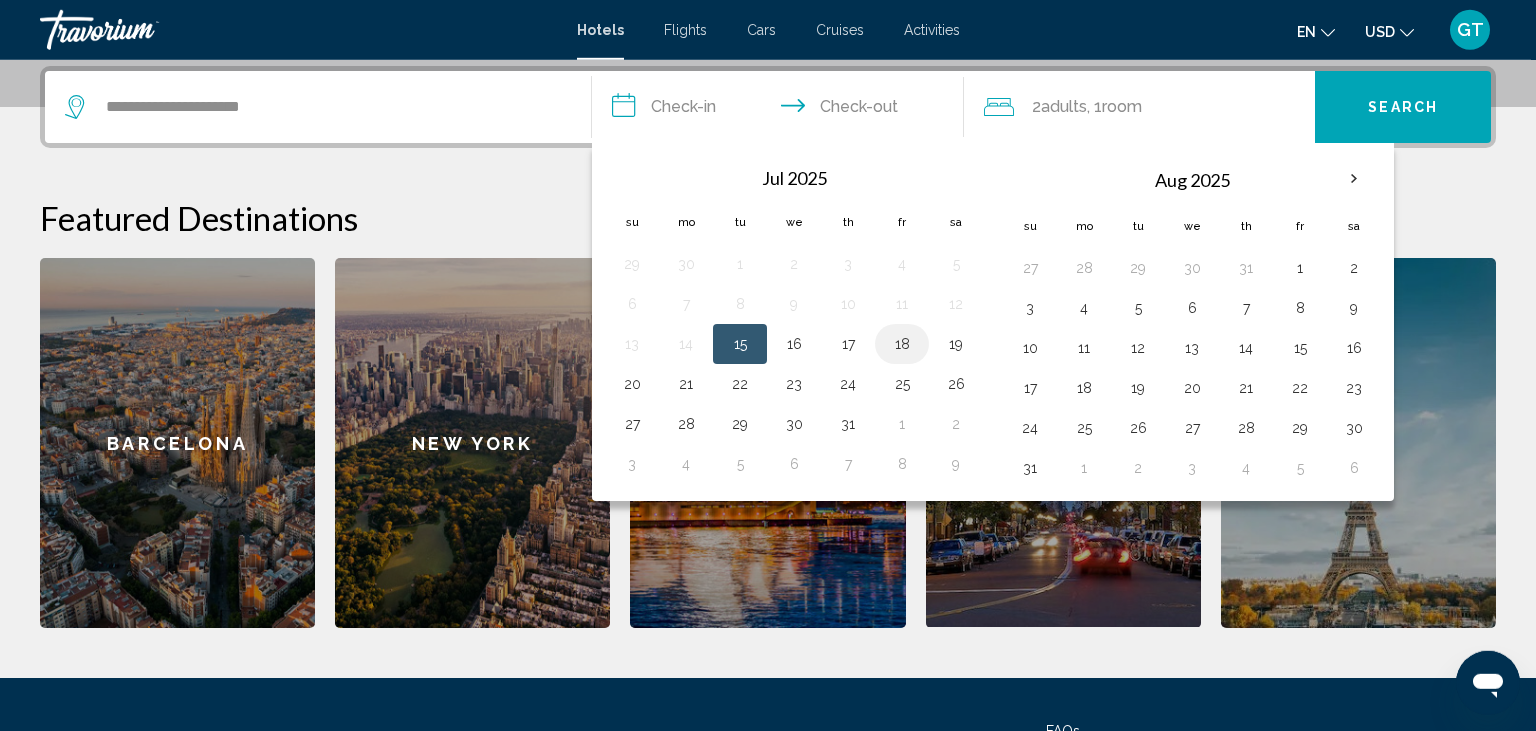 click on "18" at bounding box center (902, 344) 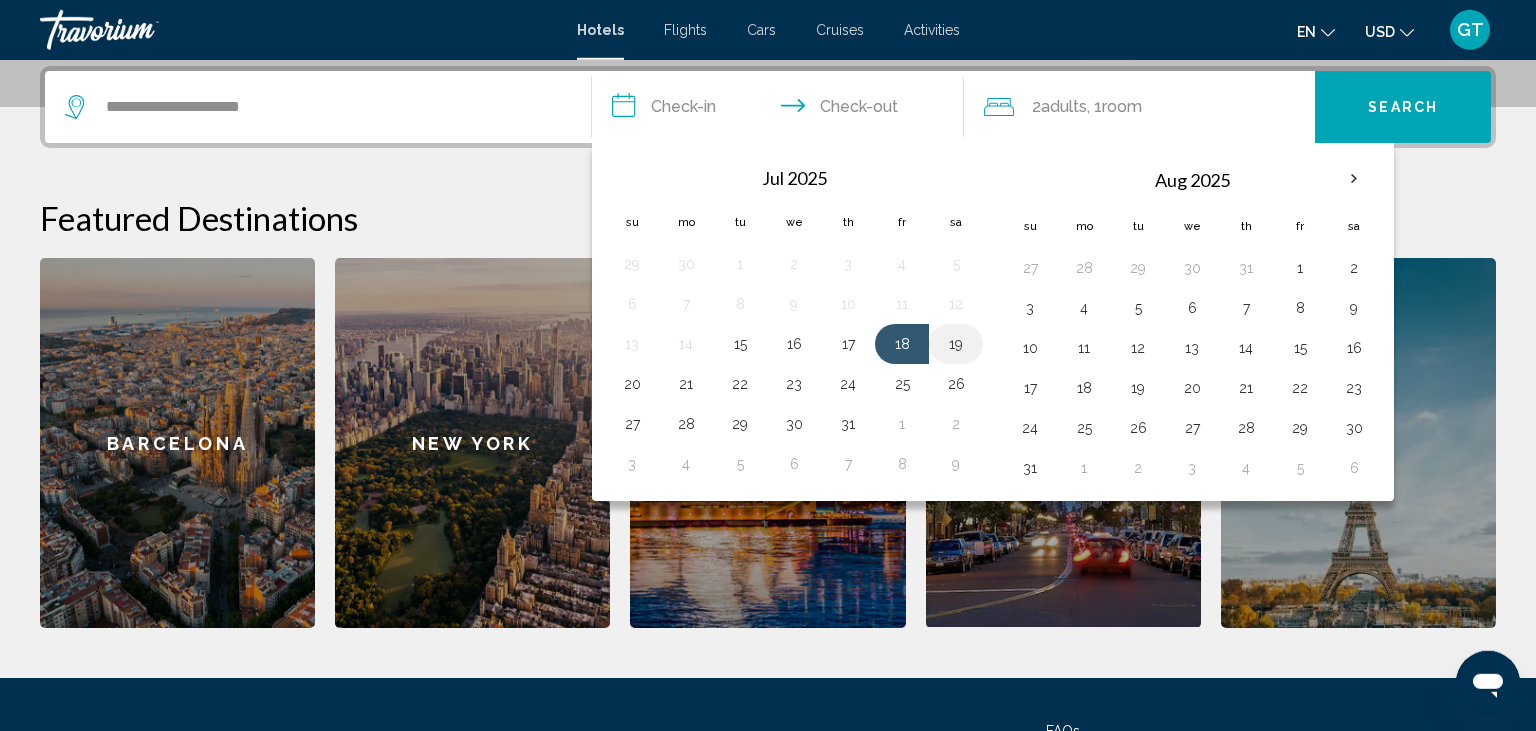 click on "19" at bounding box center (956, 344) 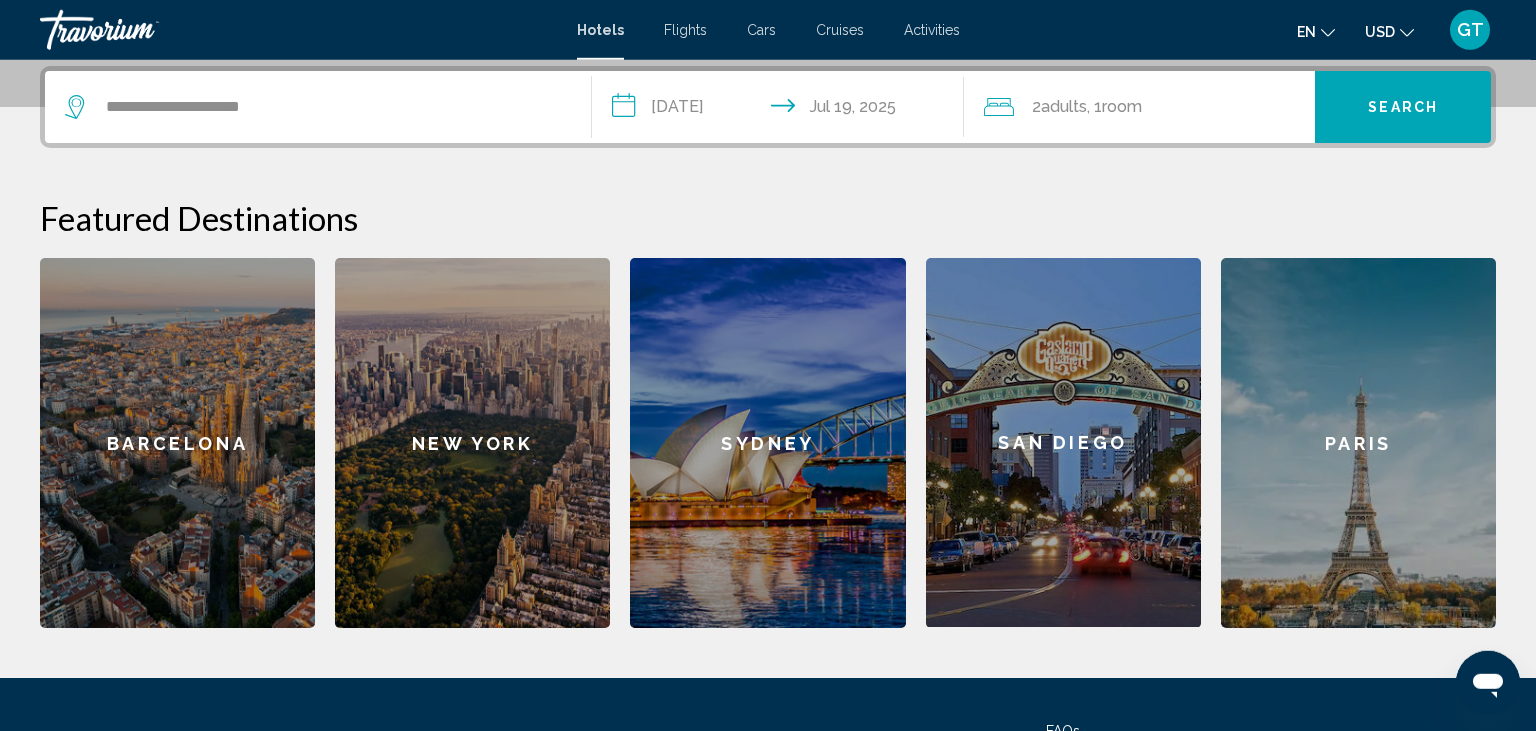 click on "Search" at bounding box center [1403, 107] 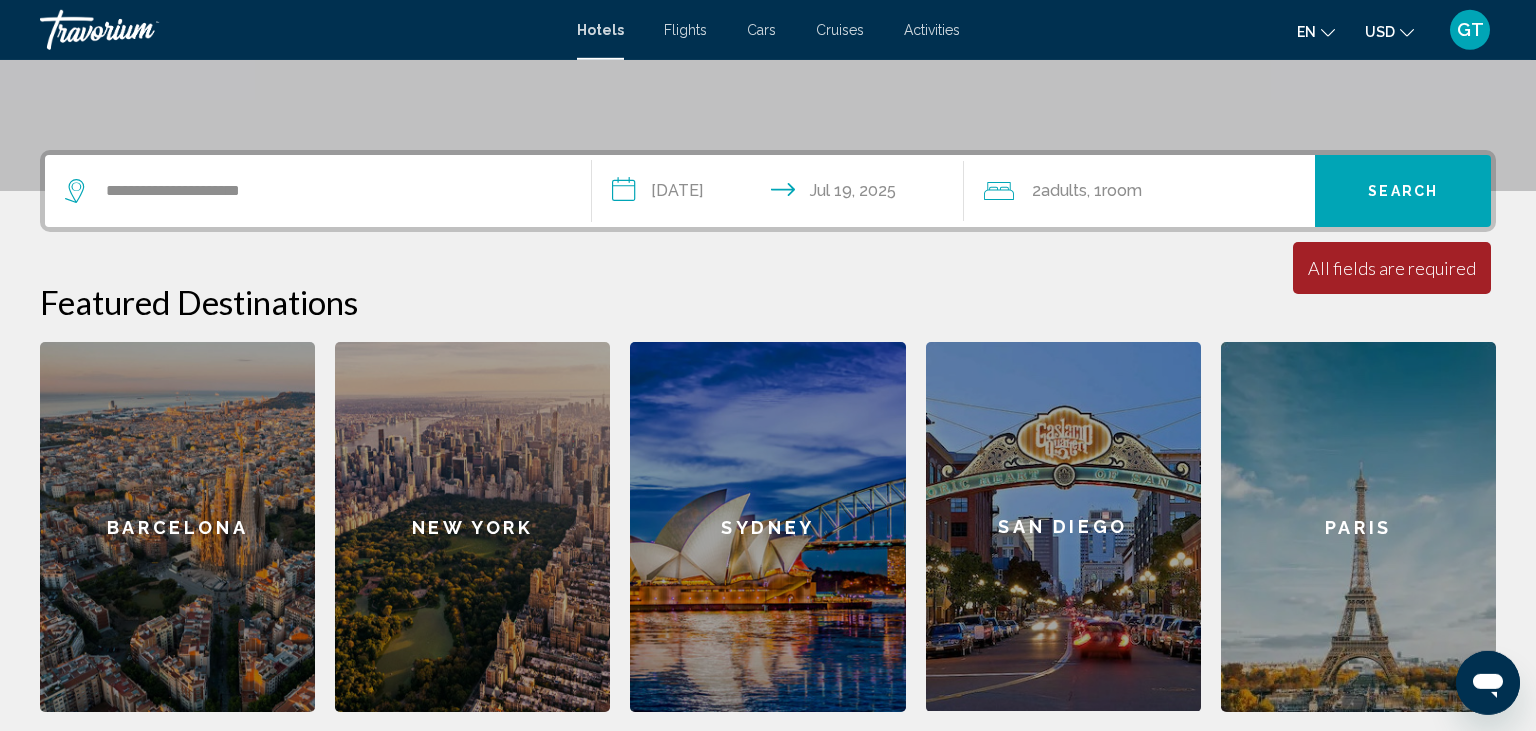 scroll, scrollTop: 406, scrollLeft: 0, axis: vertical 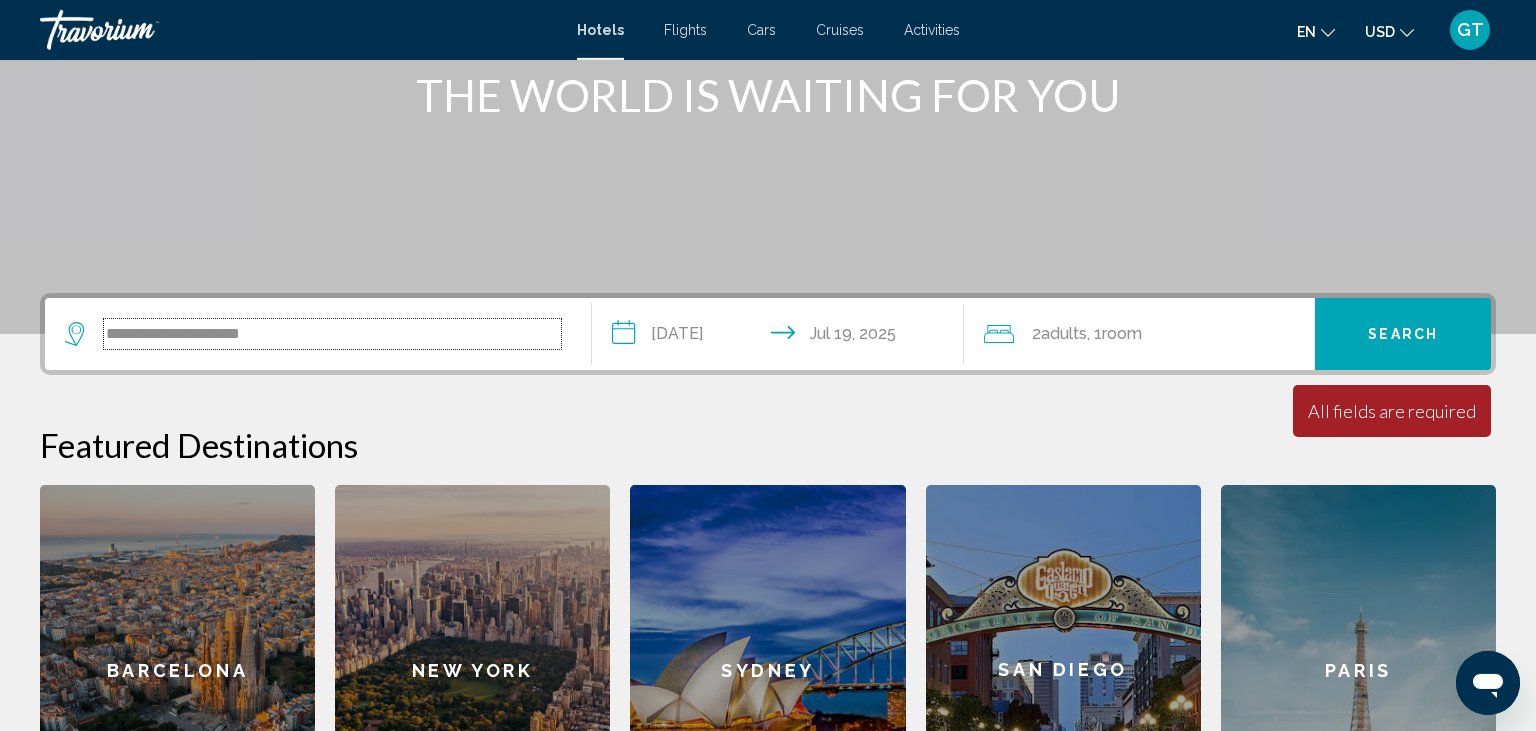 drag, startPoint x: 301, startPoint y: 329, endPoint x: 56, endPoint y: 335, distance: 245.07346 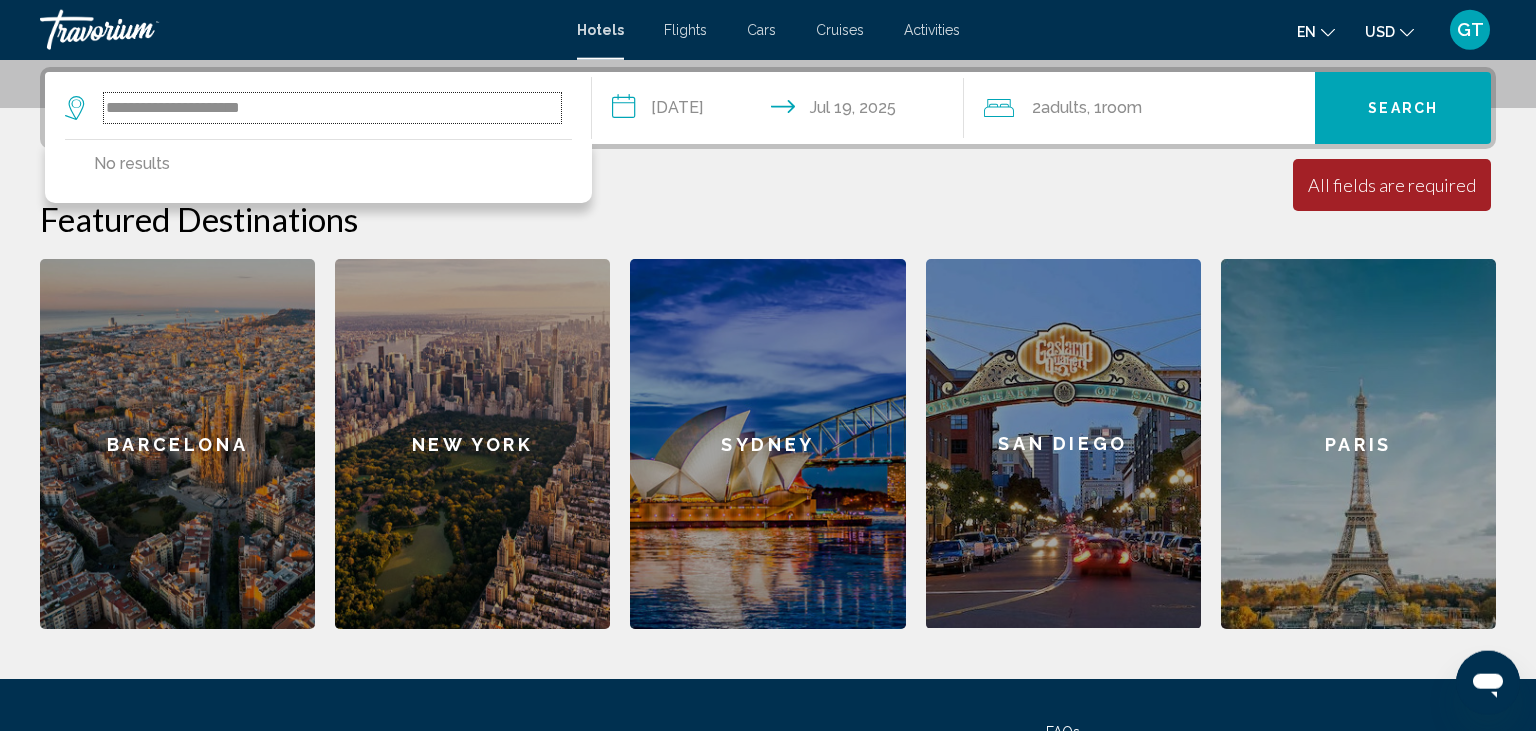 scroll, scrollTop: 493, scrollLeft: 0, axis: vertical 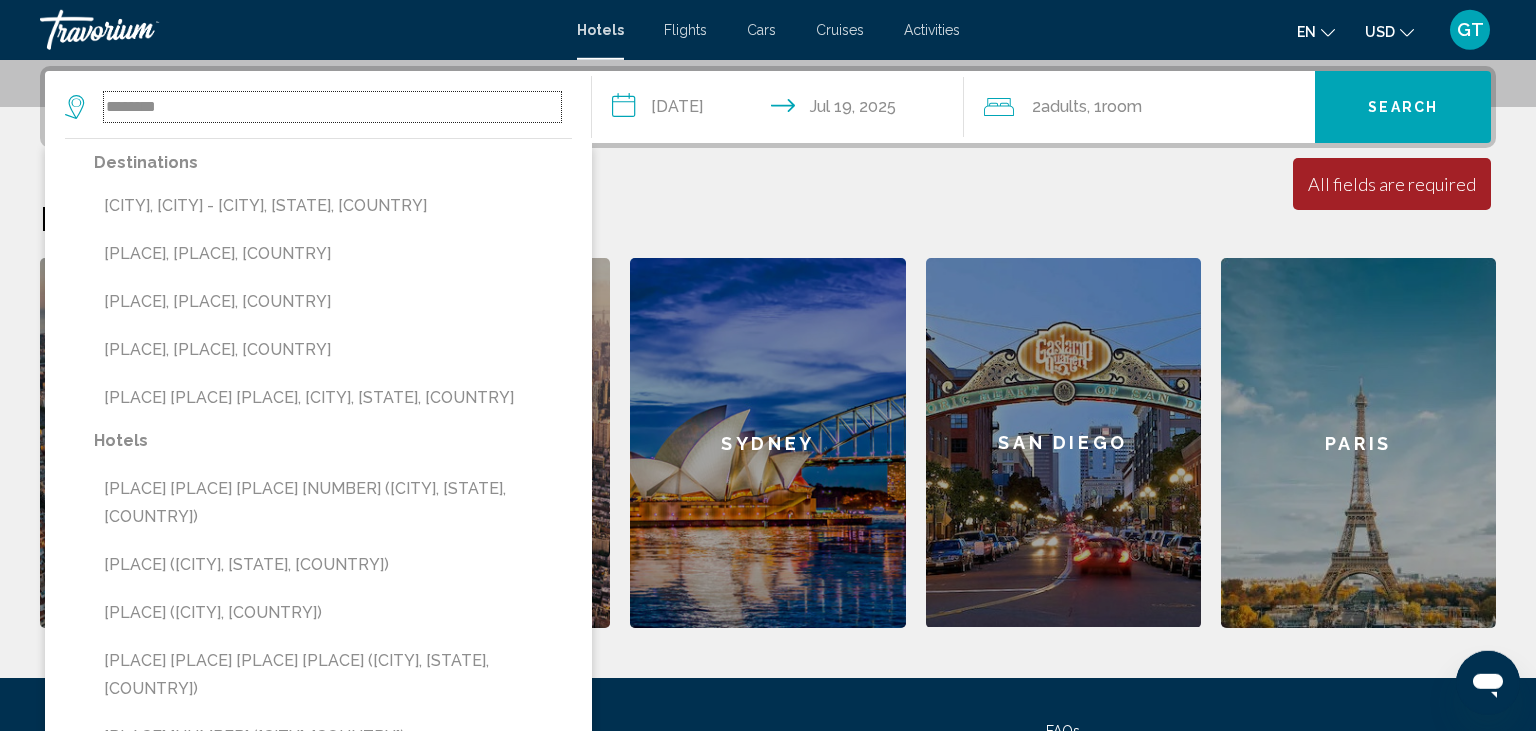 drag, startPoint x: 164, startPoint y: 104, endPoint x: 102, endPoint y: 105, distance: 62.008064 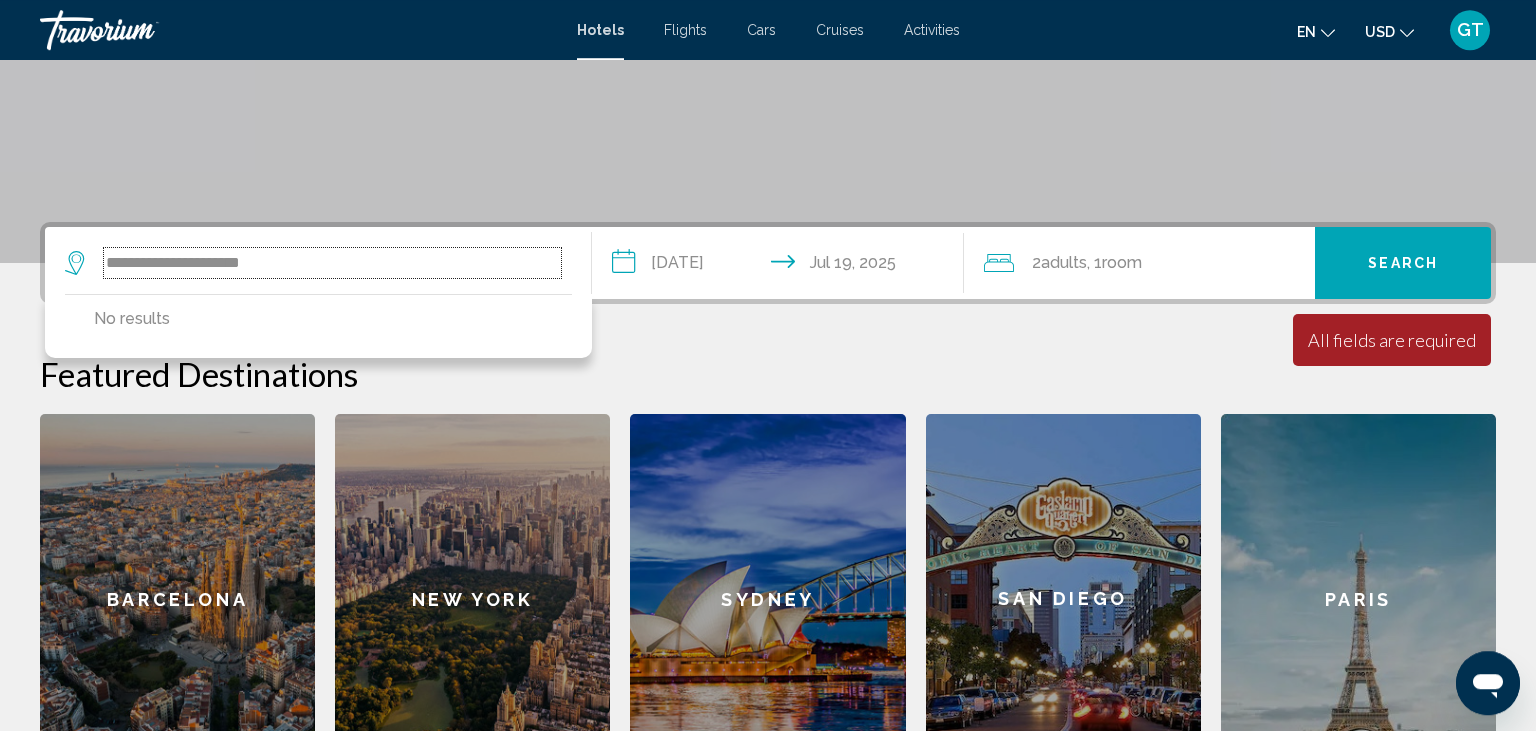 scroll, scrollTop: 349, scrollLeft: 0, axis: vertical 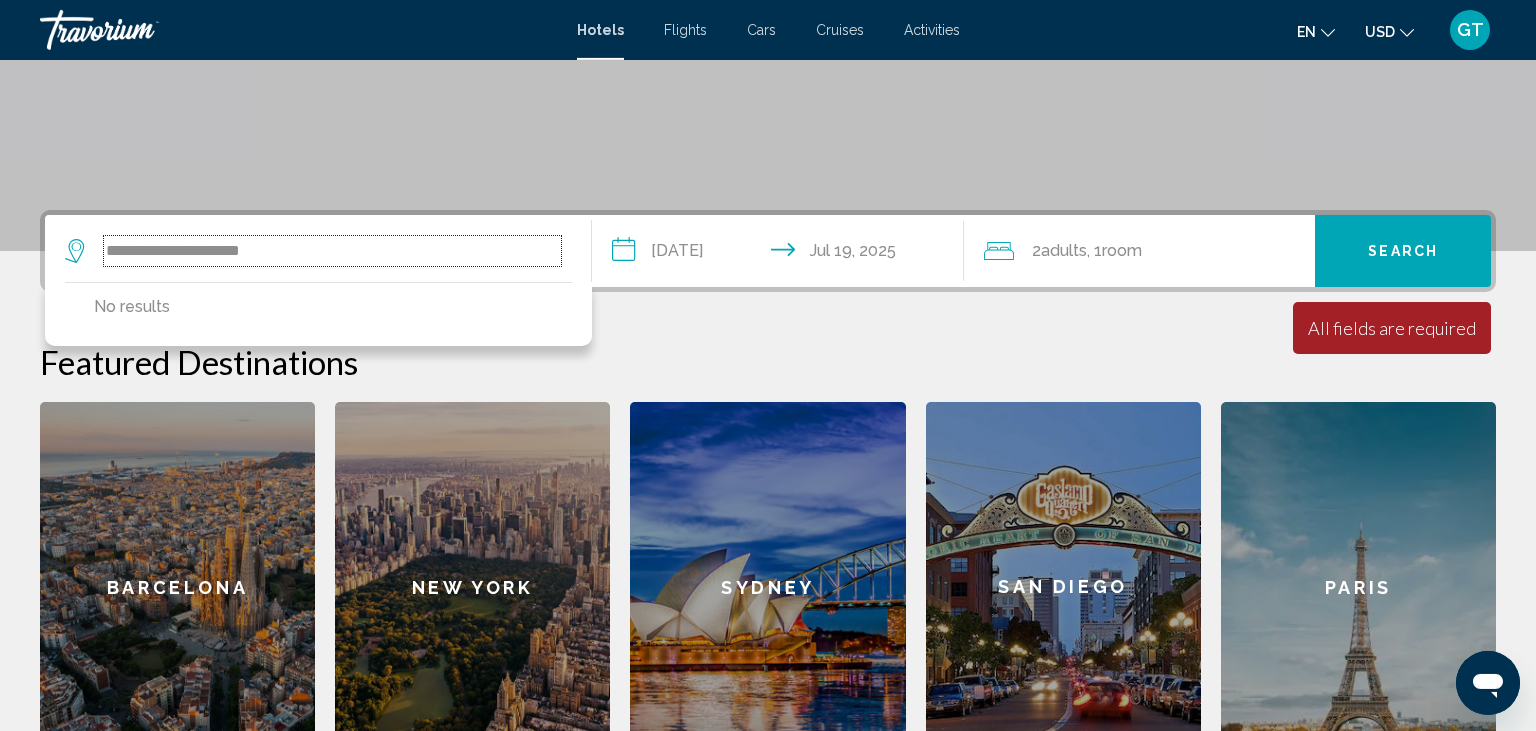 drag, startPoint x: 291, startPoint y: 251, endPoint x: 94, endPoint y: 247, distance: 197.0406 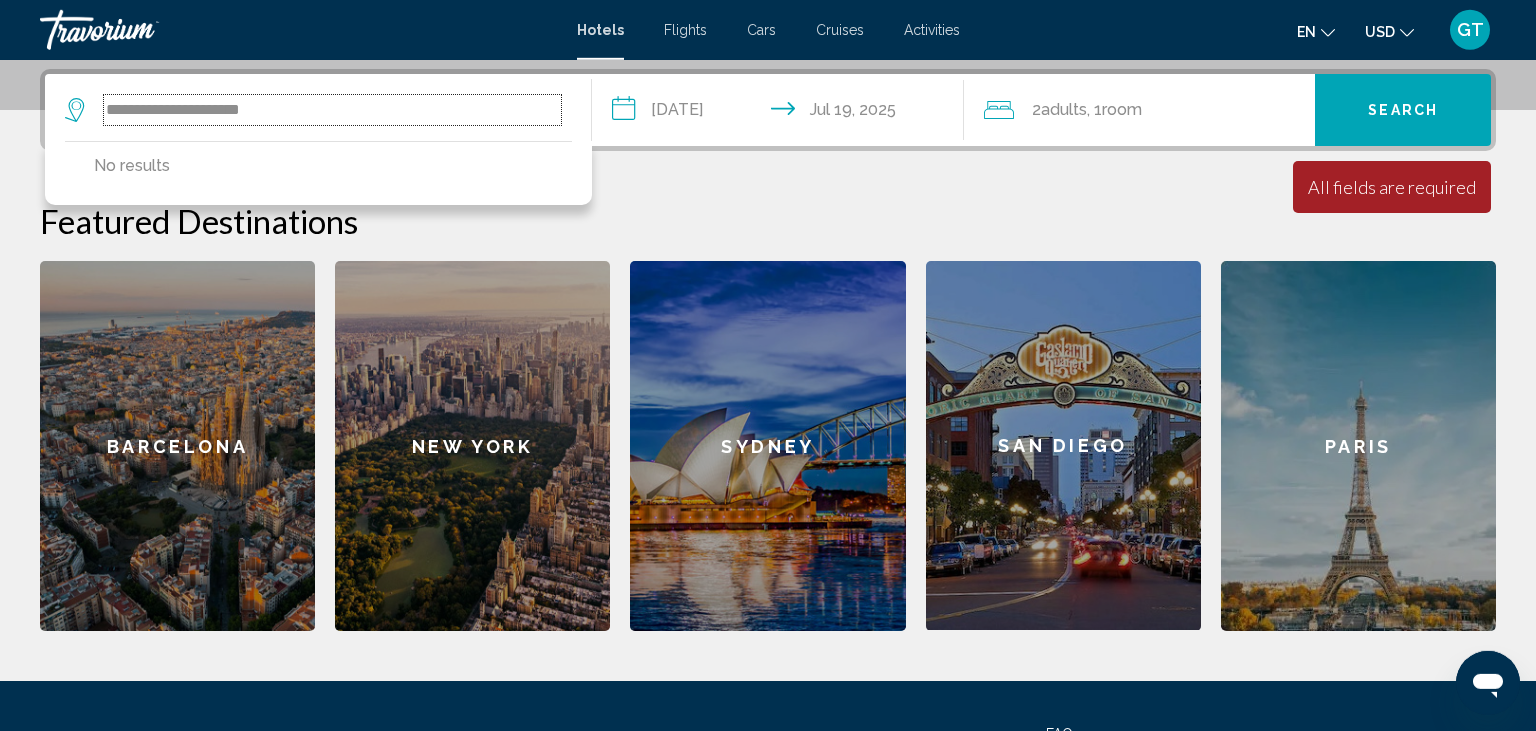 scroll, scrollTop: 493, scrollLeft: 0, axis: vertical 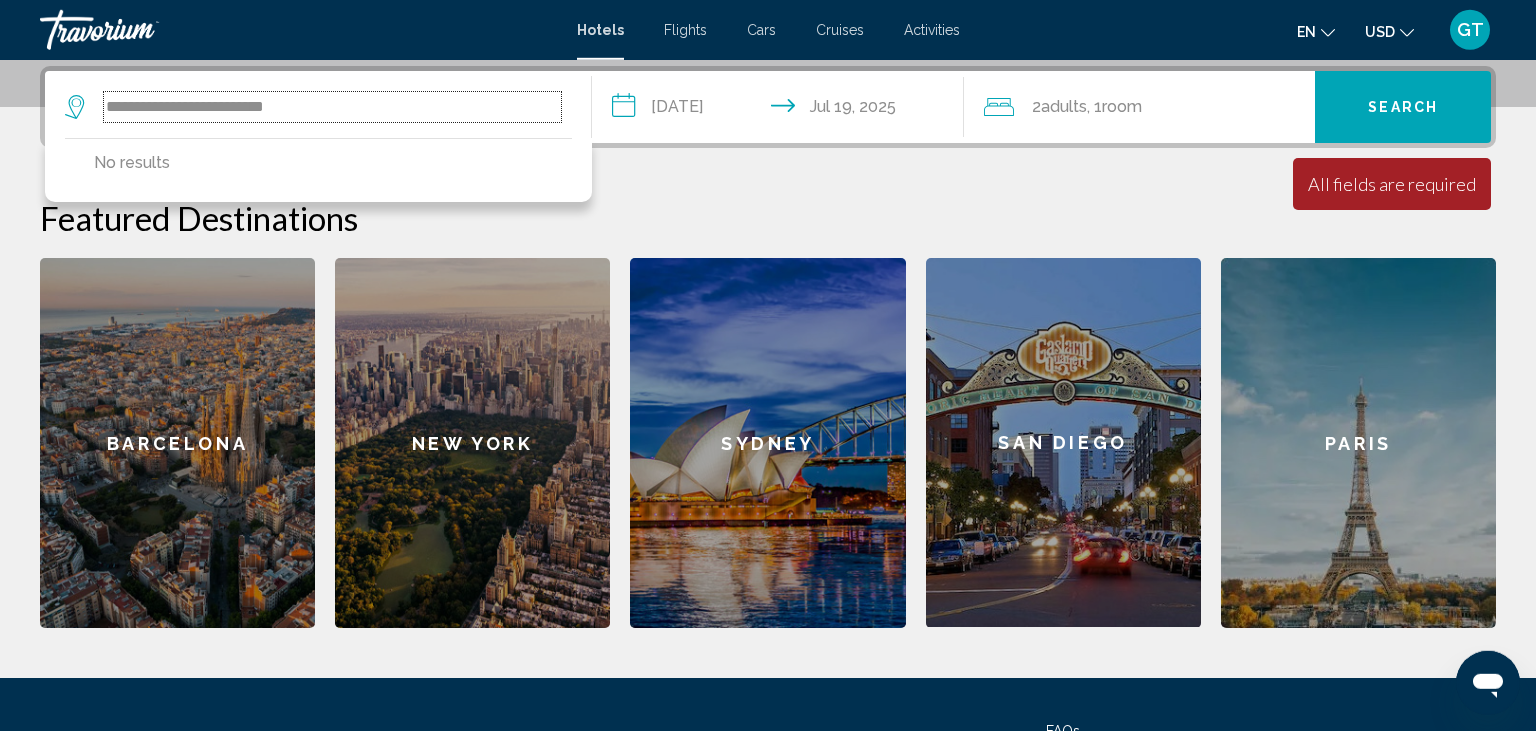 type on "**********" 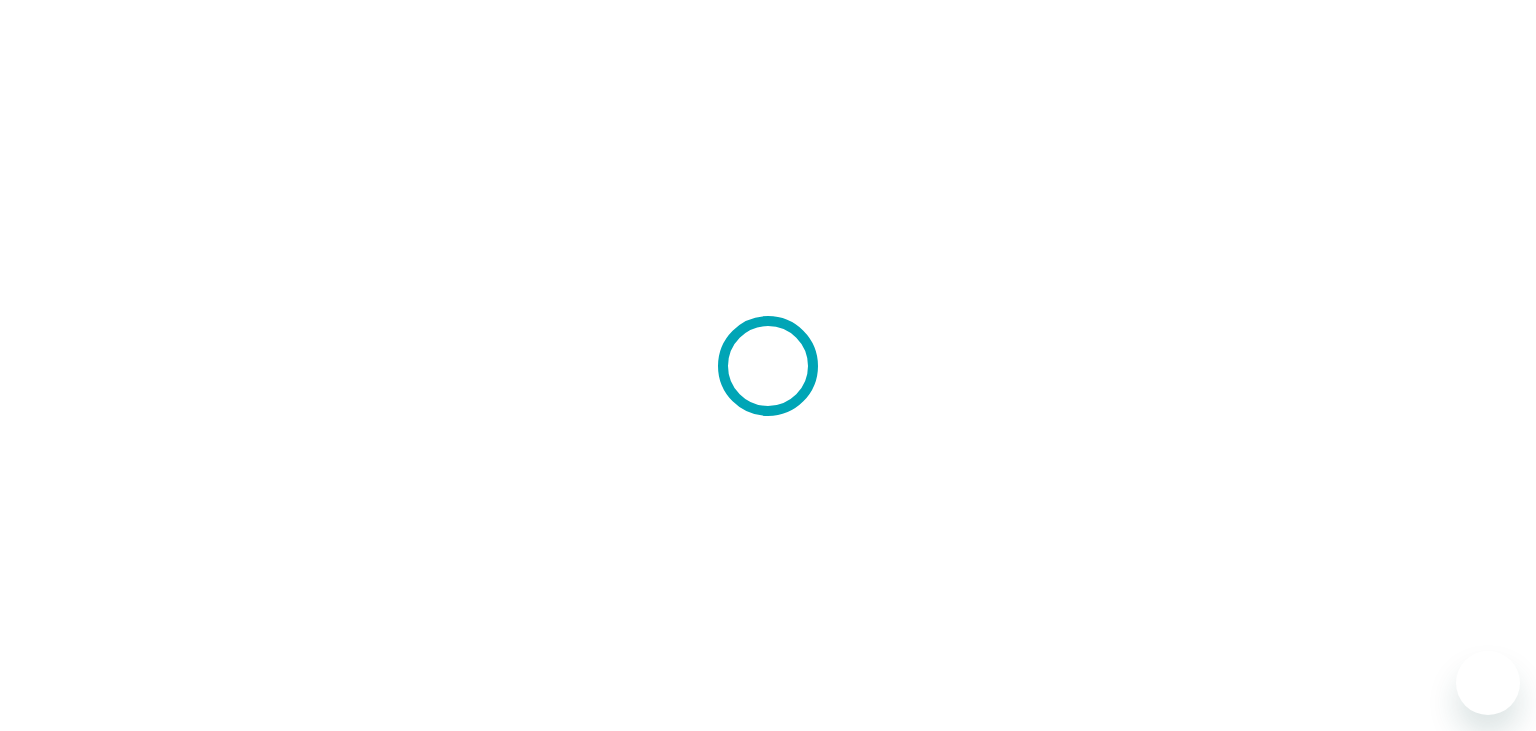 scroll, scrollTop: 0, scrollLeft: 0, axis: both 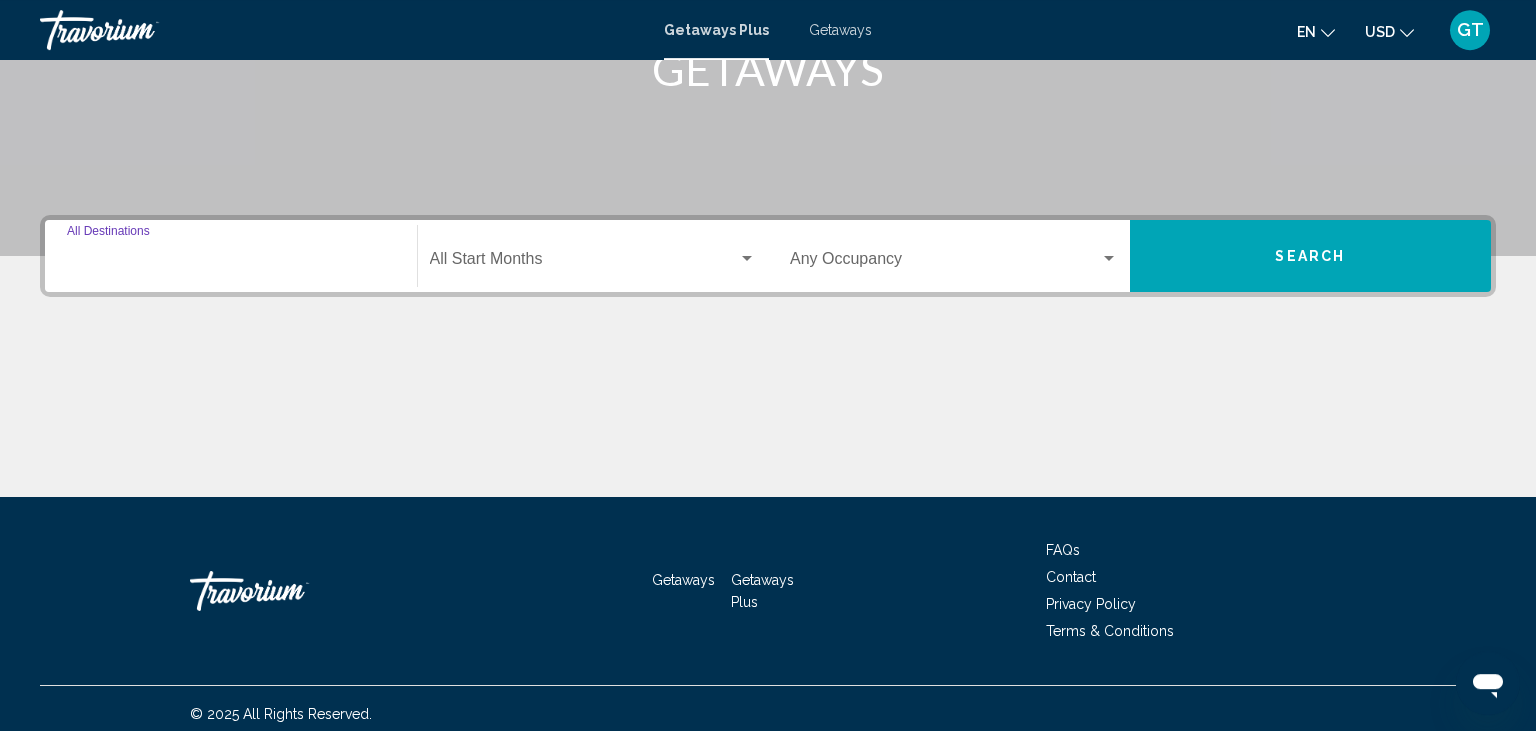 click on "Destination All Destinations" at bounding box center [231, 263] 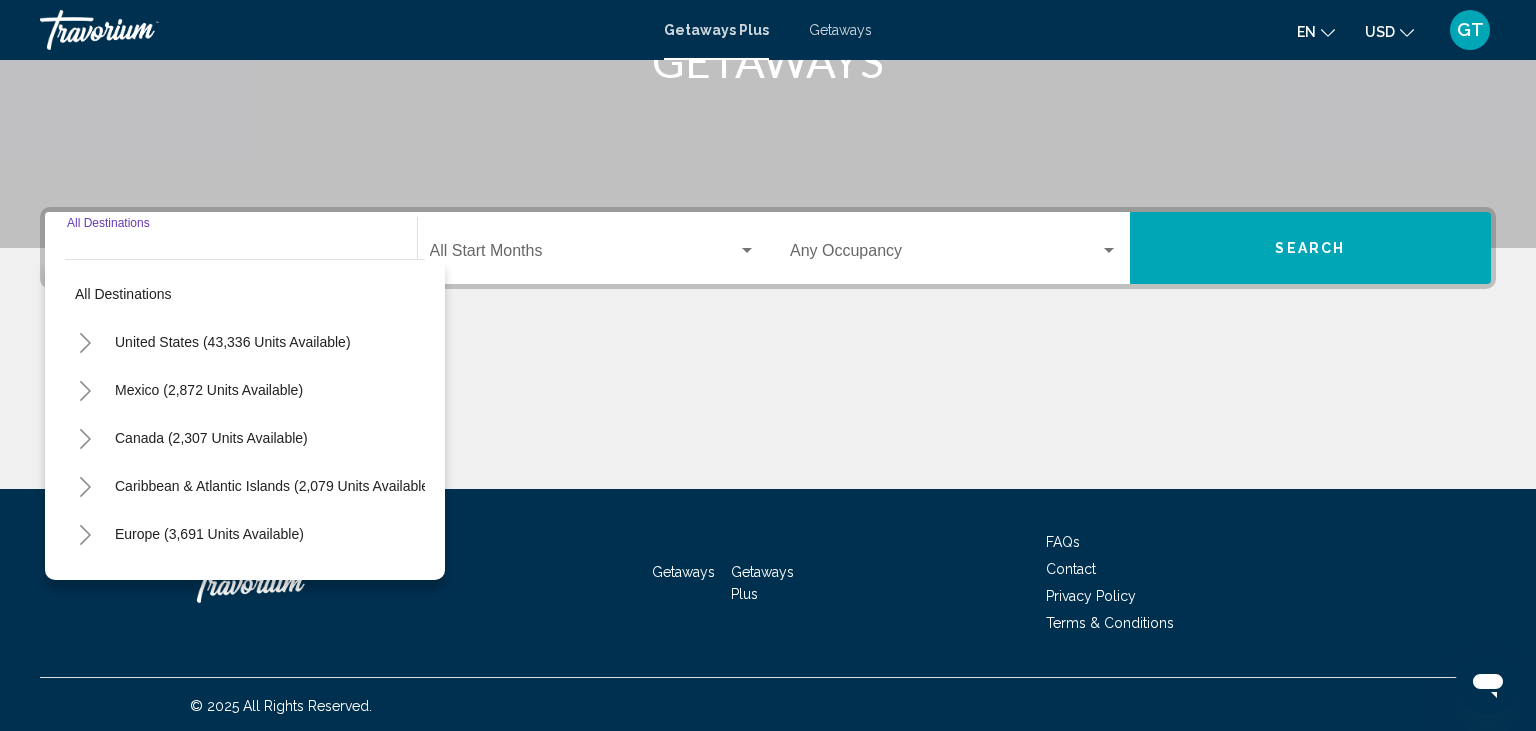 scroll, scrollTop: 354, scrollLeft: 0, axis: vertical 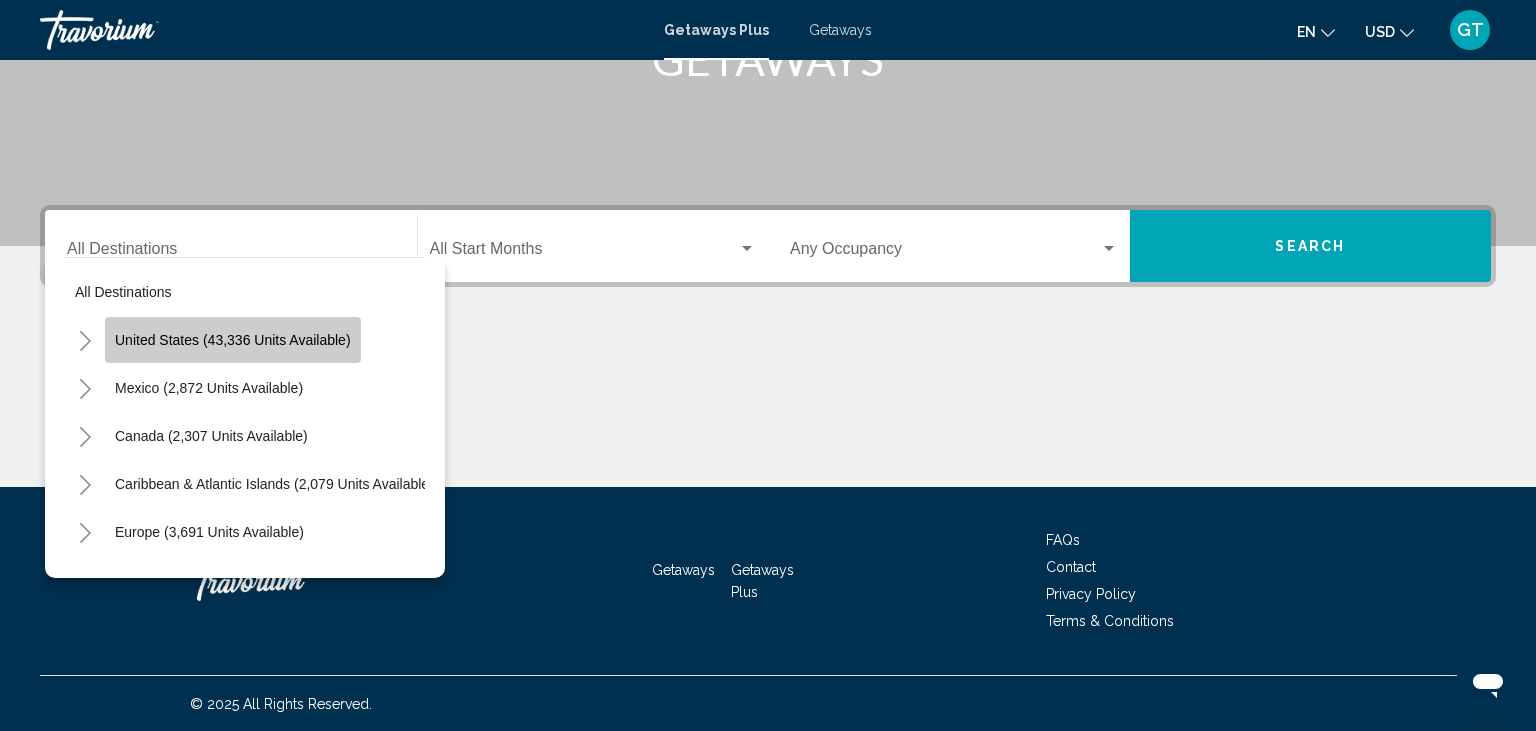 click on "United States (43,336 units available)" 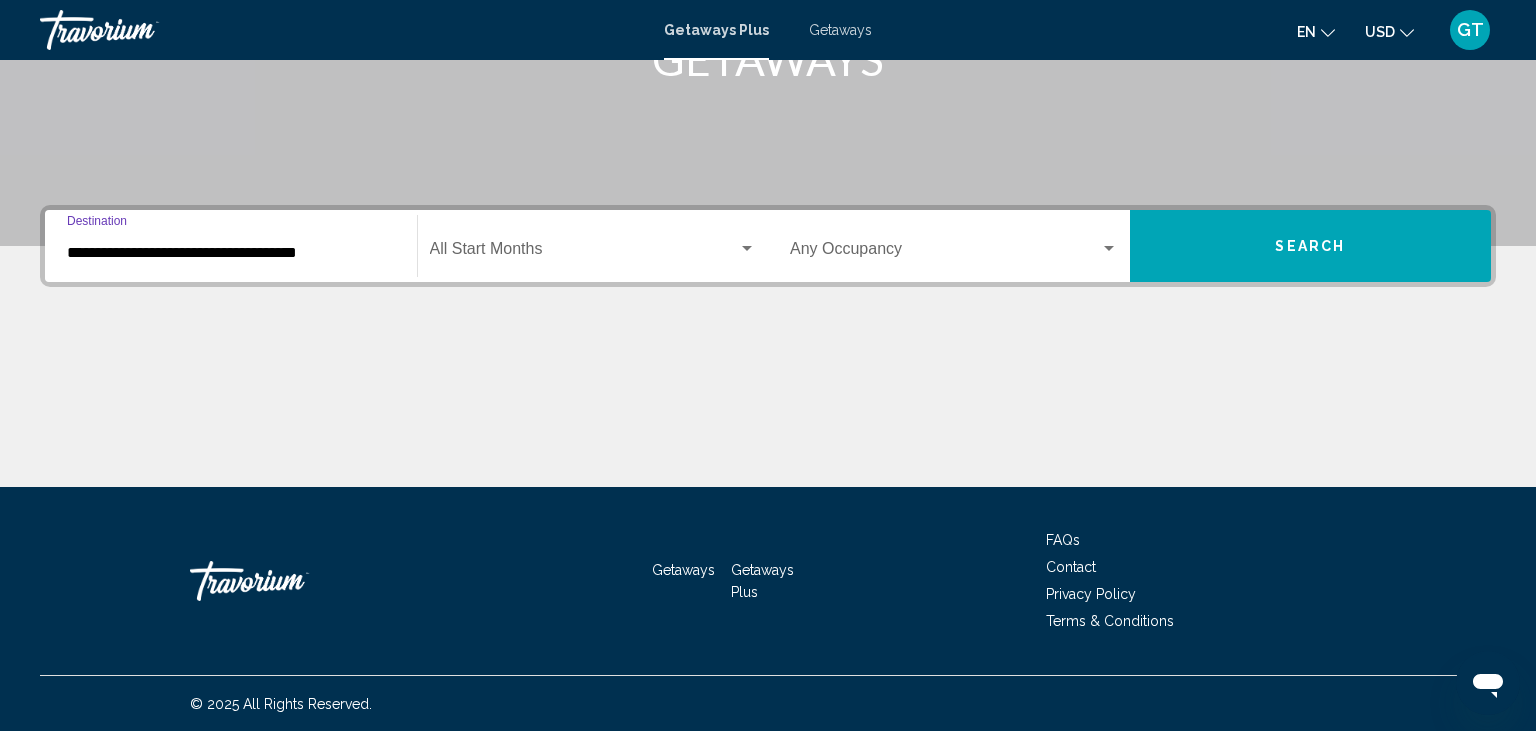 click on "**********" at bounding box center [231, 253] 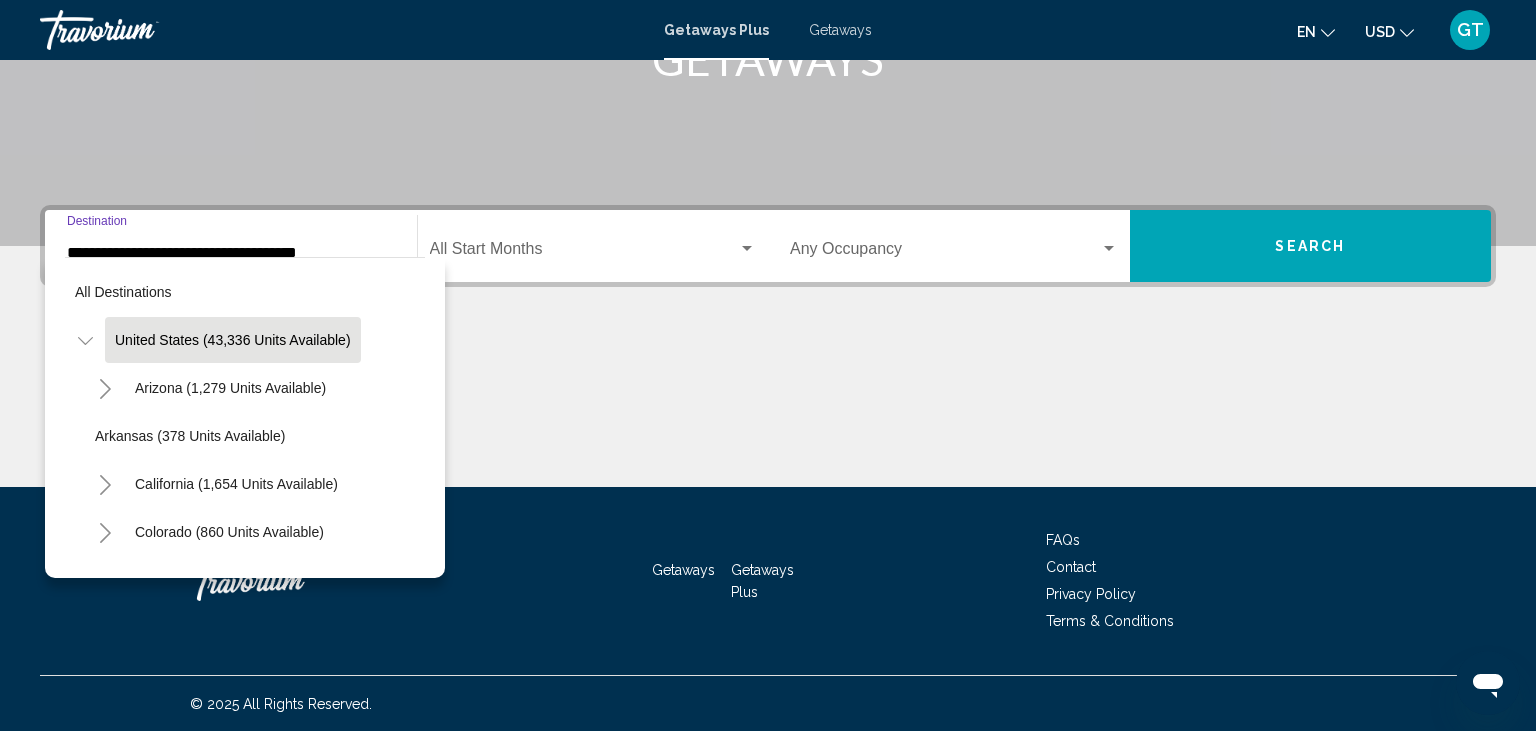 scroll, scrollTop: 328, scrollLeft: 0, axis: vertical 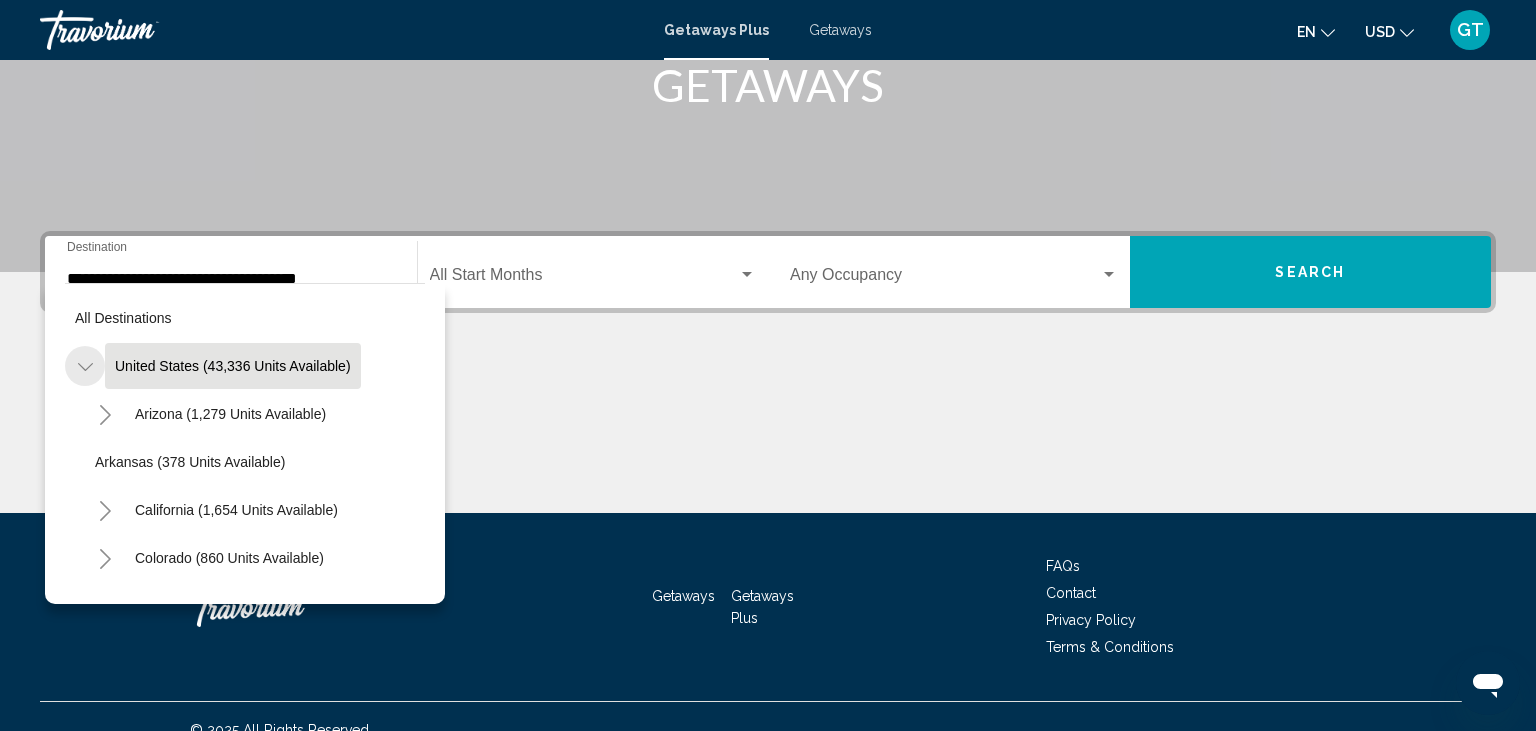 click 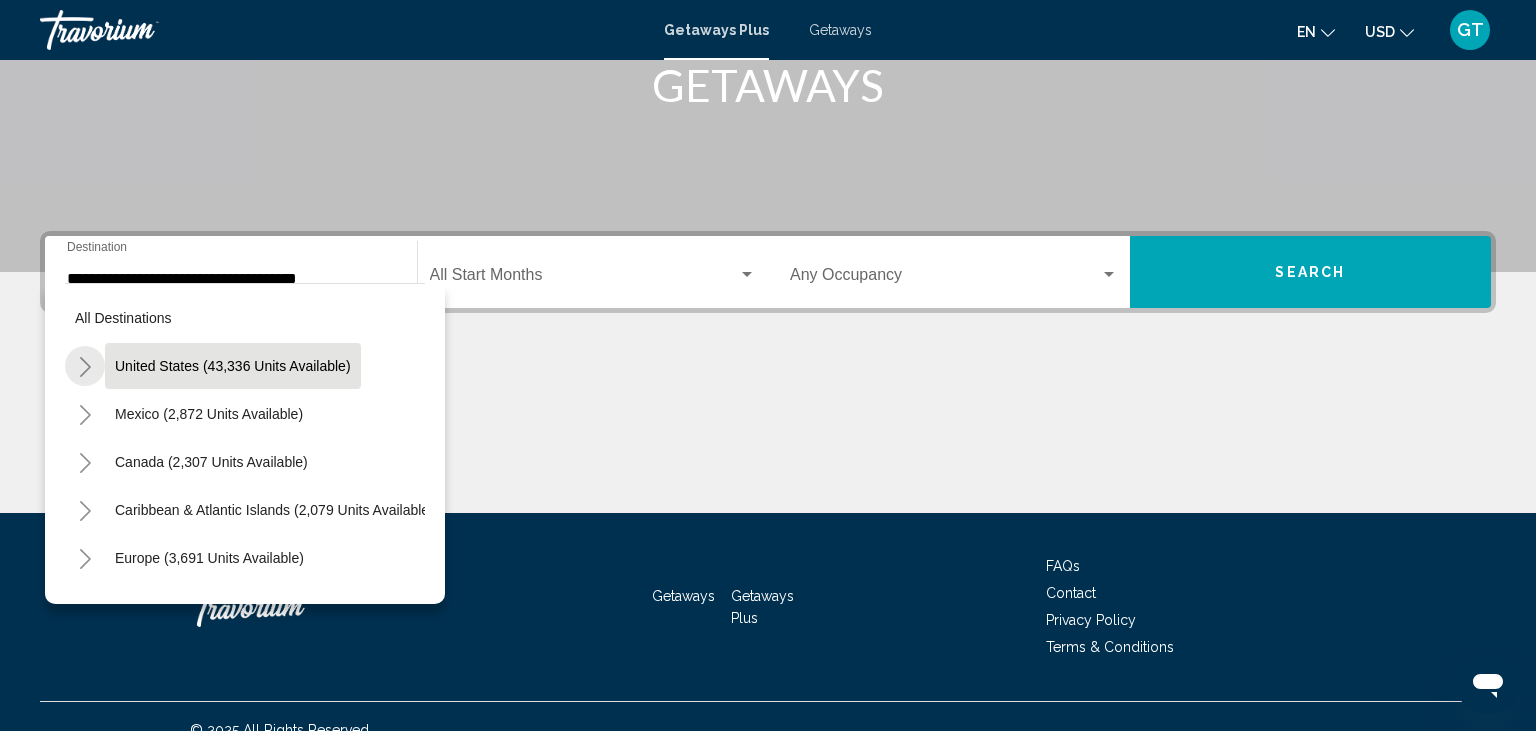 click 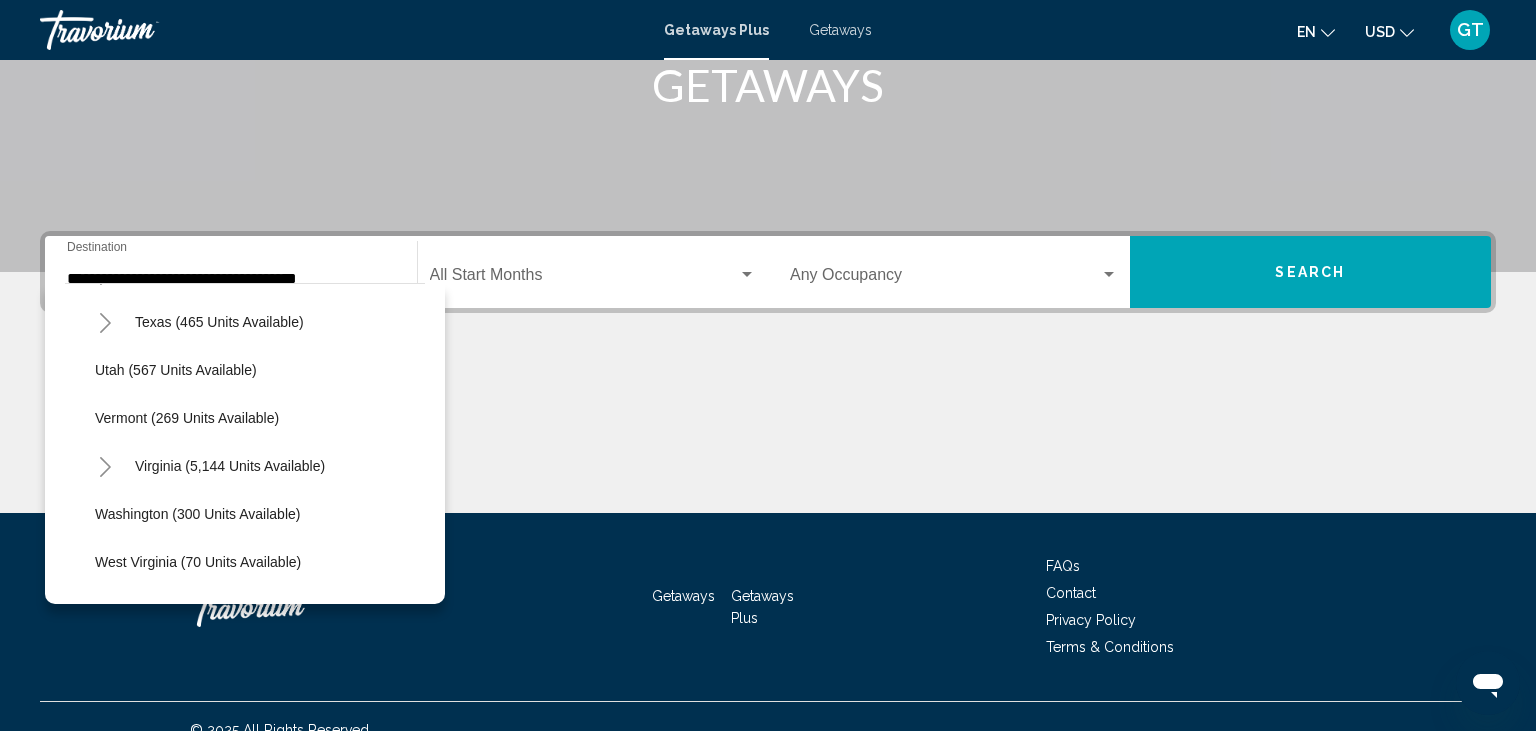 scroll, scrollTop: 1686, scrollLeft: 0, axis: vertical 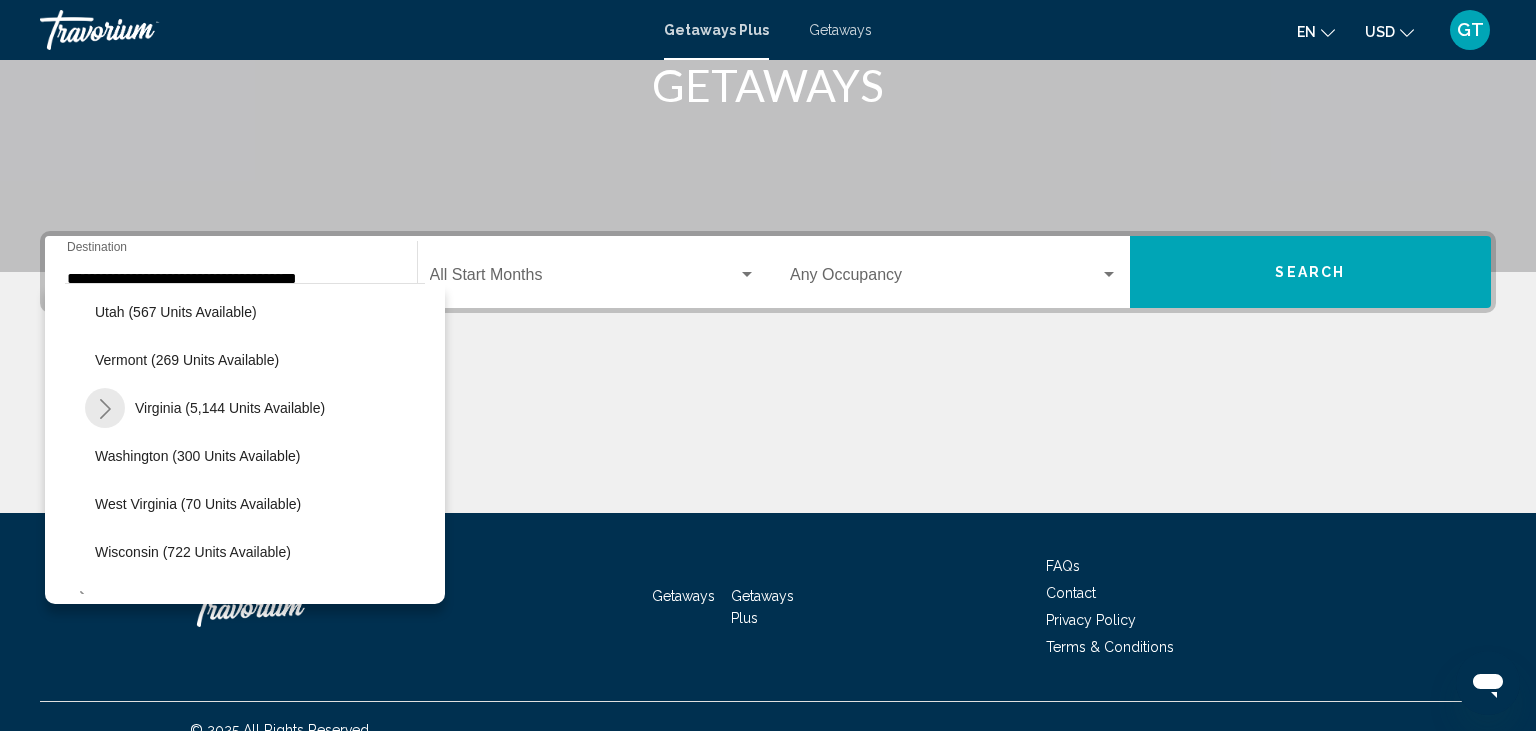 click 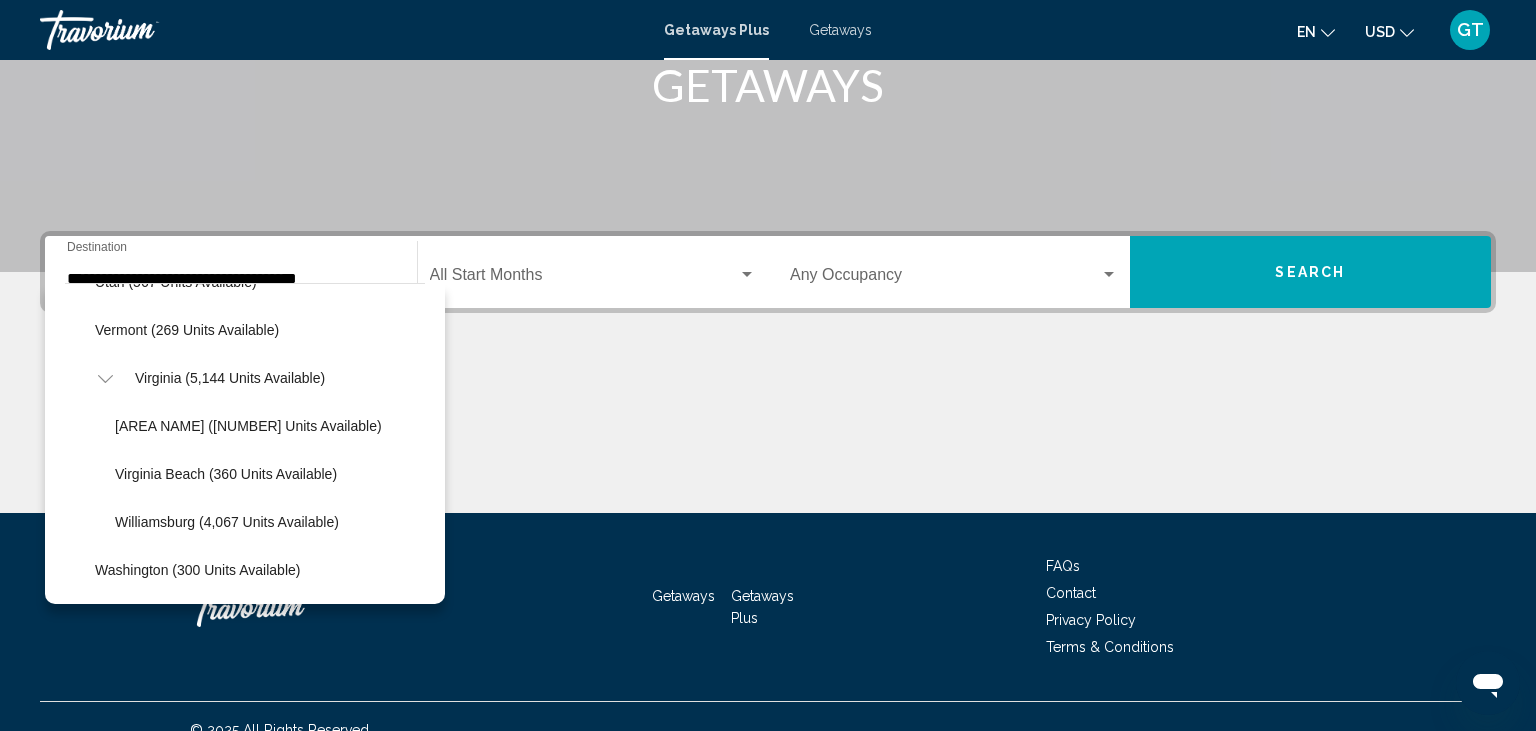 scroll, scrollTop: 1709, scrollLeft: 0, axis: vertical 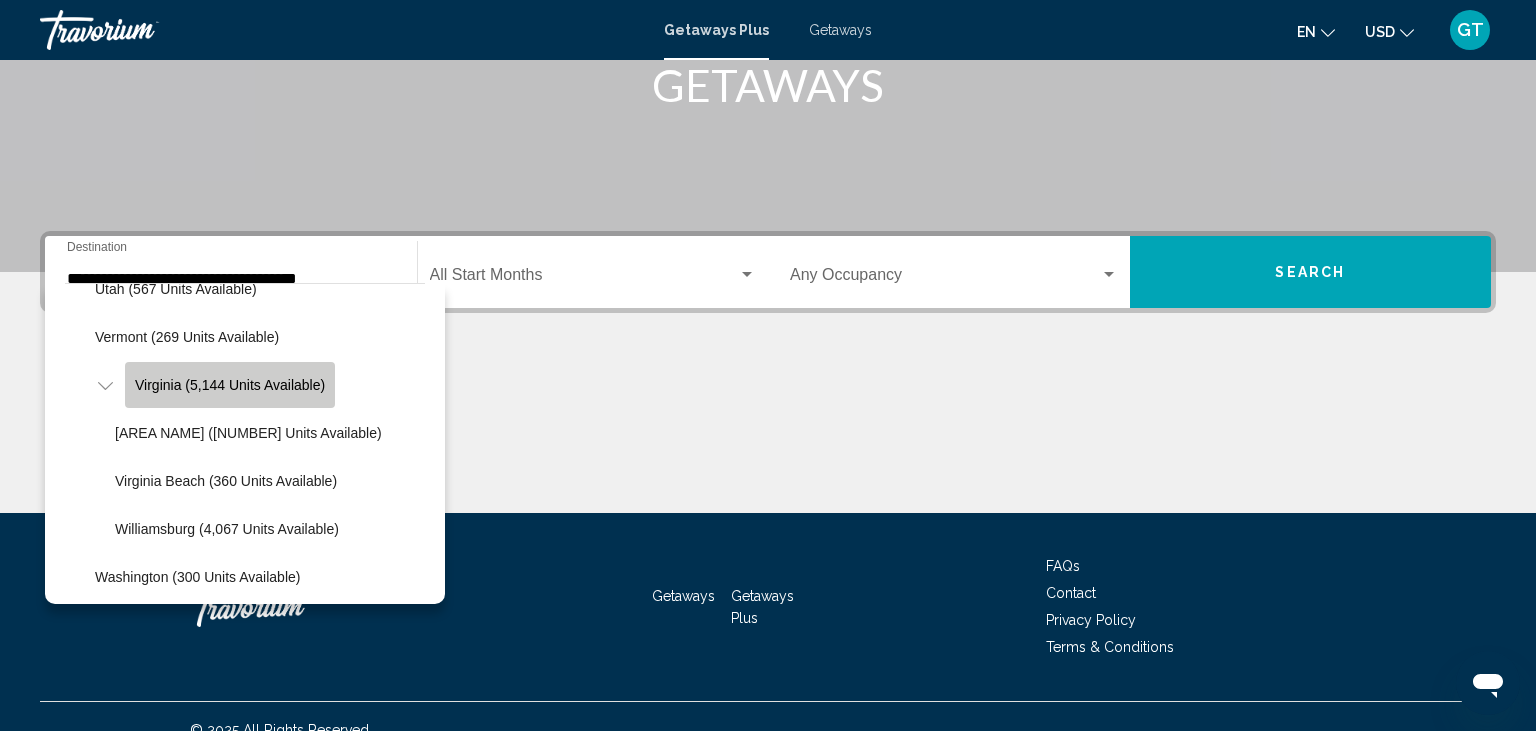 click on "Virginia (5,144 units available)" 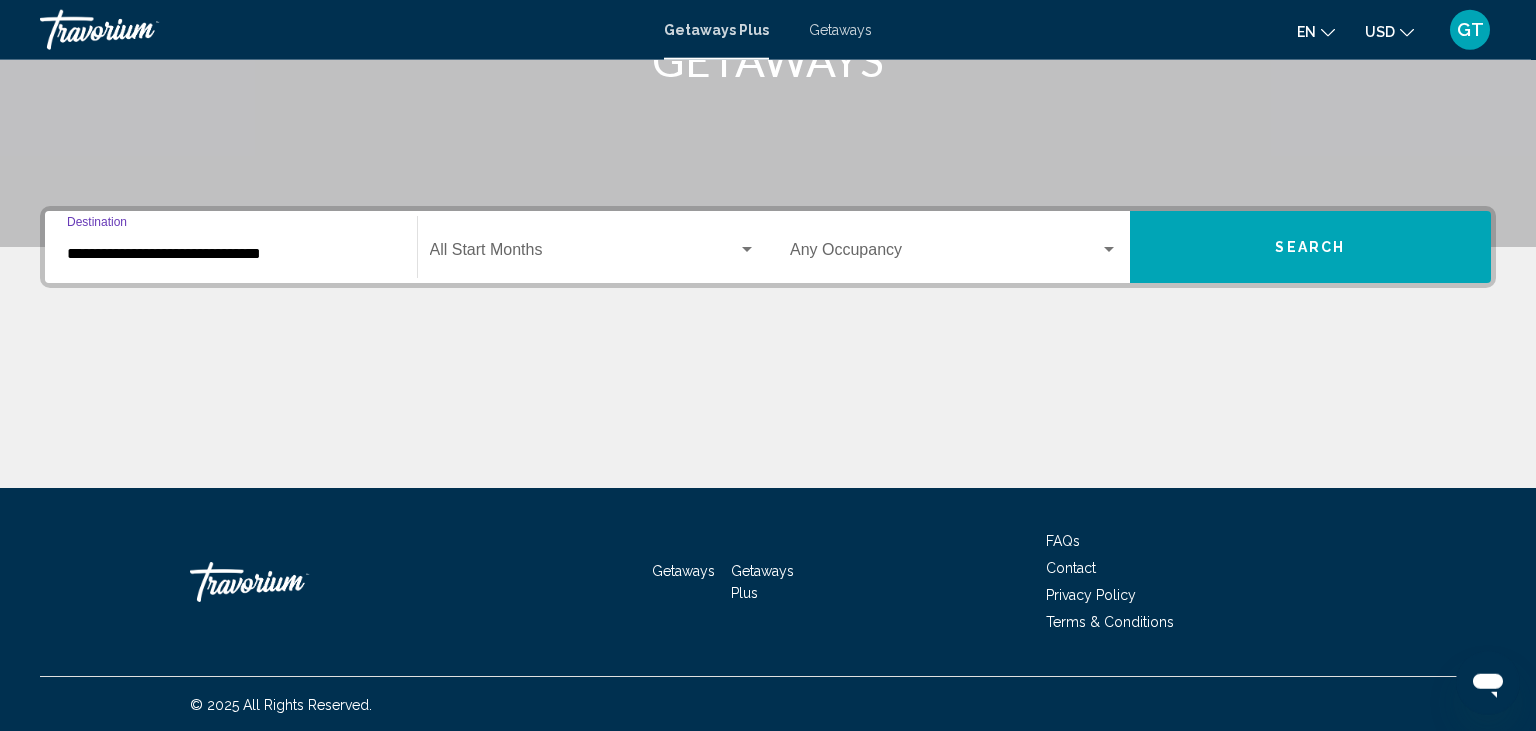 scroll, scrollTop: 354, scrollLeft: 0, axis: vertical 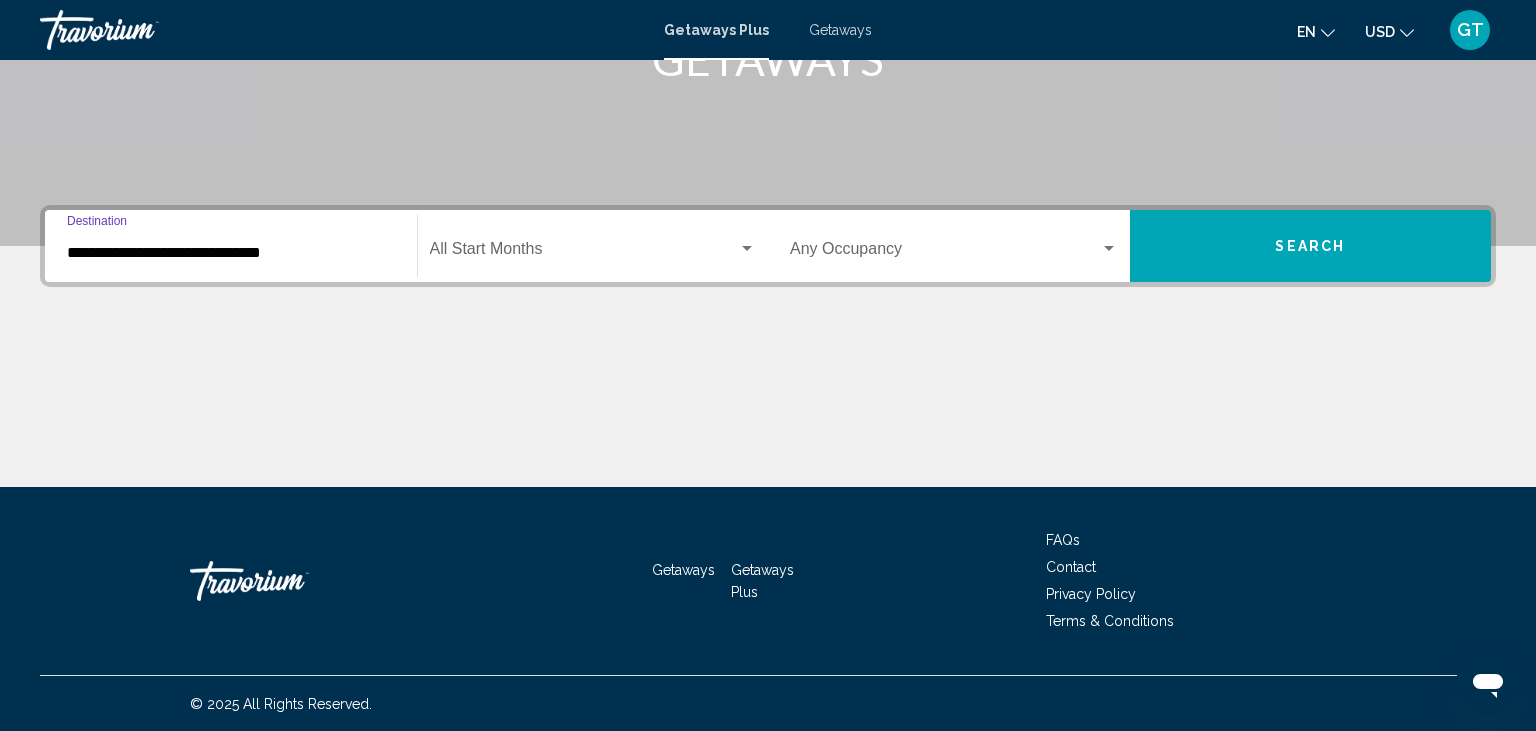 click on "Search" at bounding box center [1311, 246] 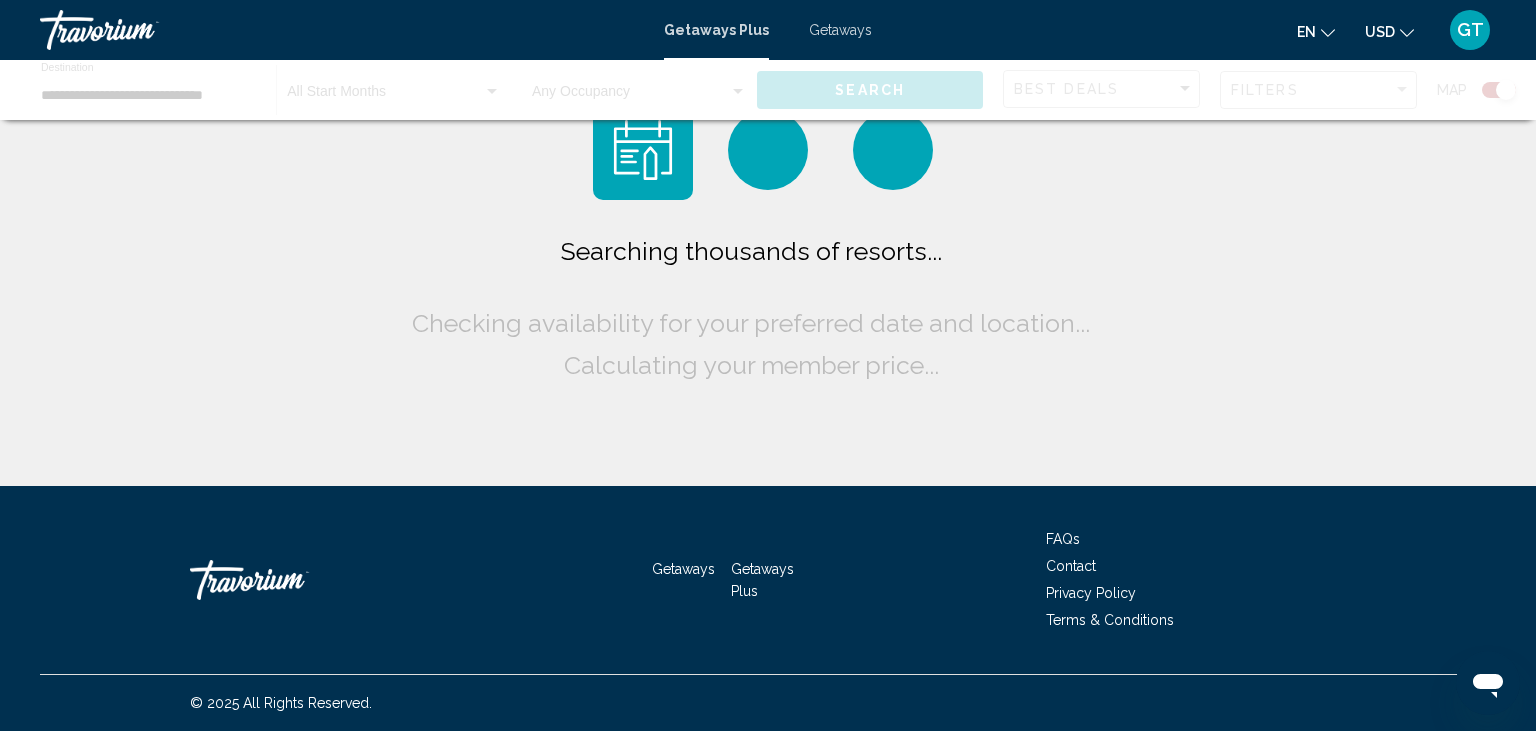 scroll, scrollTop: 0, scrollLeft: 0, axis: both 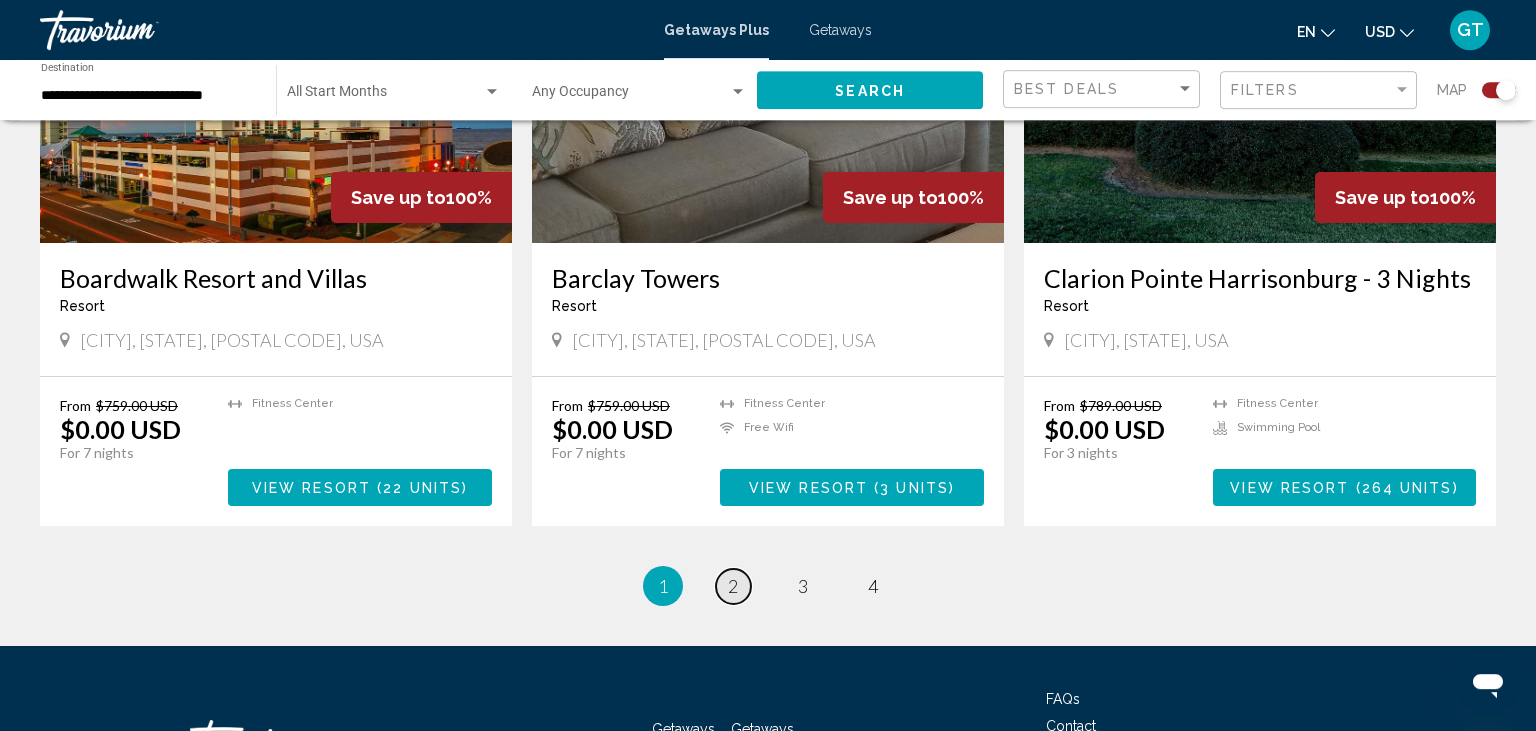 click on "2" at bounding box center (733, 586) 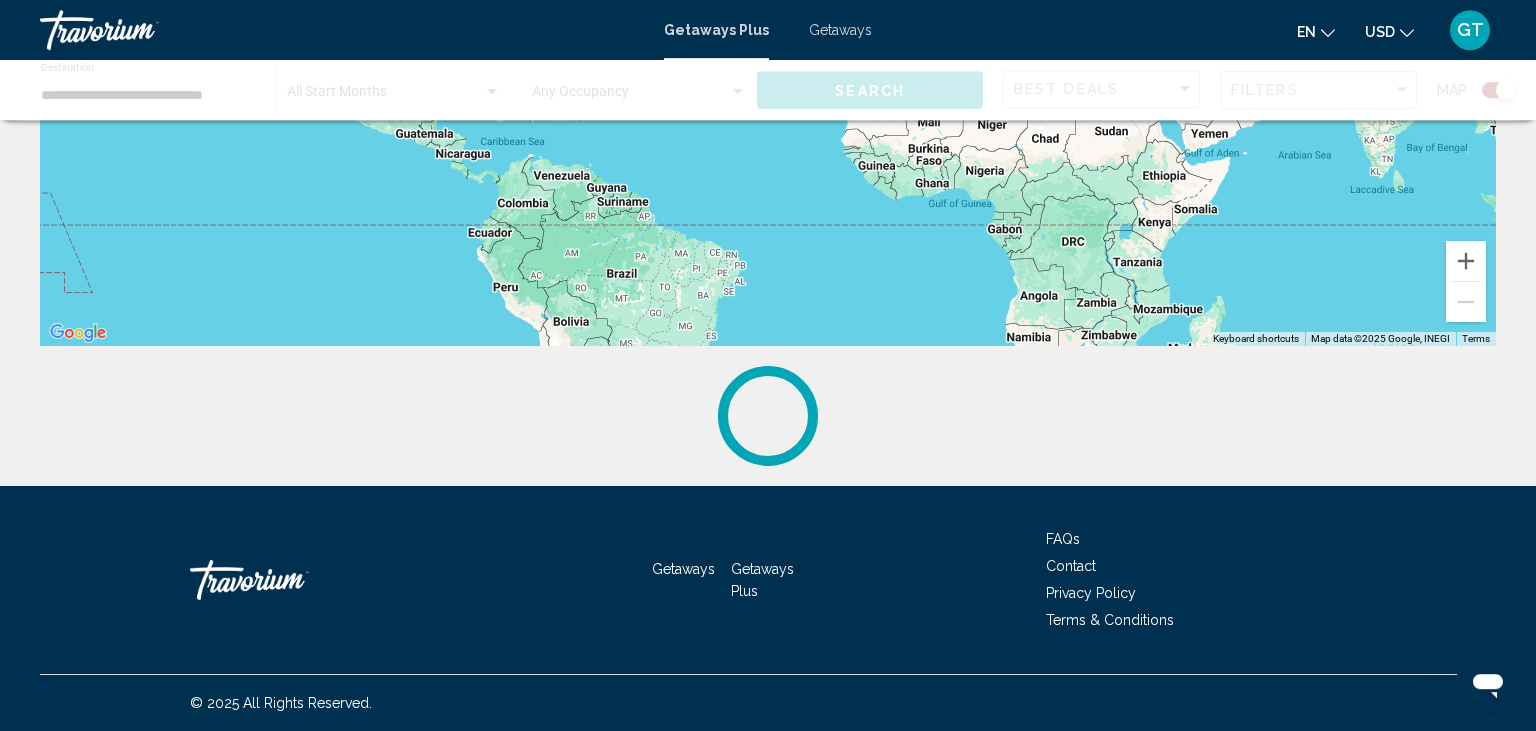 scroll, scrollTop: 0, scrollLeft: 0, axis: both 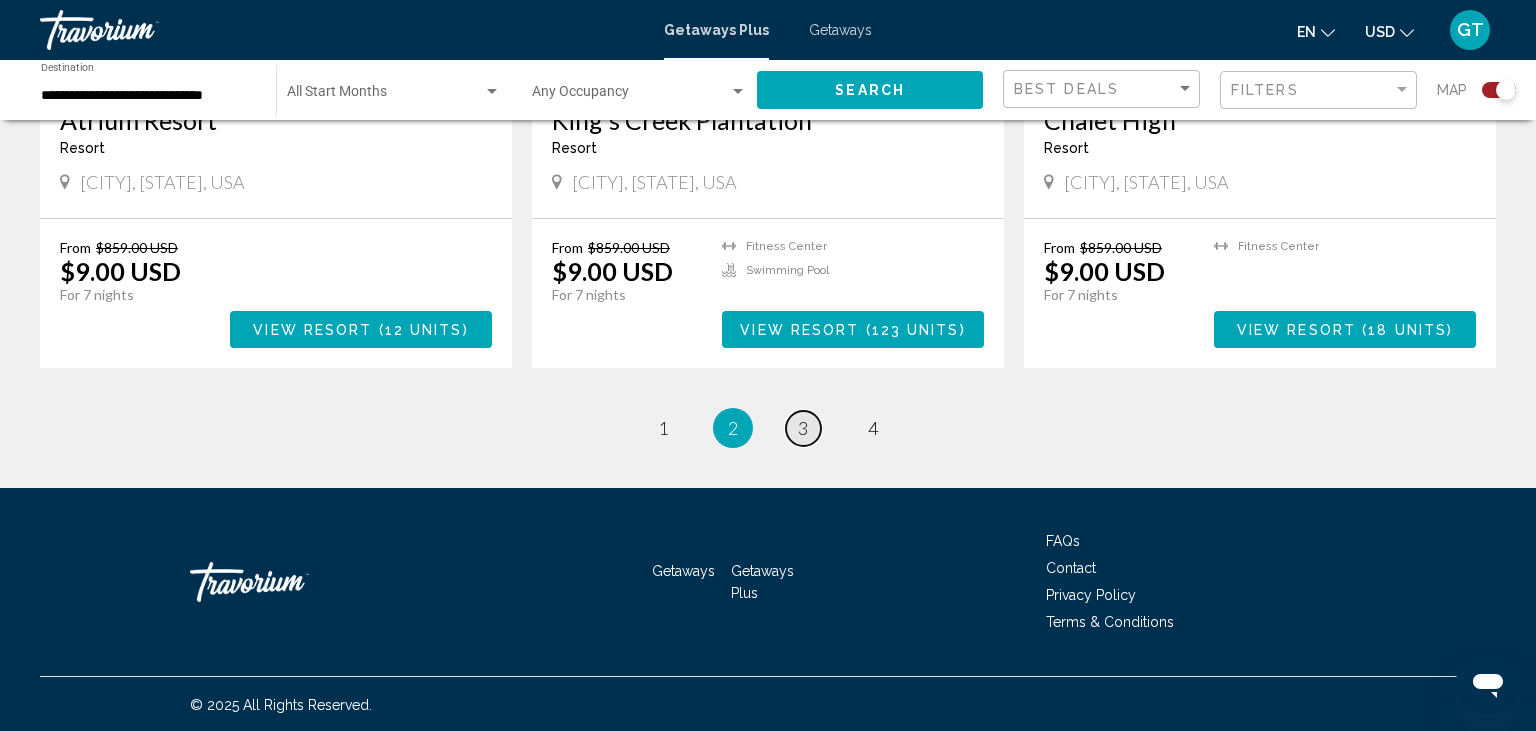 click on "3" at bounding box center [803, 428] 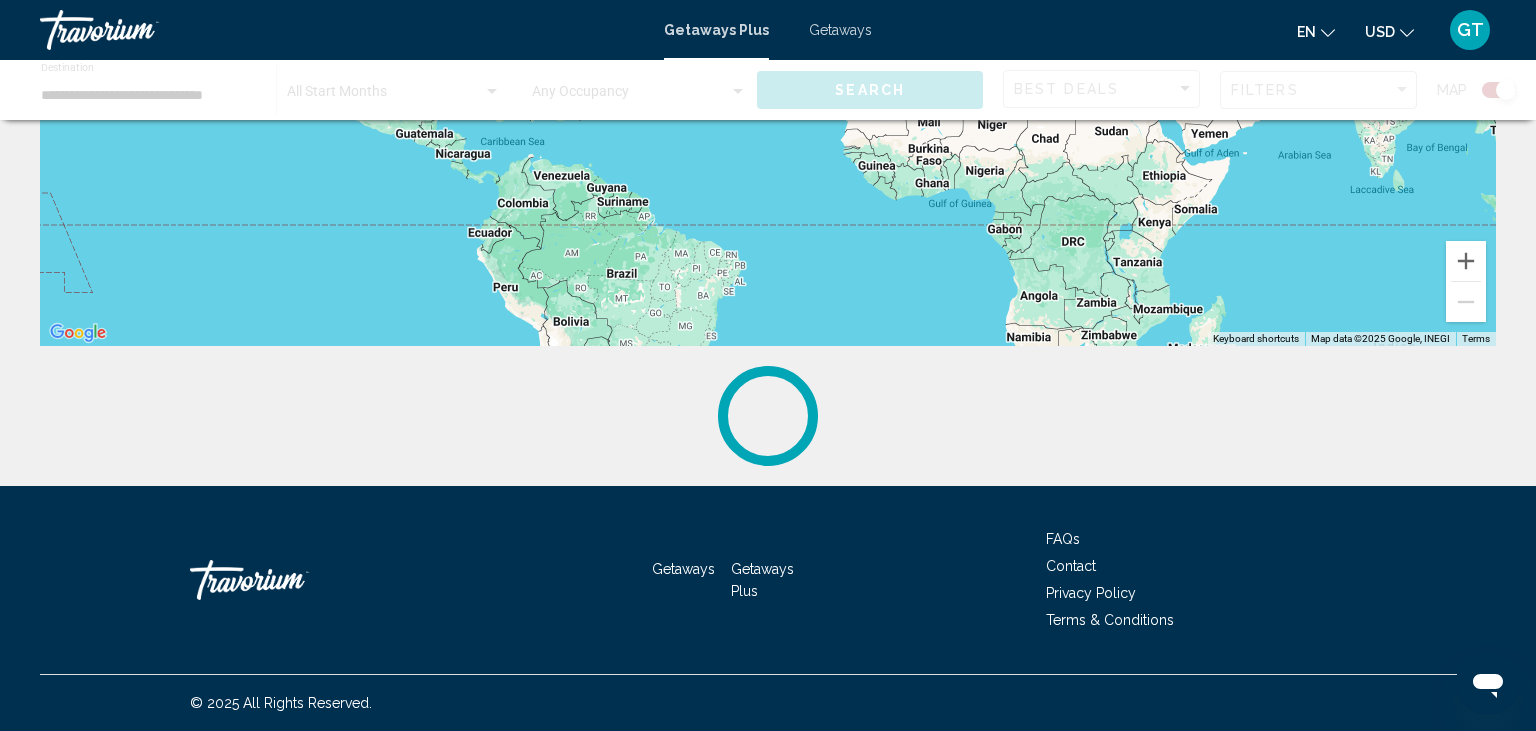 scroll, scrollTop: 0, scrollLeft: 0, axis: both 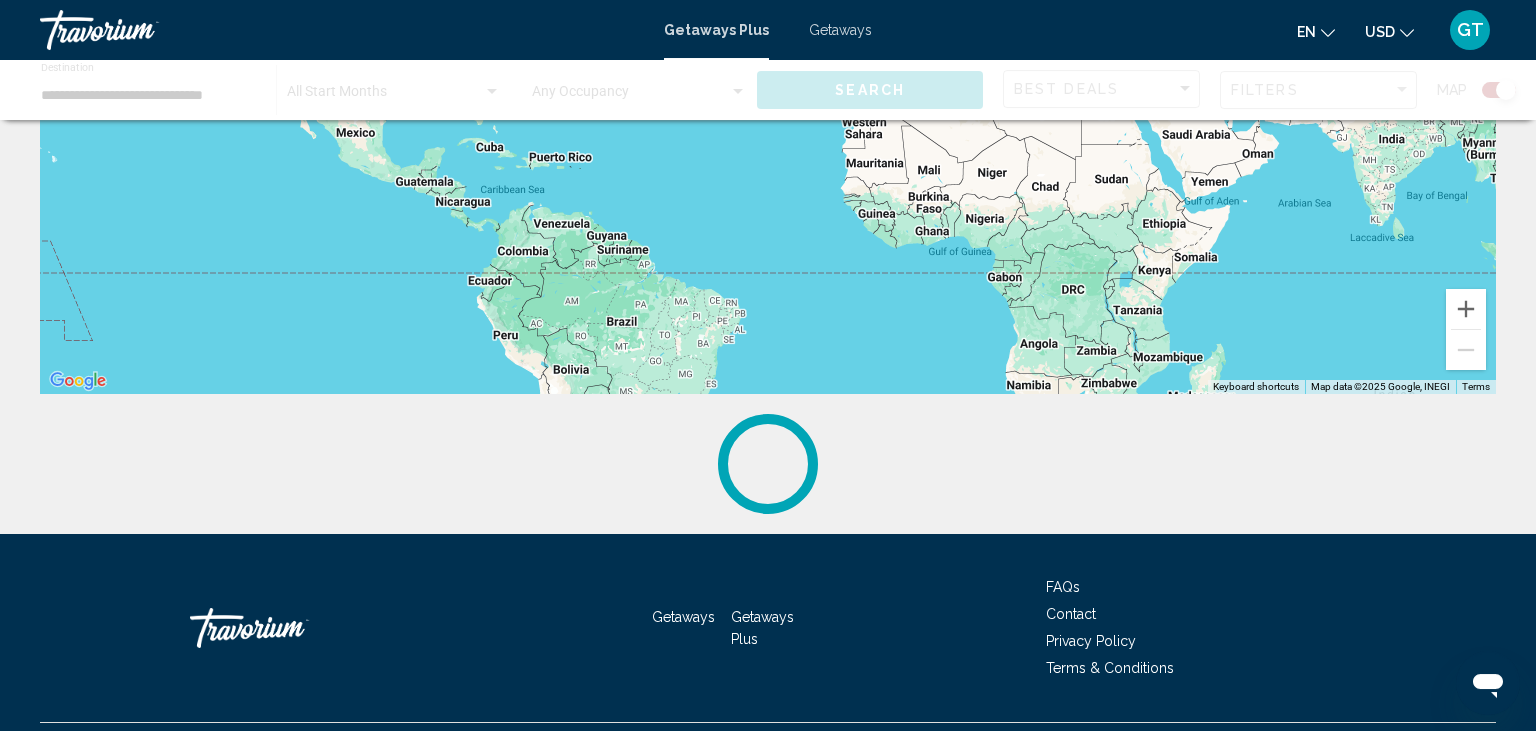 click on "Getaways" at bounding box center (840, 30) 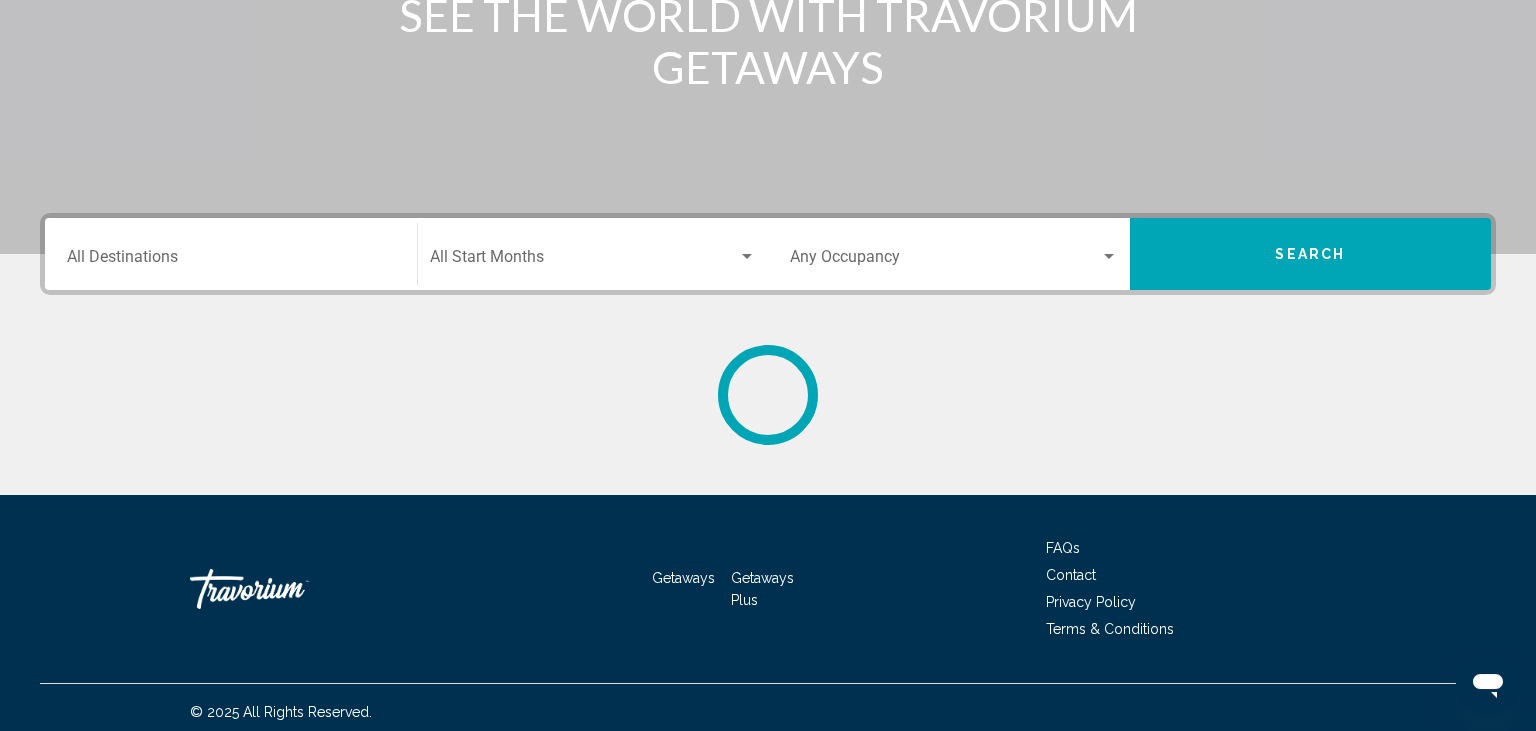 scroll, scrollTop: 0, scrollLeft: 0, axis: both 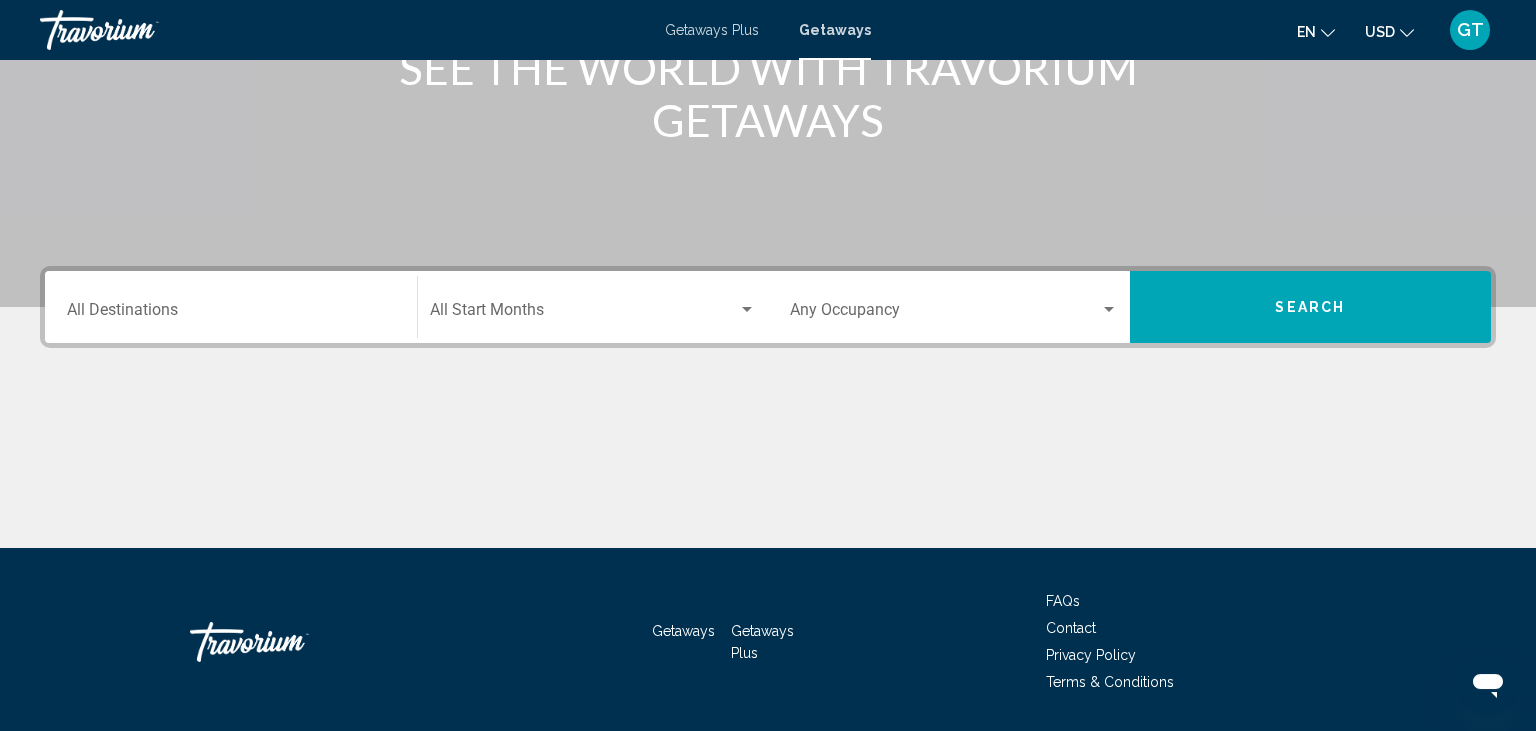 click on "Destination All Destinations" at bounding box center (231, 314) 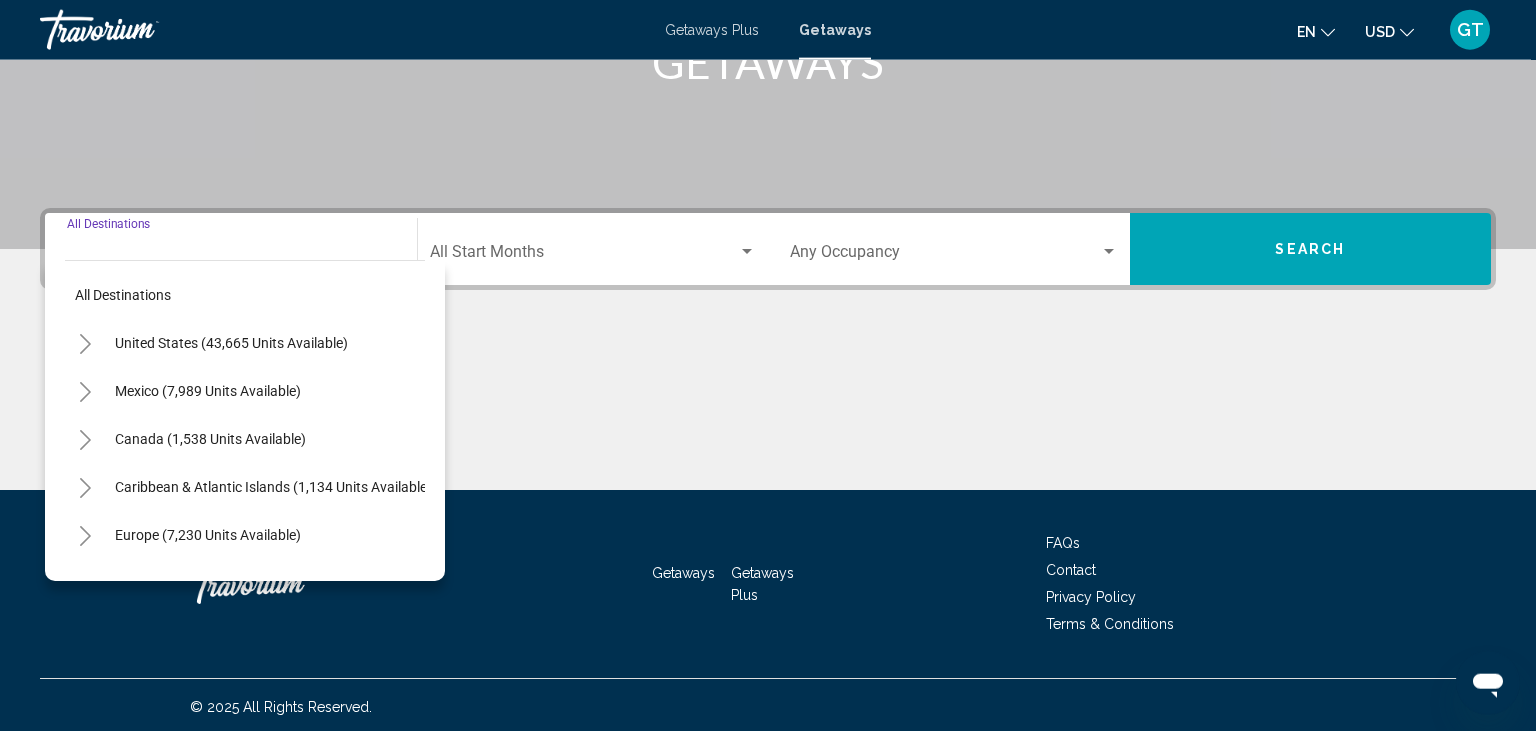 scroll, scrollTop: 354, scrollLeft: 0, axis: vertical 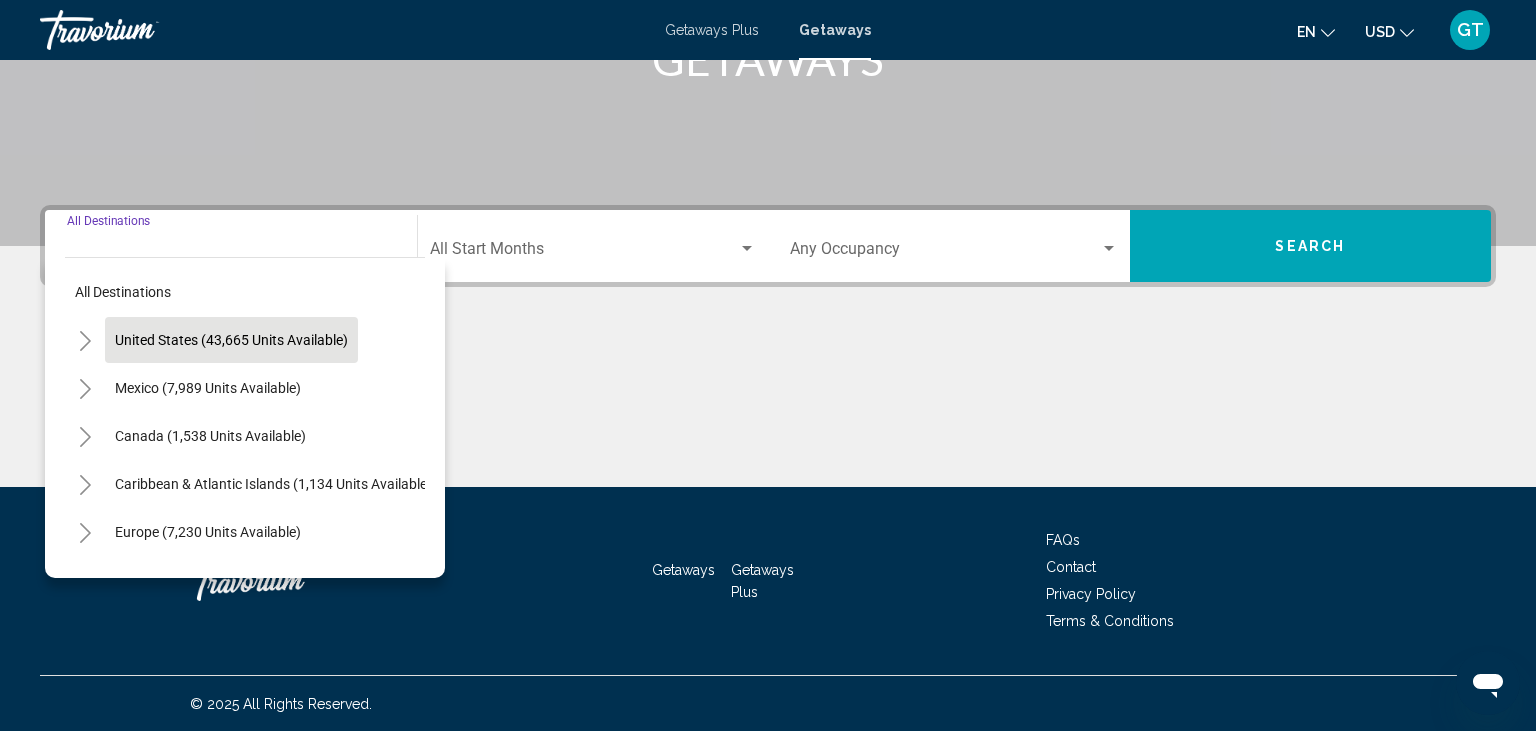 click on "United States (43,665 units available)" at bounding box center [208, 388] 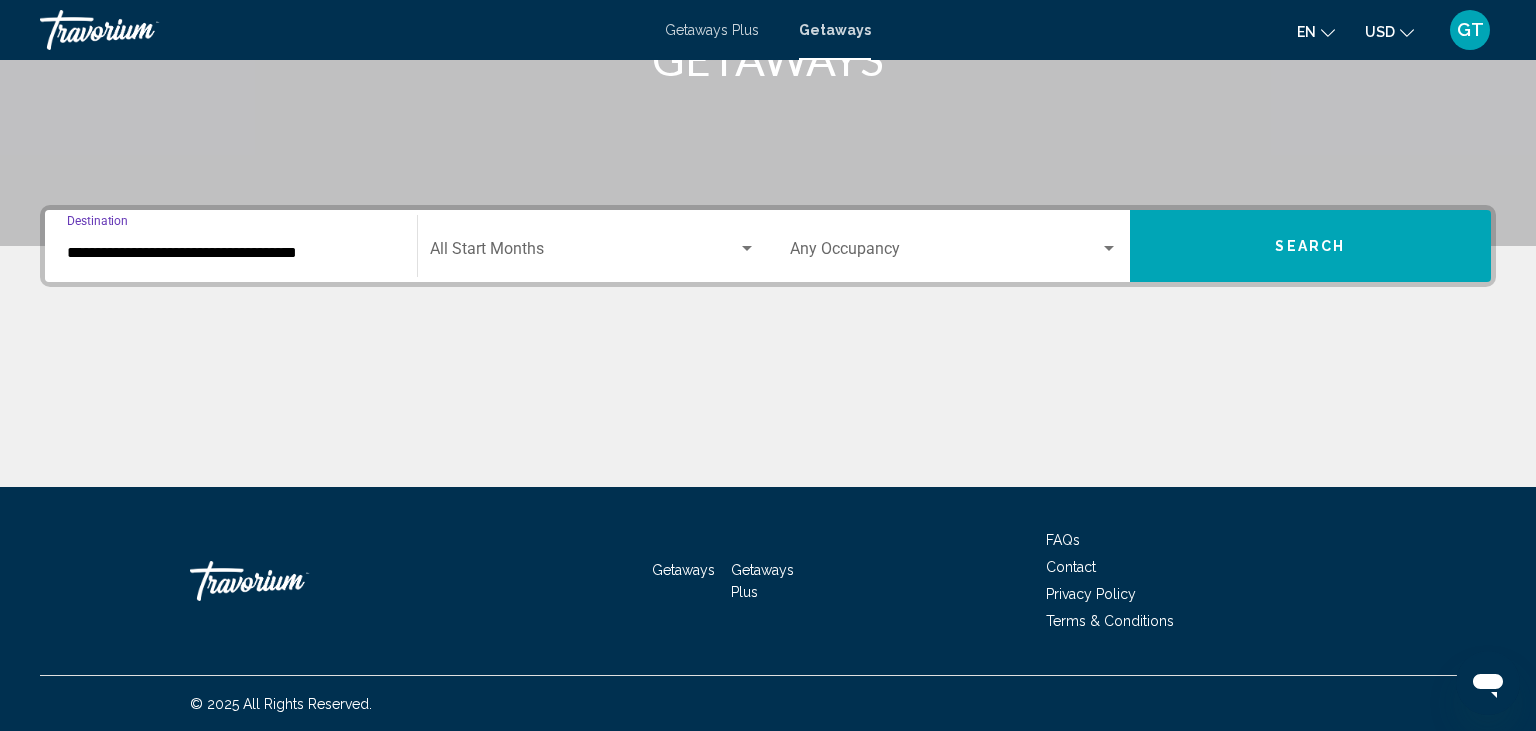 click on "**********" at bounding box center [231, 253] 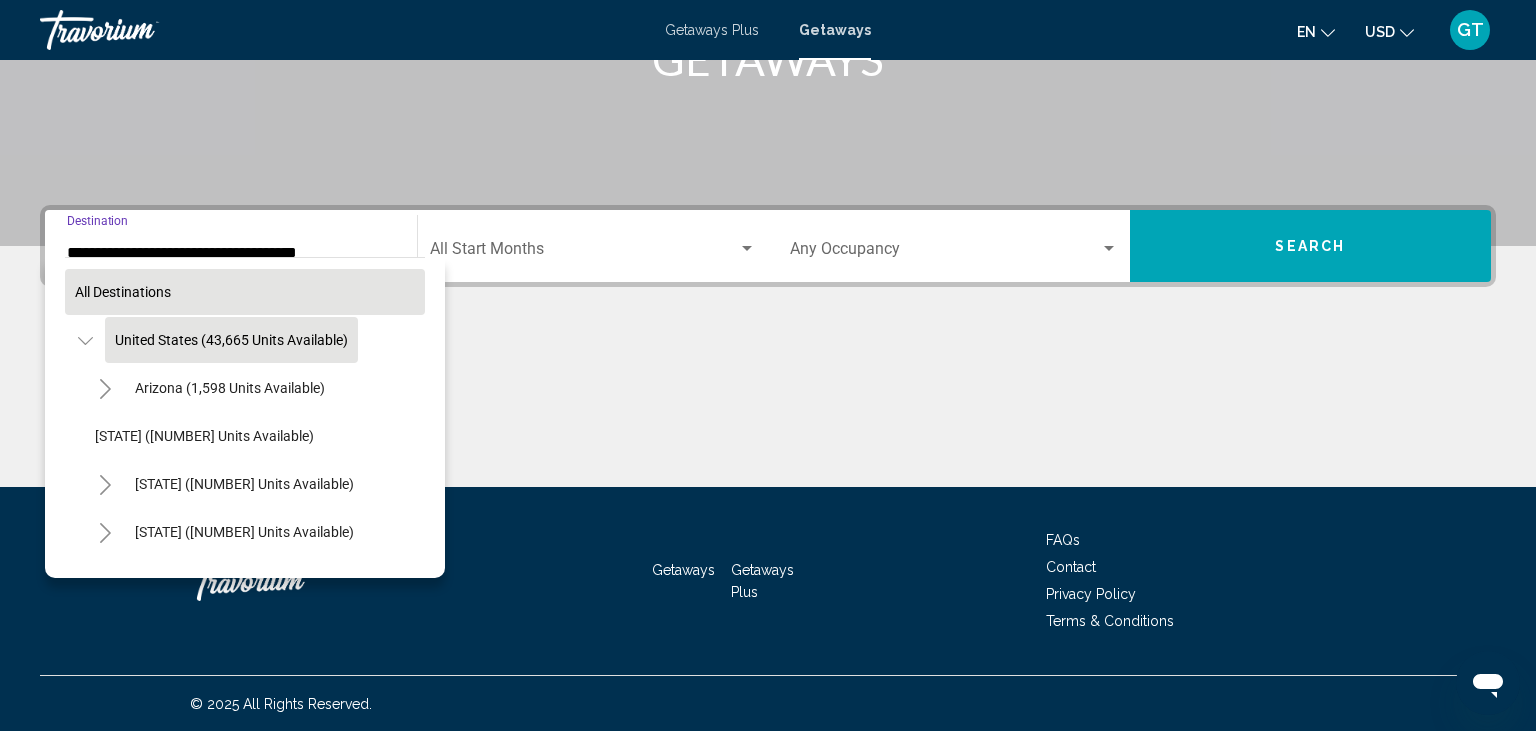 scroll, scrollTop: 328, scrollLeft: 0, axis: vertical 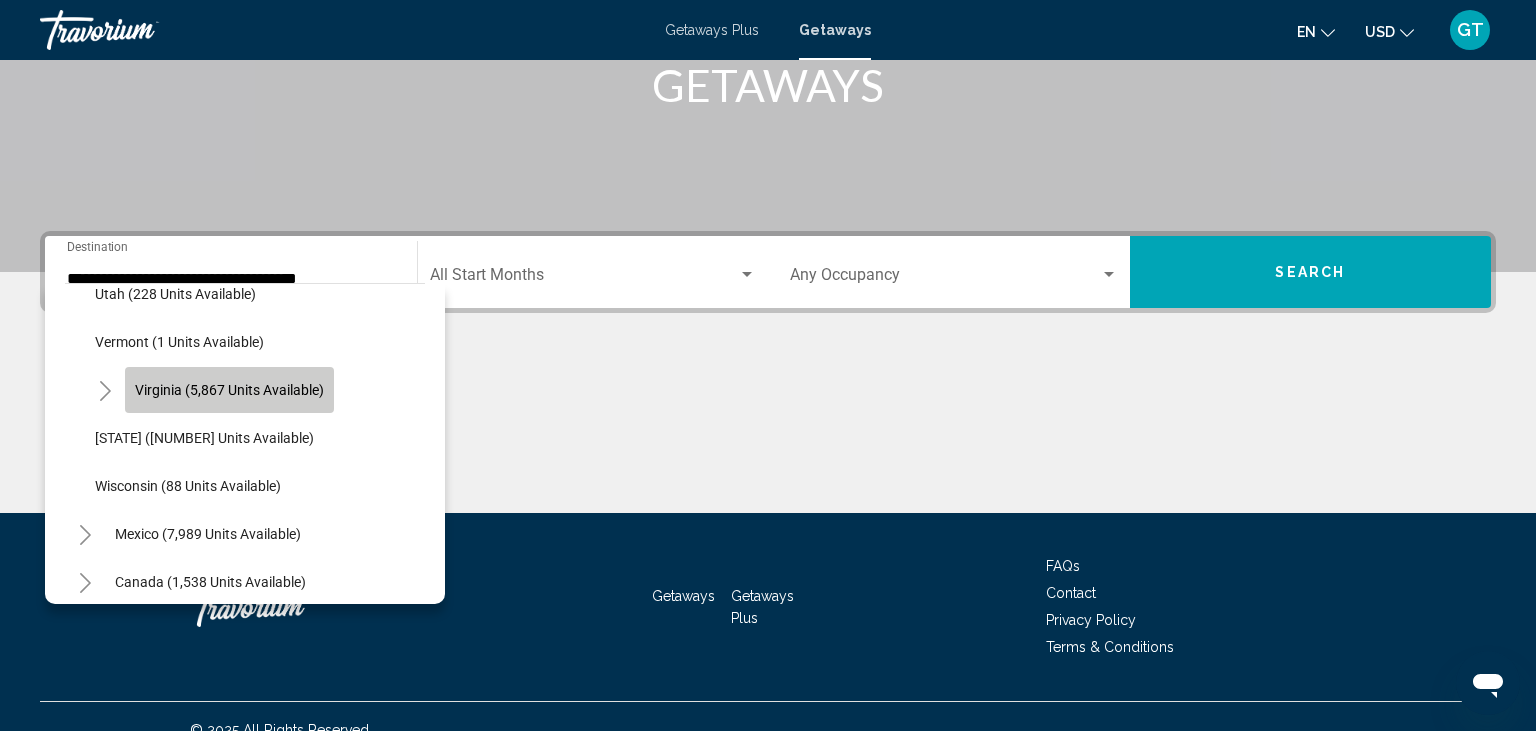 click on "Virginia (5,867 units available)" 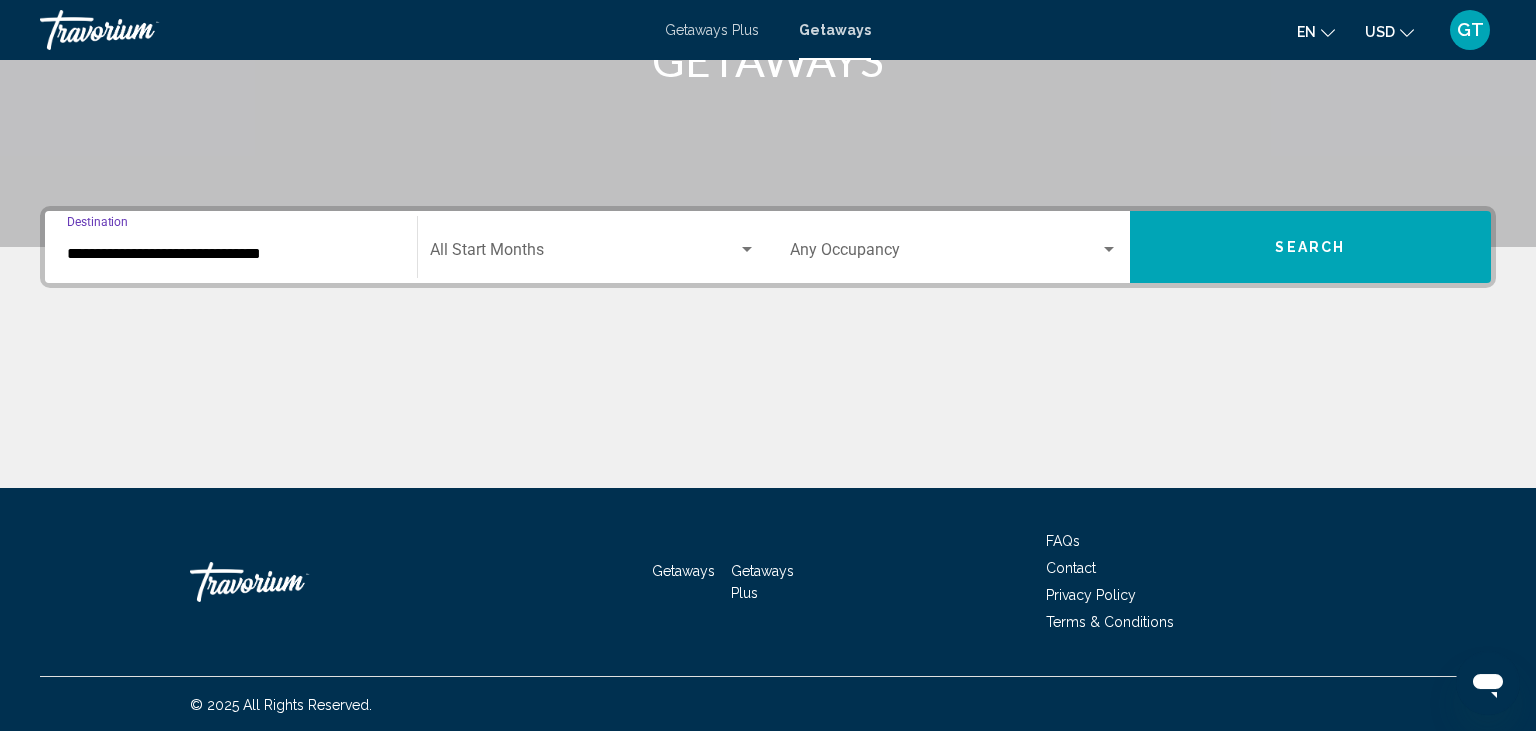 scroll, scrollTop: 354, scrollLeft: 0, axis: vertical 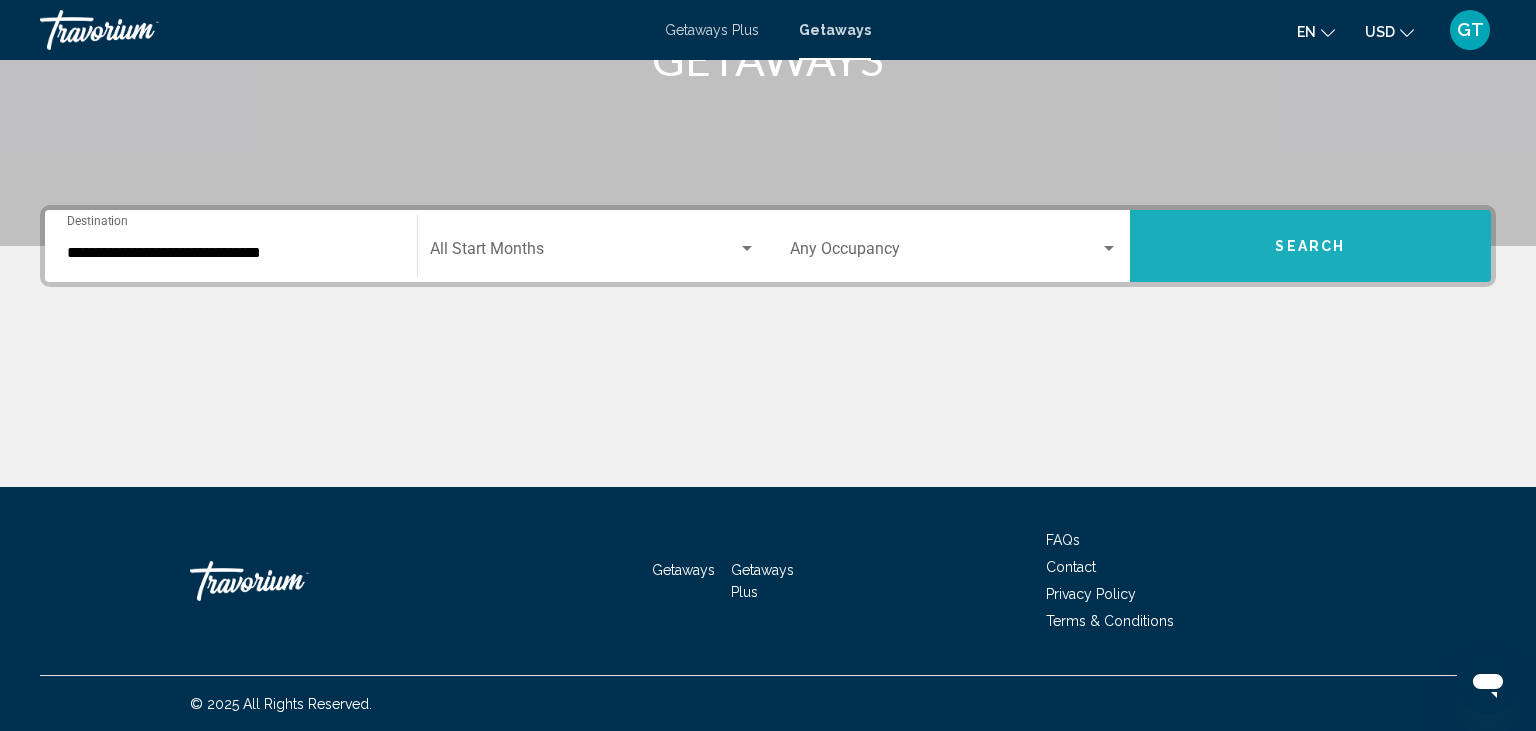 click on "Search" at bounding box center [1311, 246] 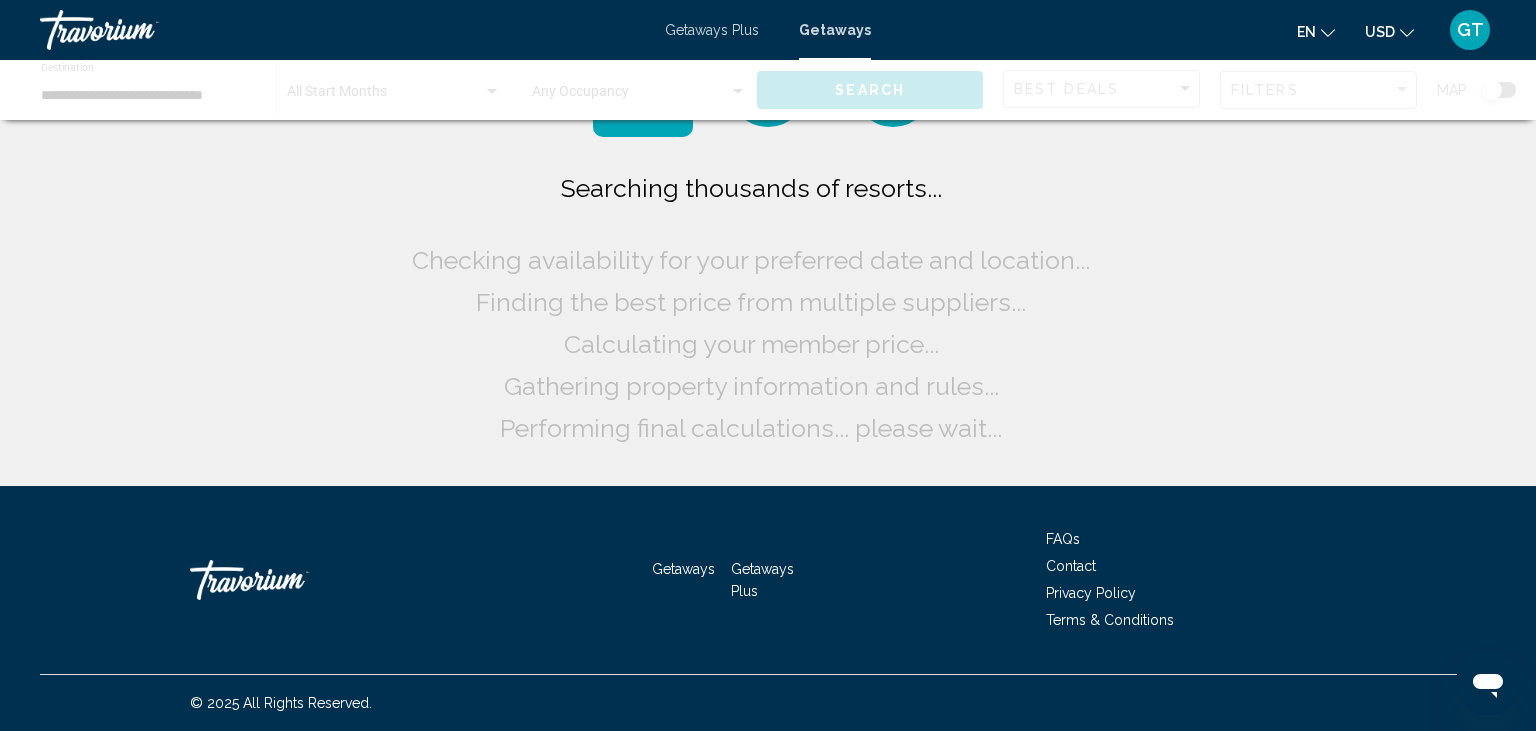 scroll, scrollTop: 0, scrollLeft: 0, axis: both 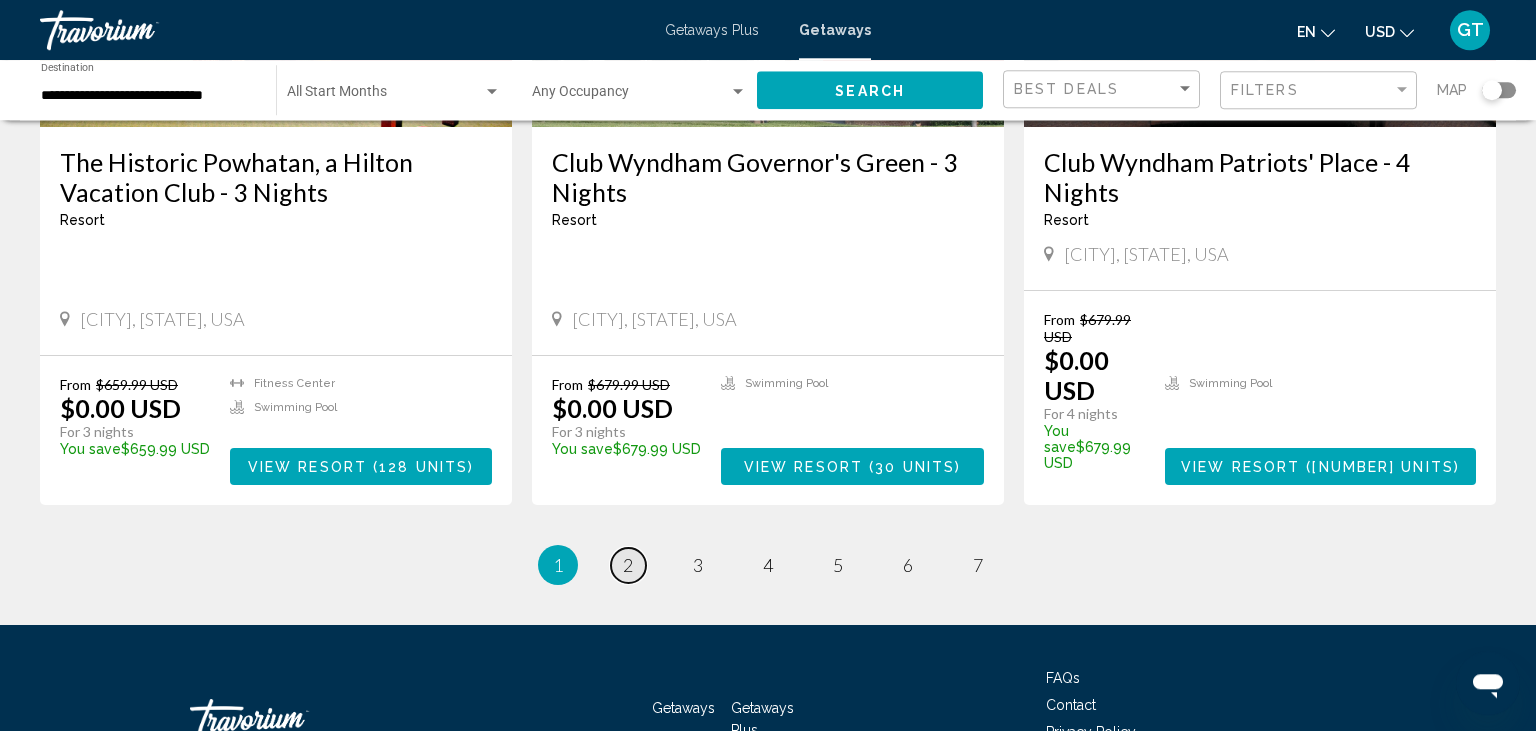click on "page  2" at bounding box center (628, 565) 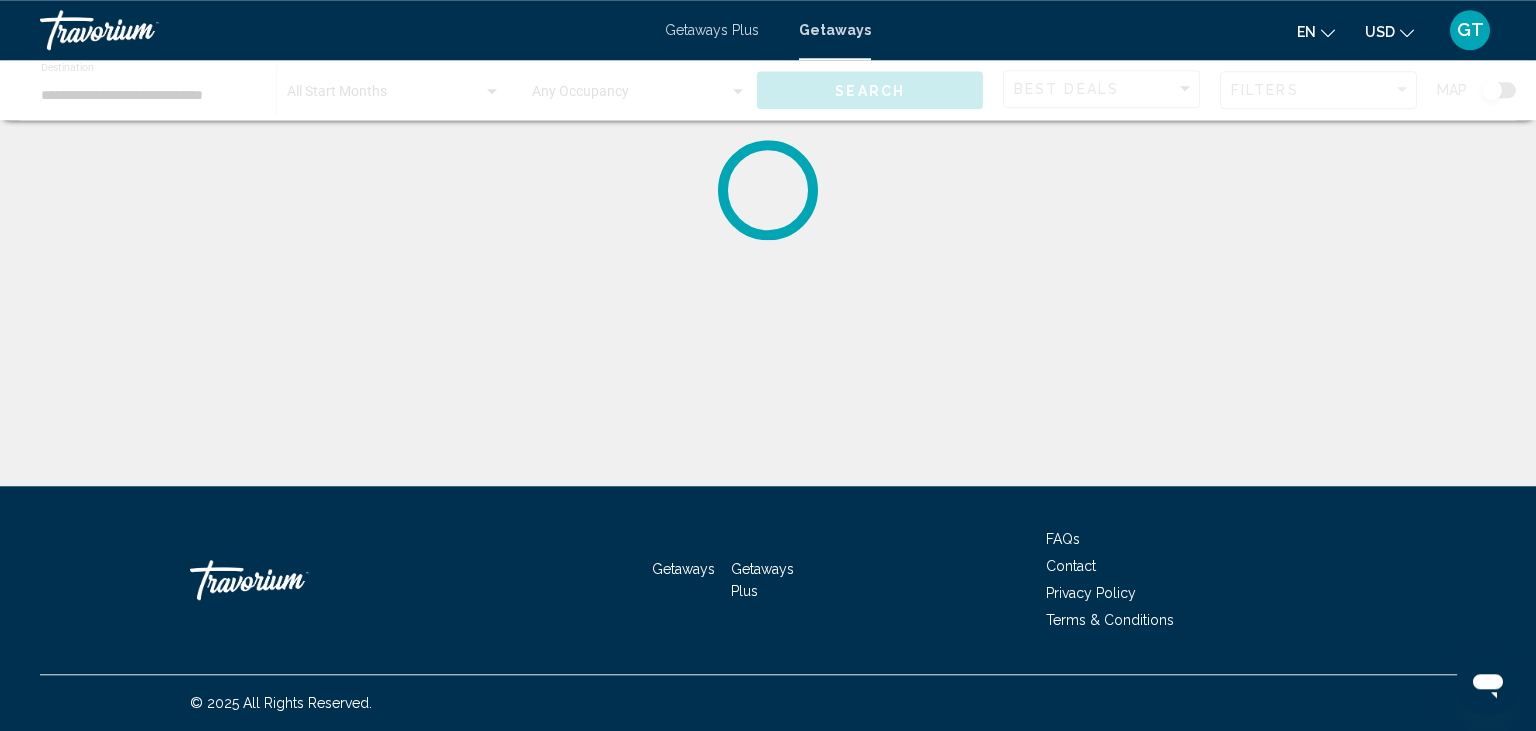 scroll, scrollTop: 0, scrollLeft: 0, axis: both 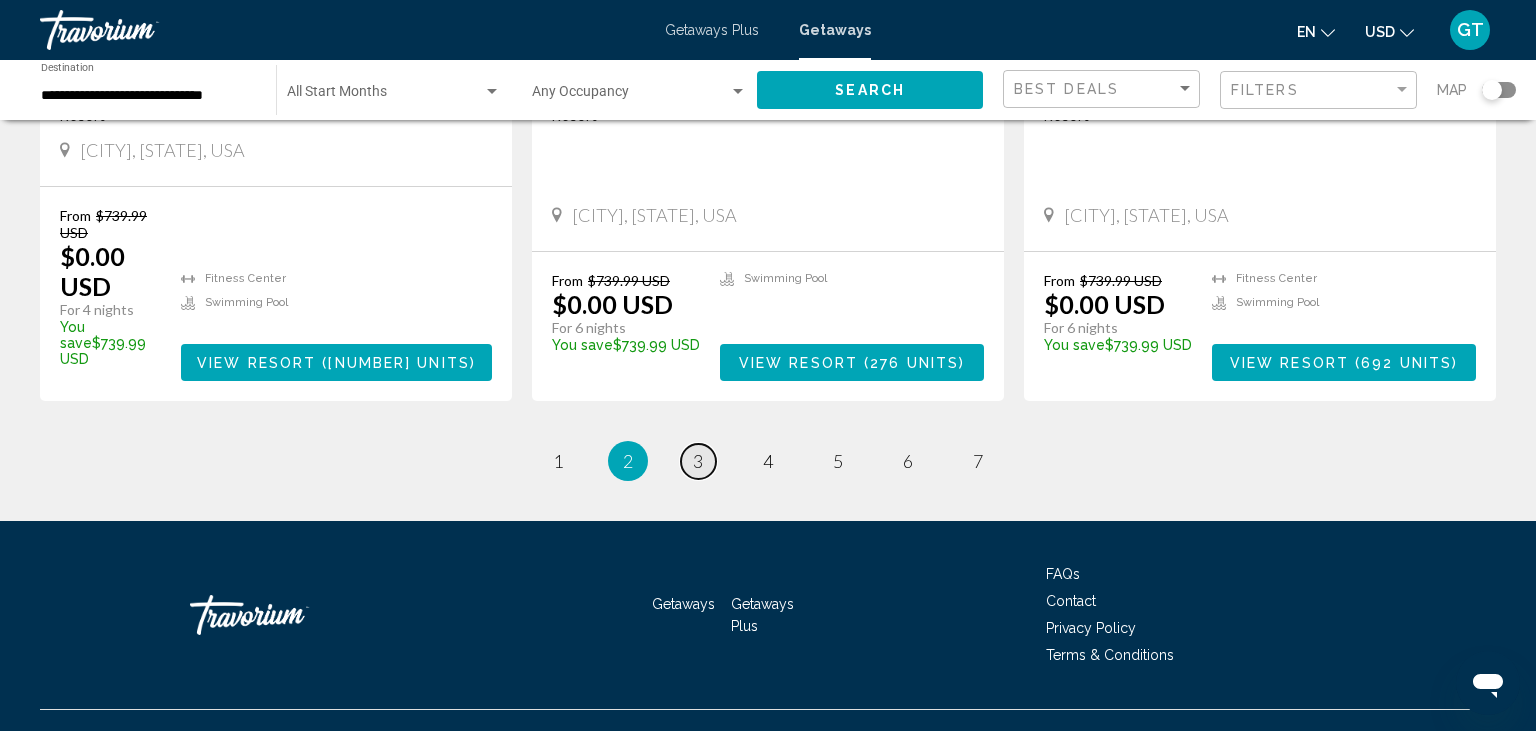 click on "3" at bounding box center (698, 461) 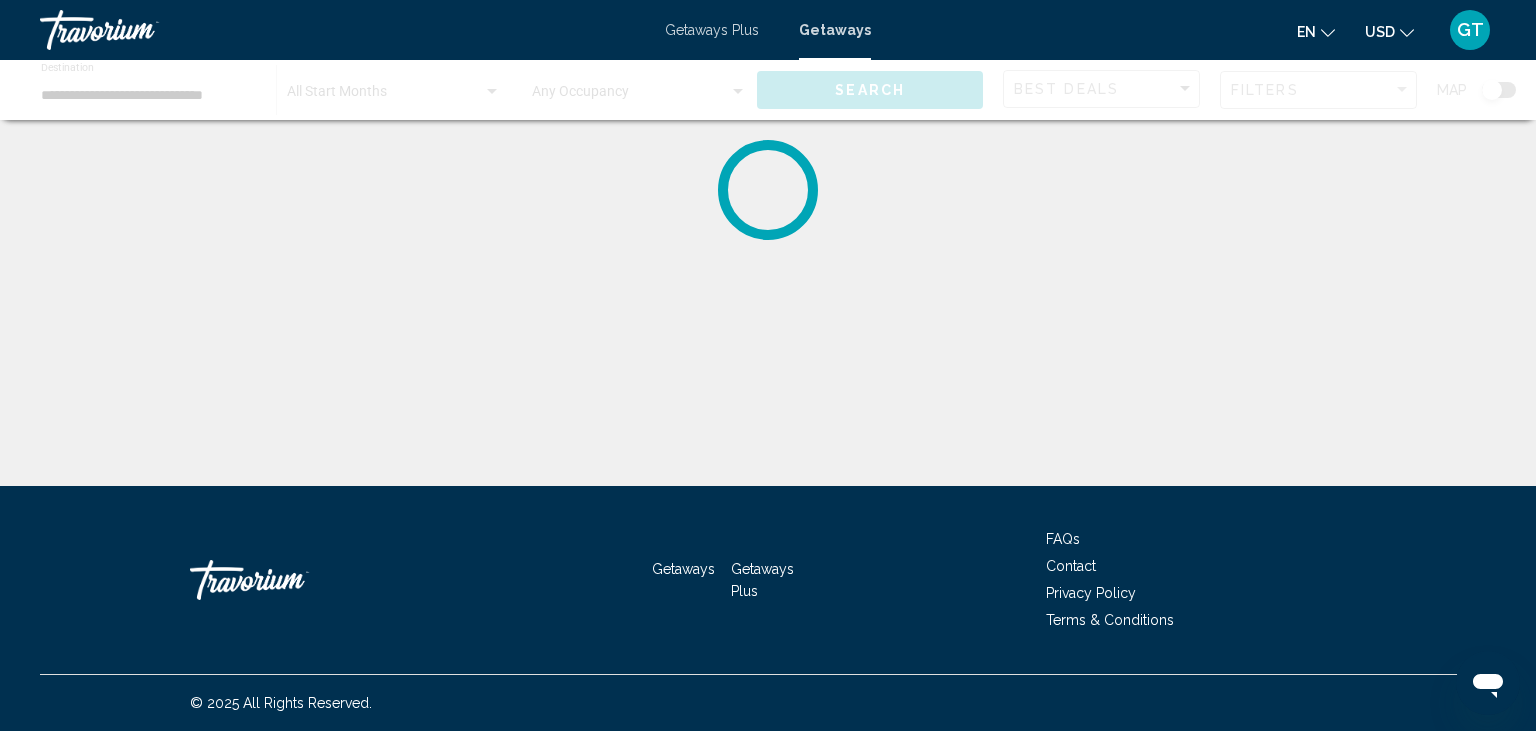 scroll, scrollTop: 0, scrollLeft: 0, axis: both 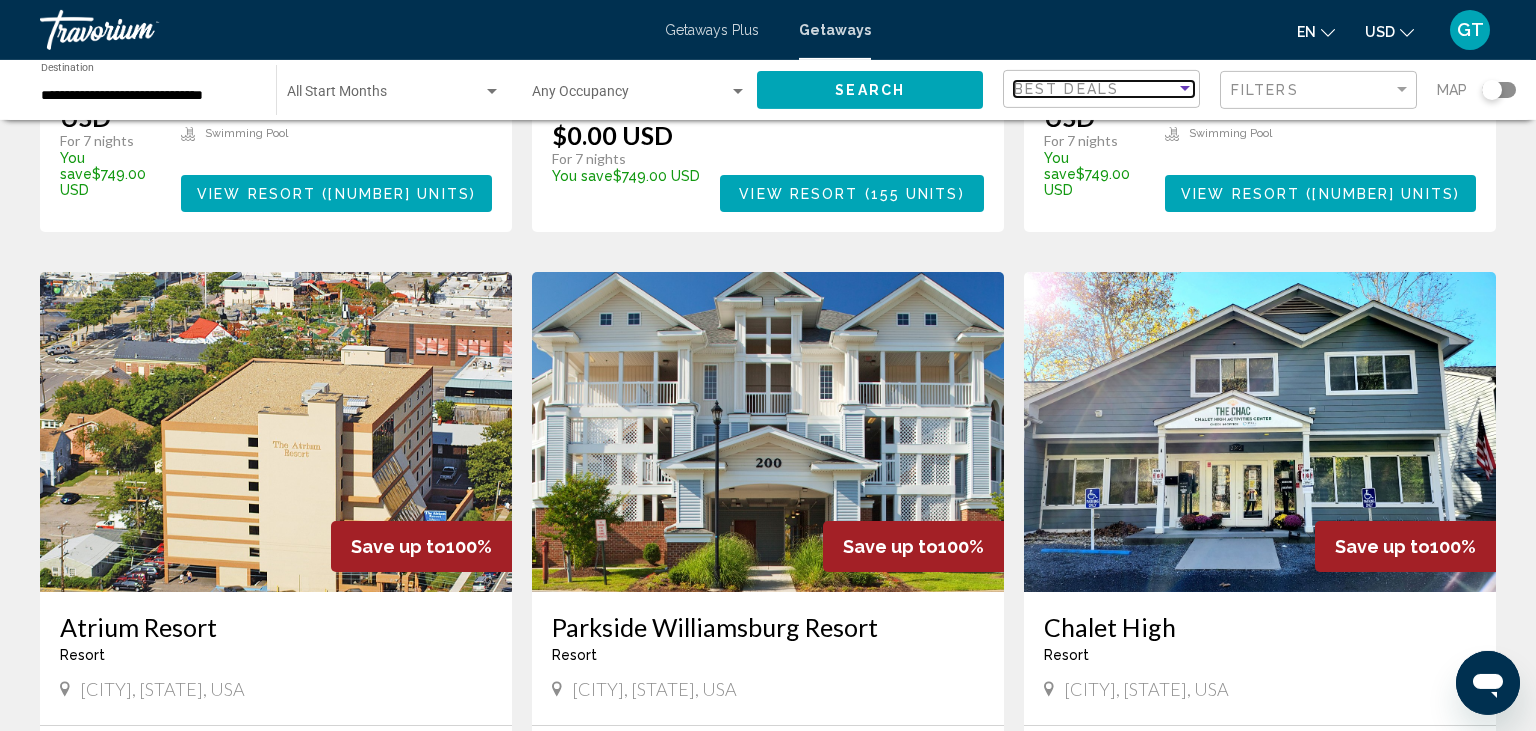 click at bounding box center (1185, 88) 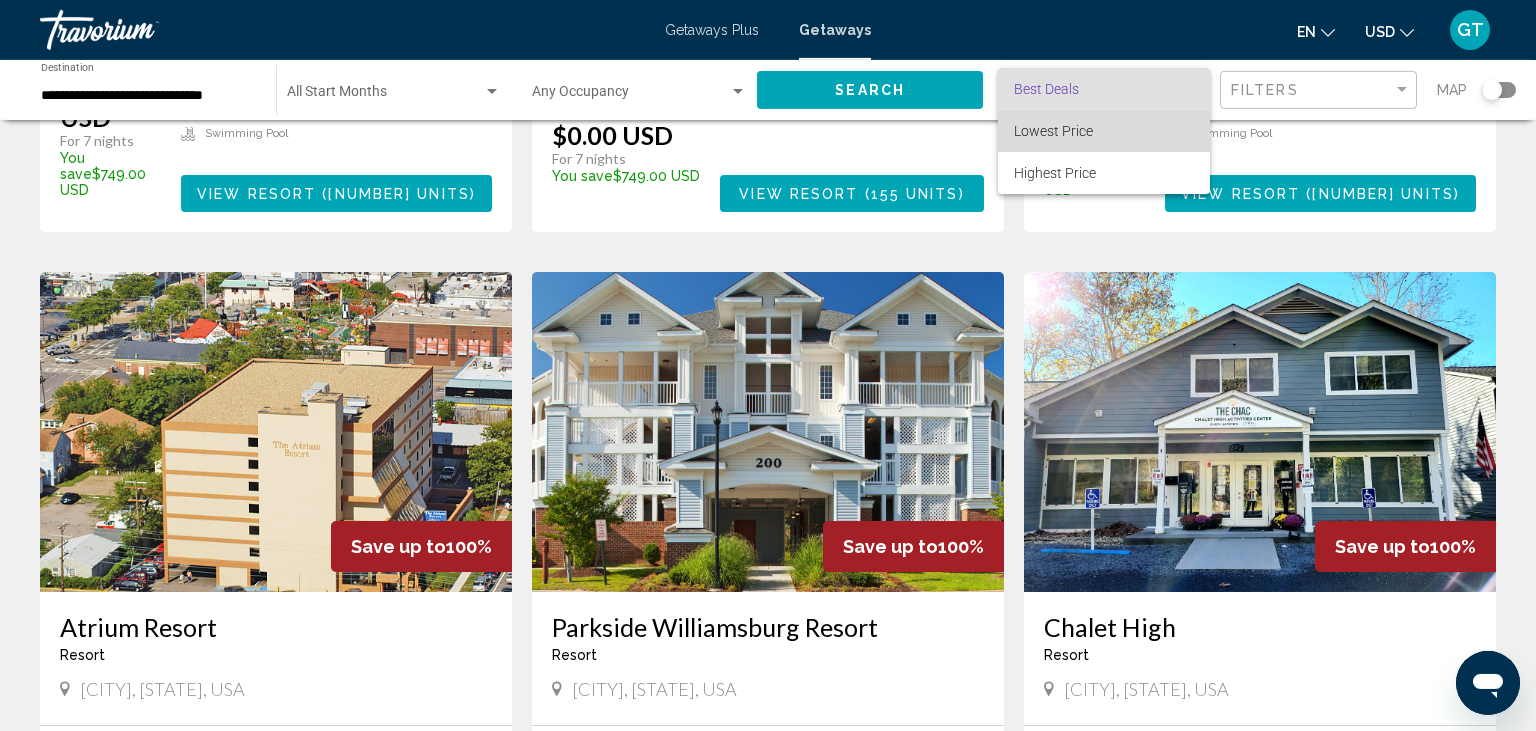 click on "Lowest Price" at bounding box center [1053, 131] 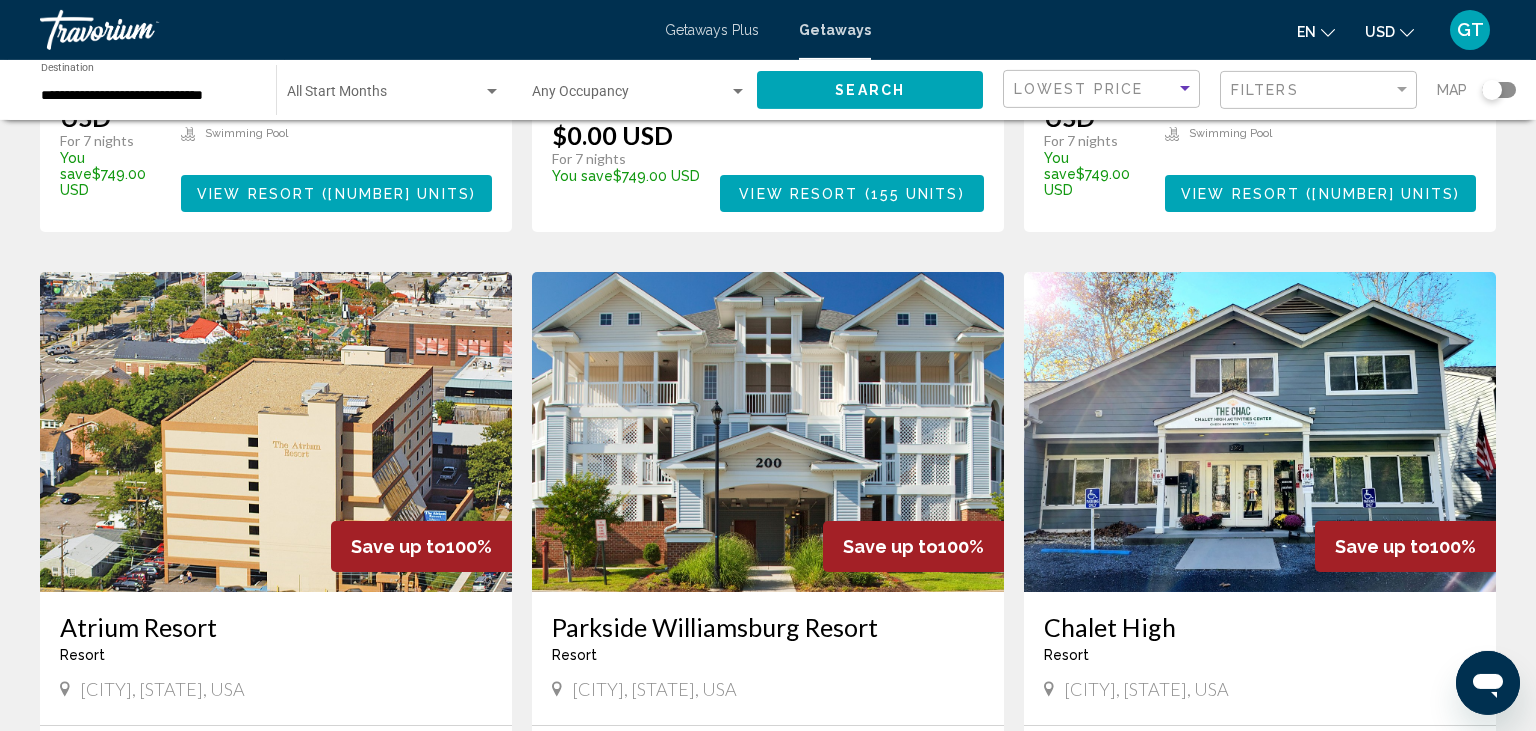 click on "Search" 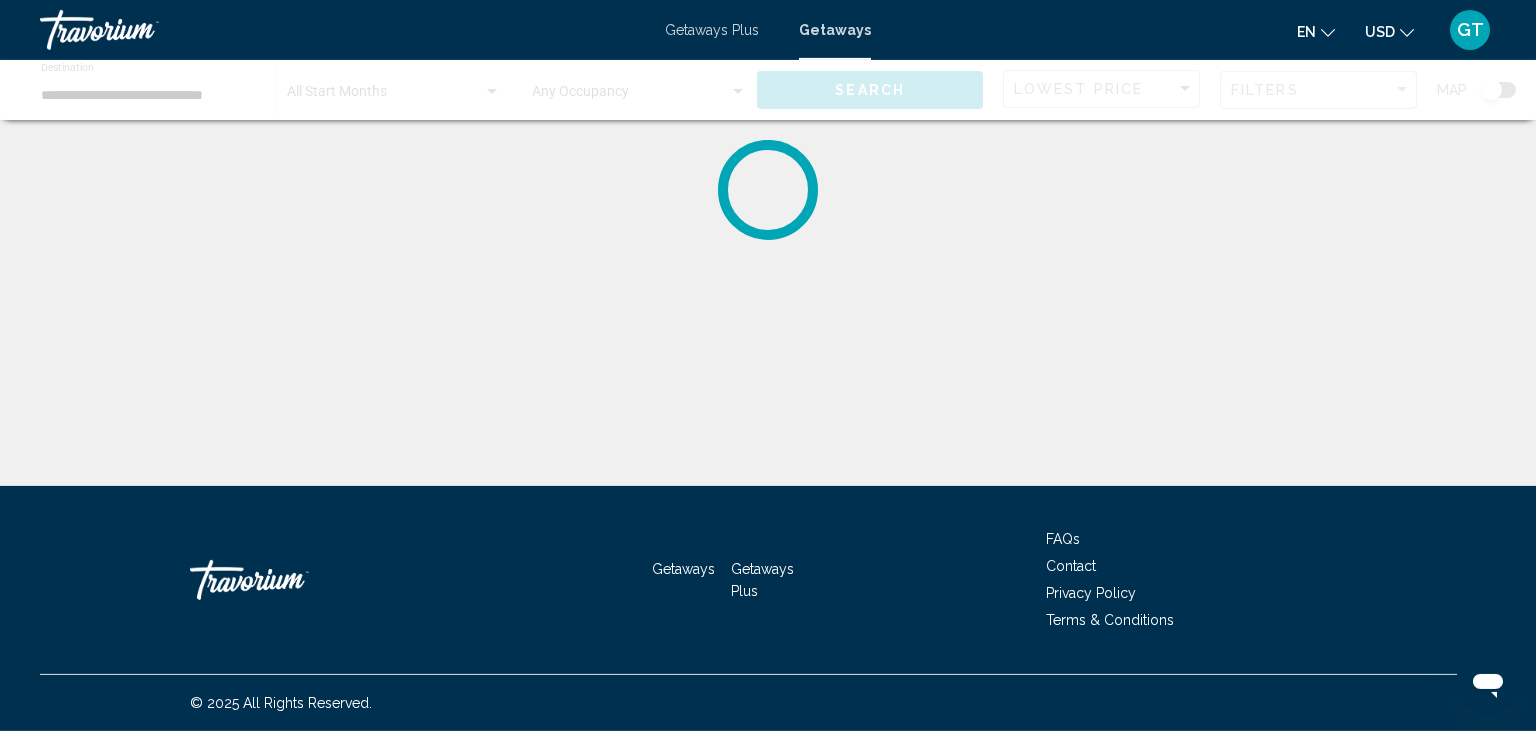 scroll, scrollTop: 0, scrollLeft: 0, axis: both 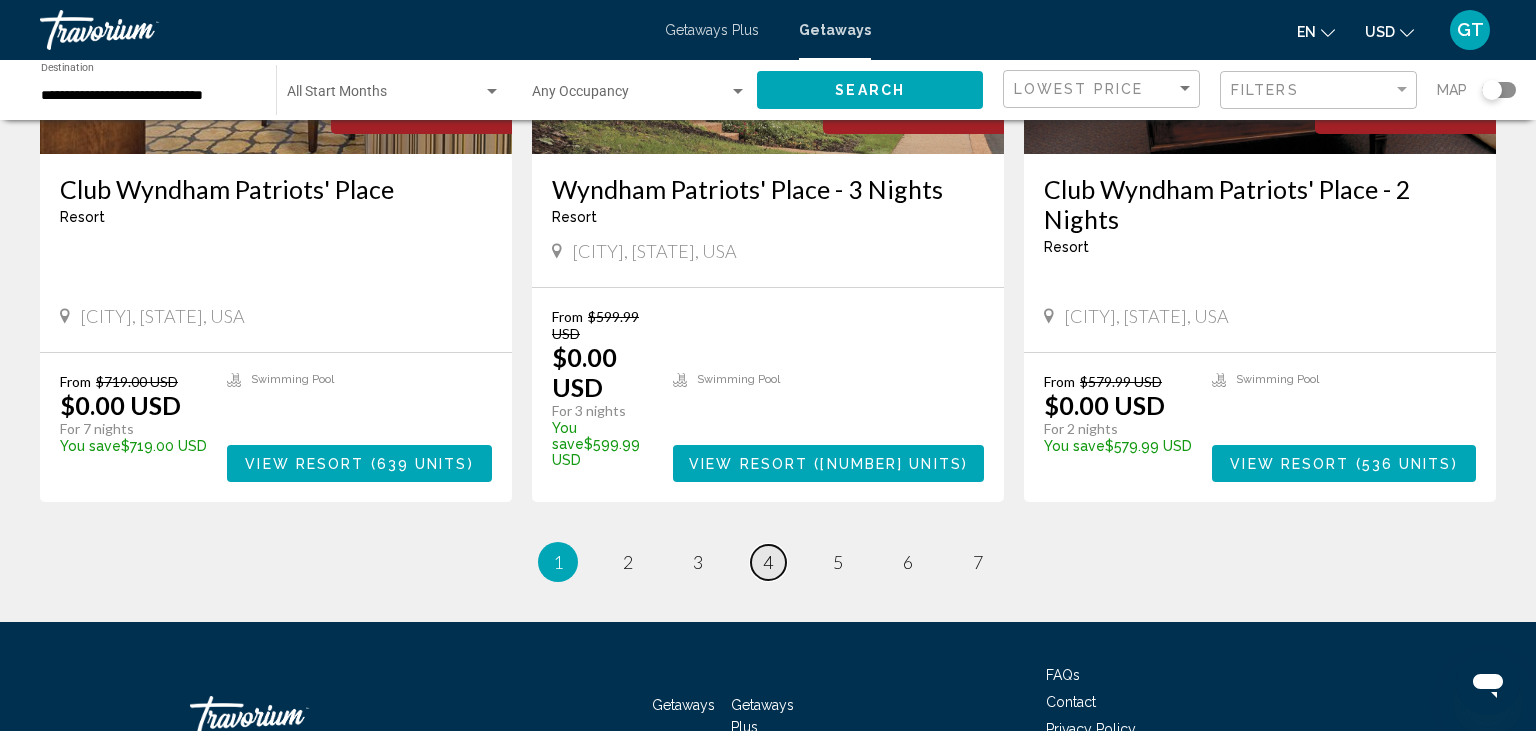 click on "4" at bounding box center (768, 562) 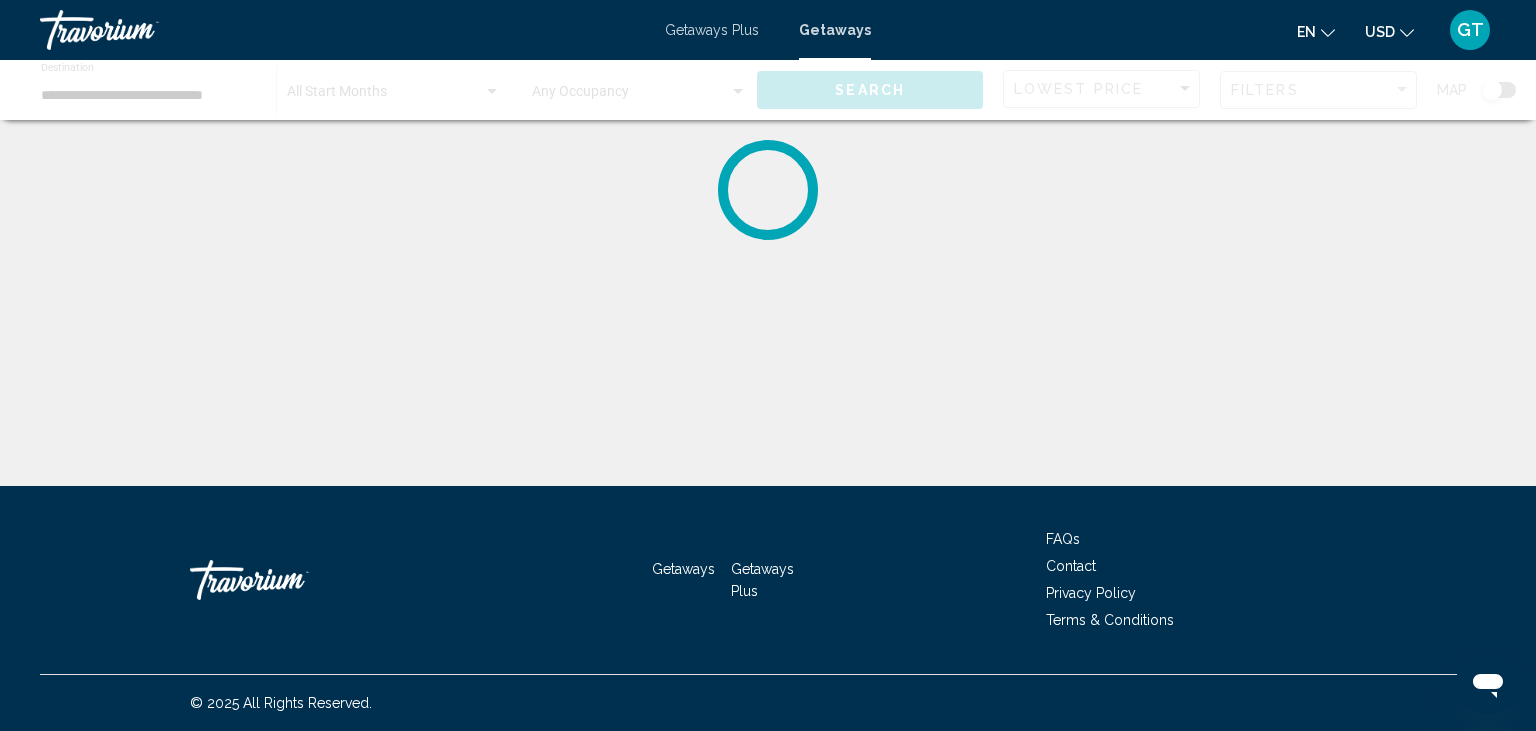 scroll, scrollTop: 0, scrollLeft: 0, axis: both 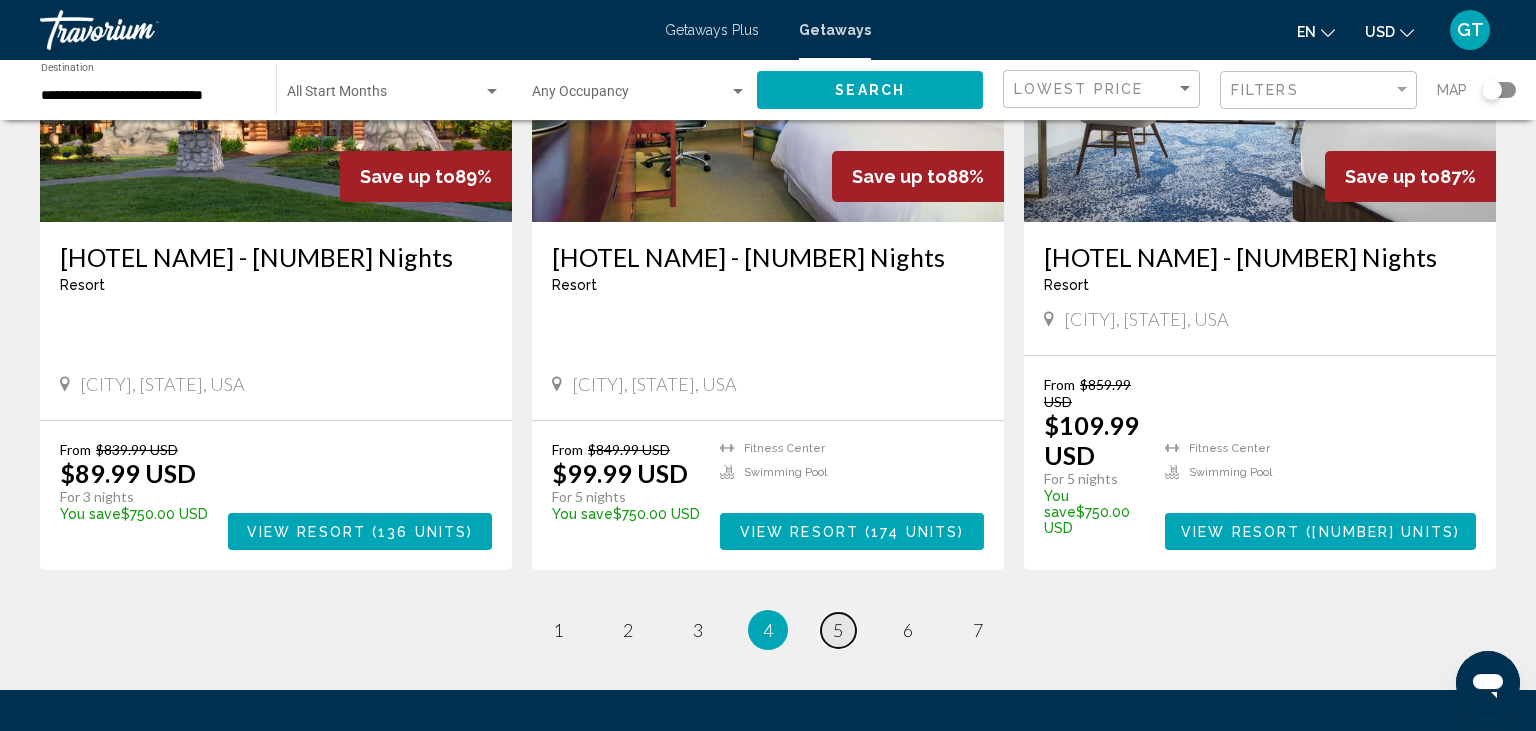 click on "5" at bounding box center [838, 630] 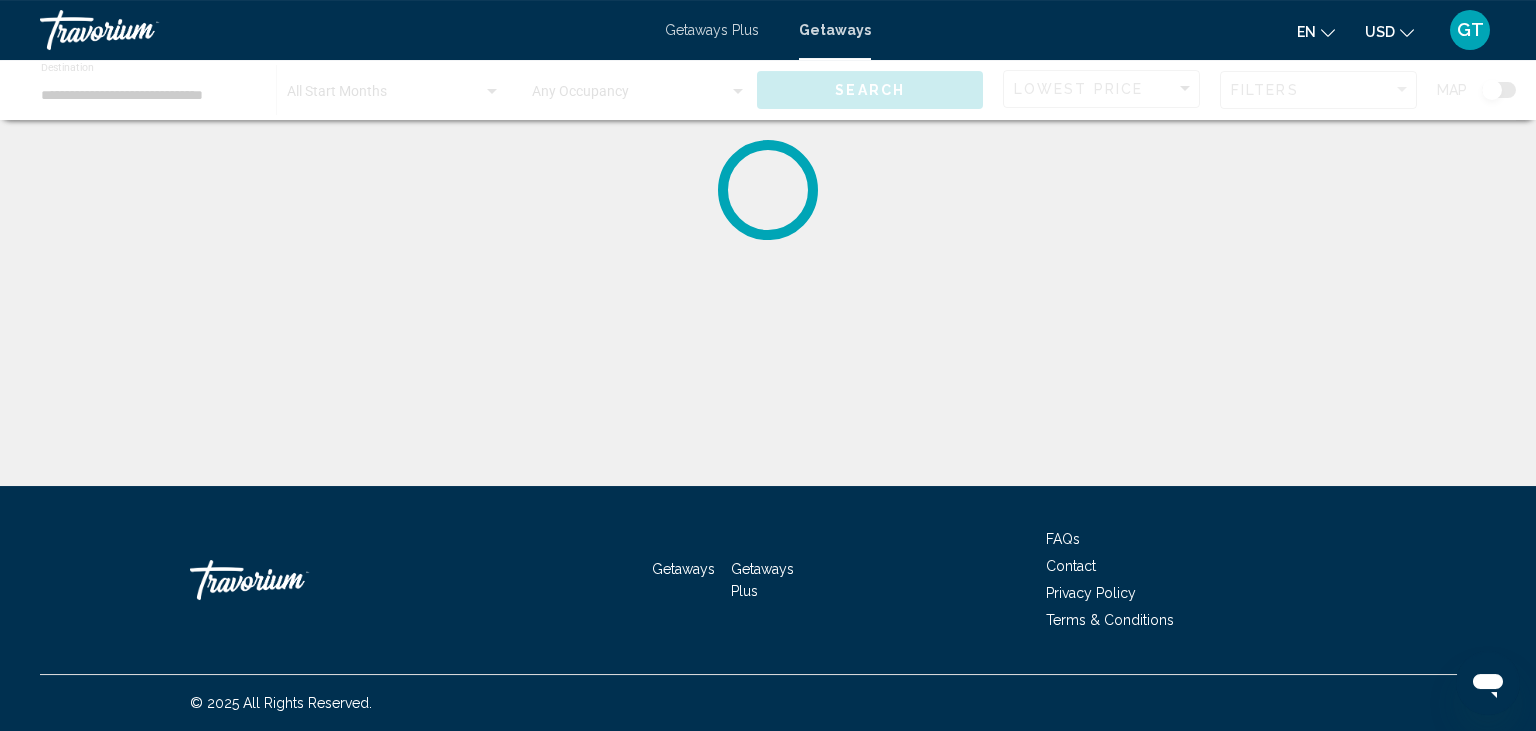 scroll, scrollTop: 0, scrollLeft: 0, axis: both 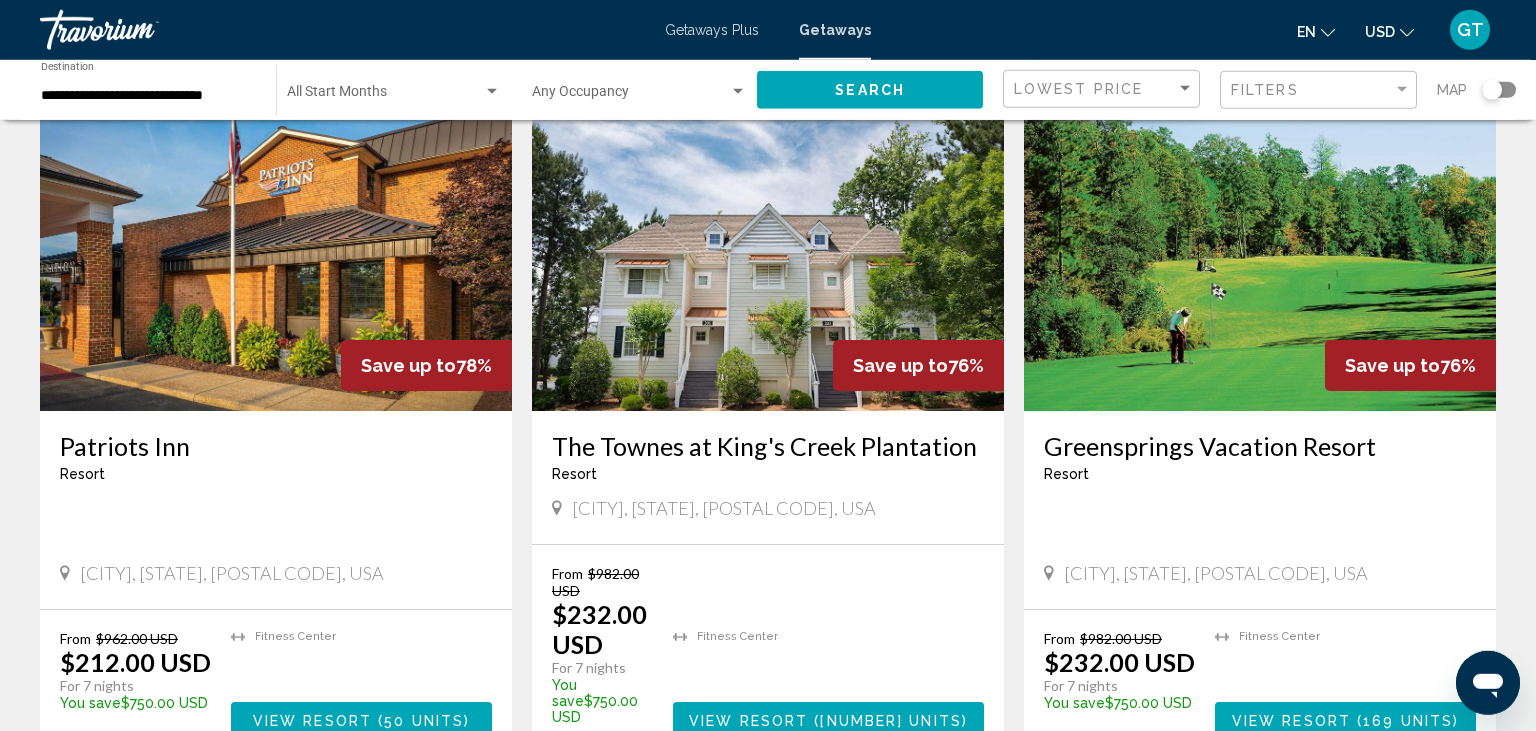 click on "page  6" at bounding box center [908, 819] 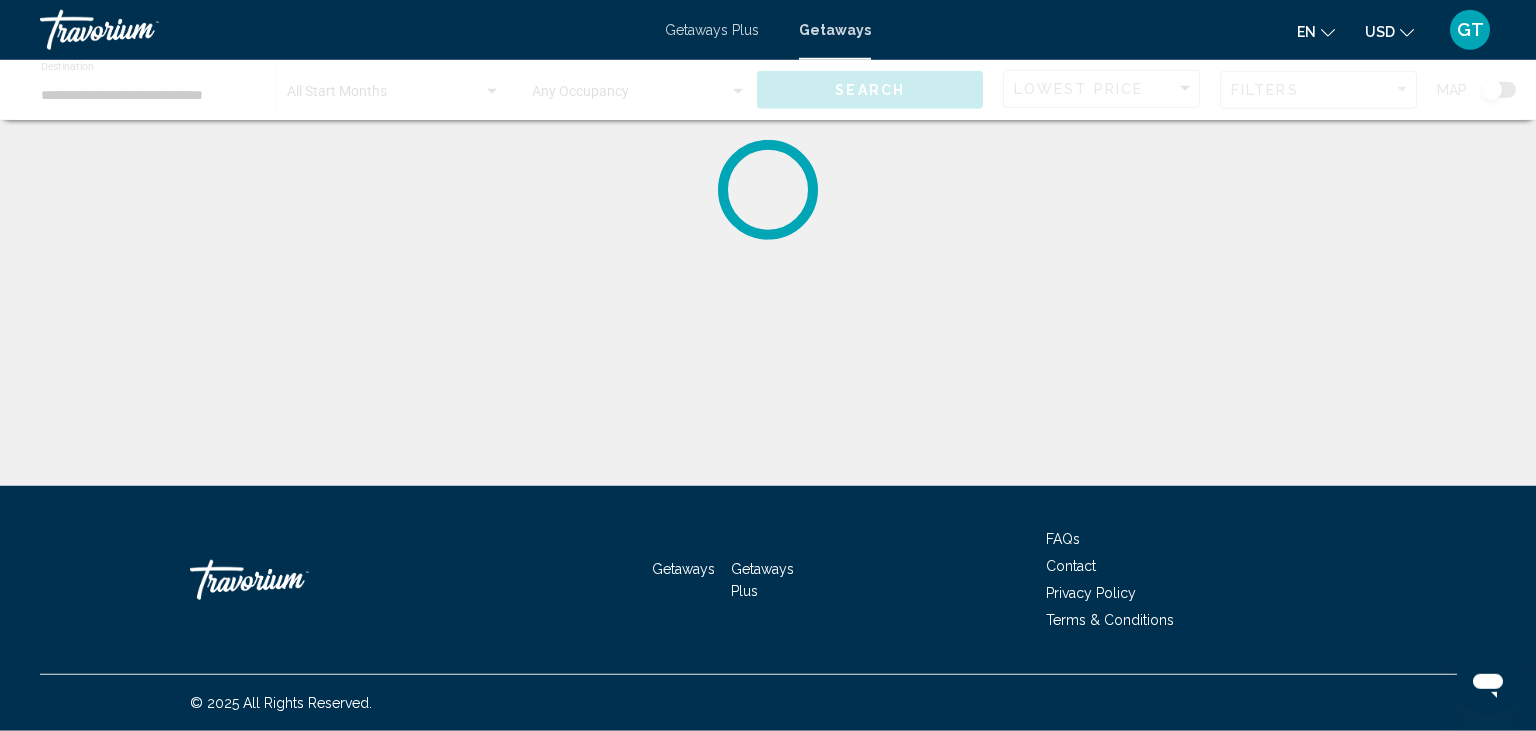 scroll, scrollTop: 0, scrollLeft: 0, axis: both 